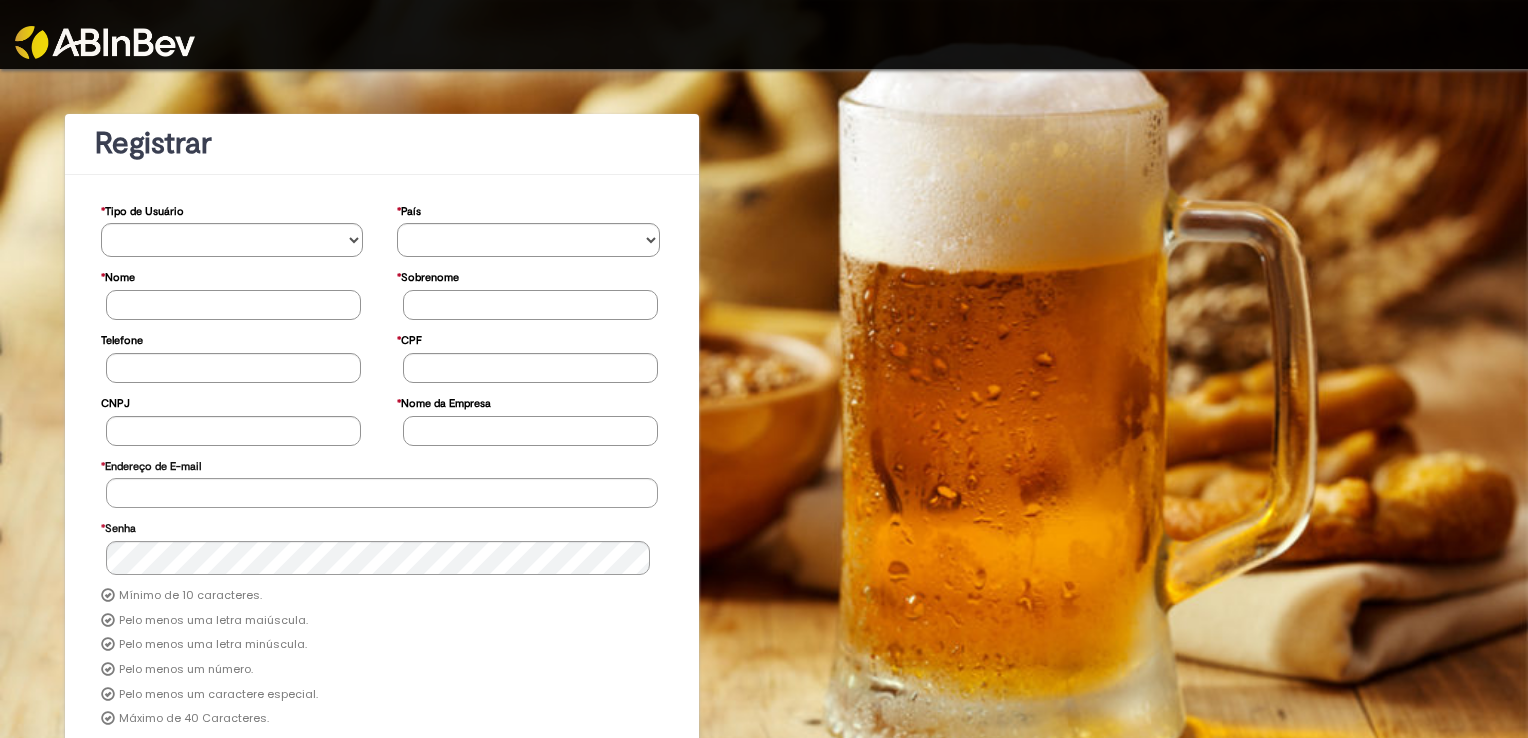 scroll, scrollTop: 0, scrollLeft: 0, axis: both 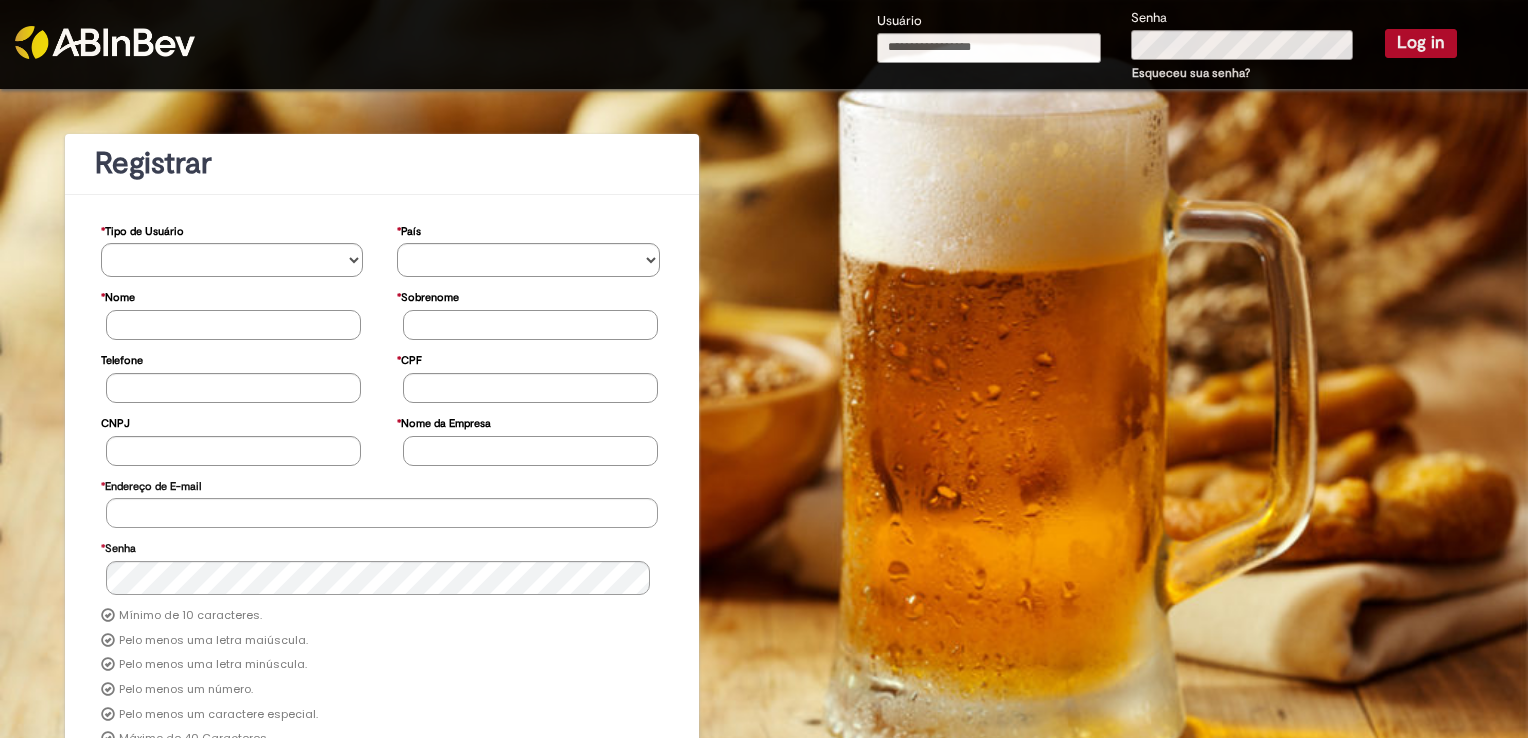 click at bounding box center (663, 561) 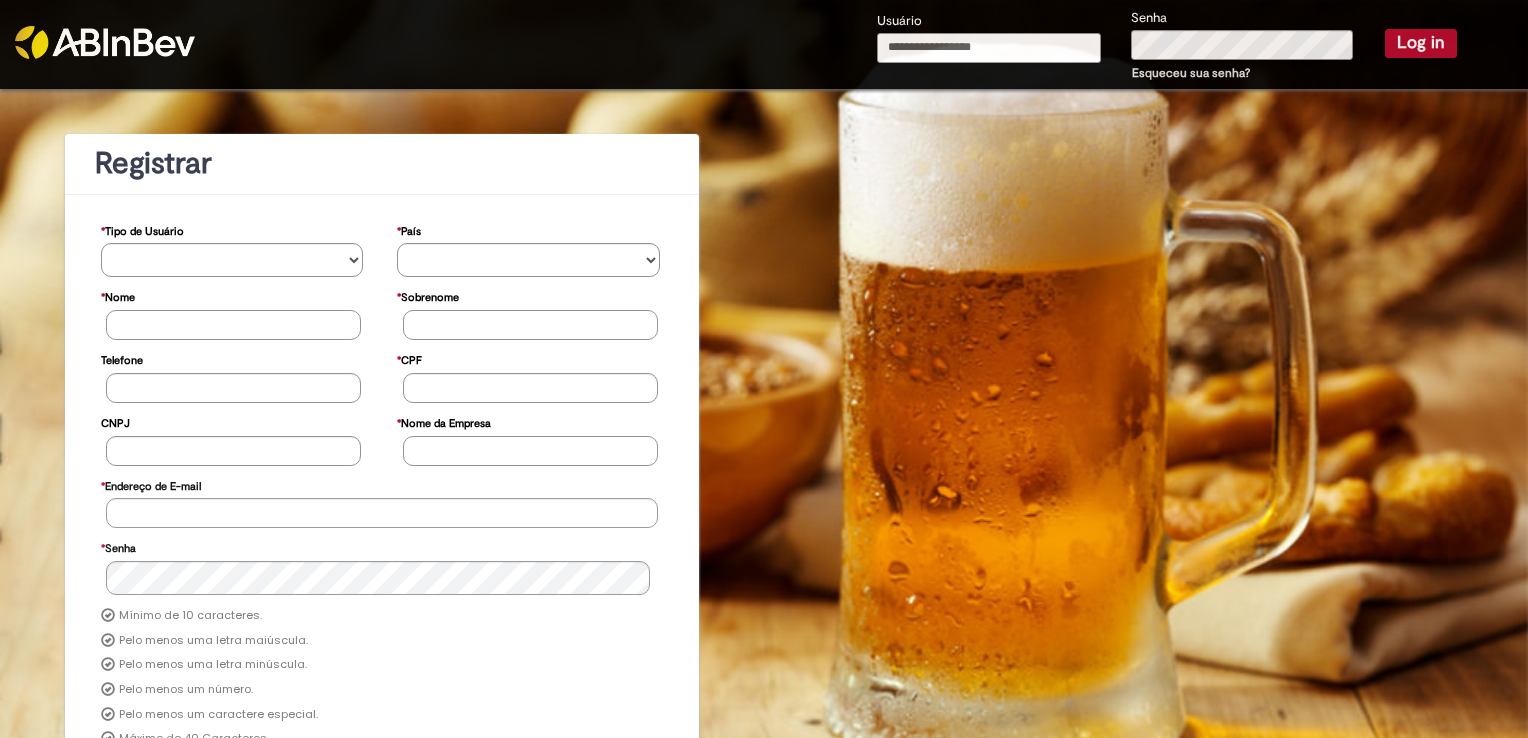 click at bounding box center (663, 561) 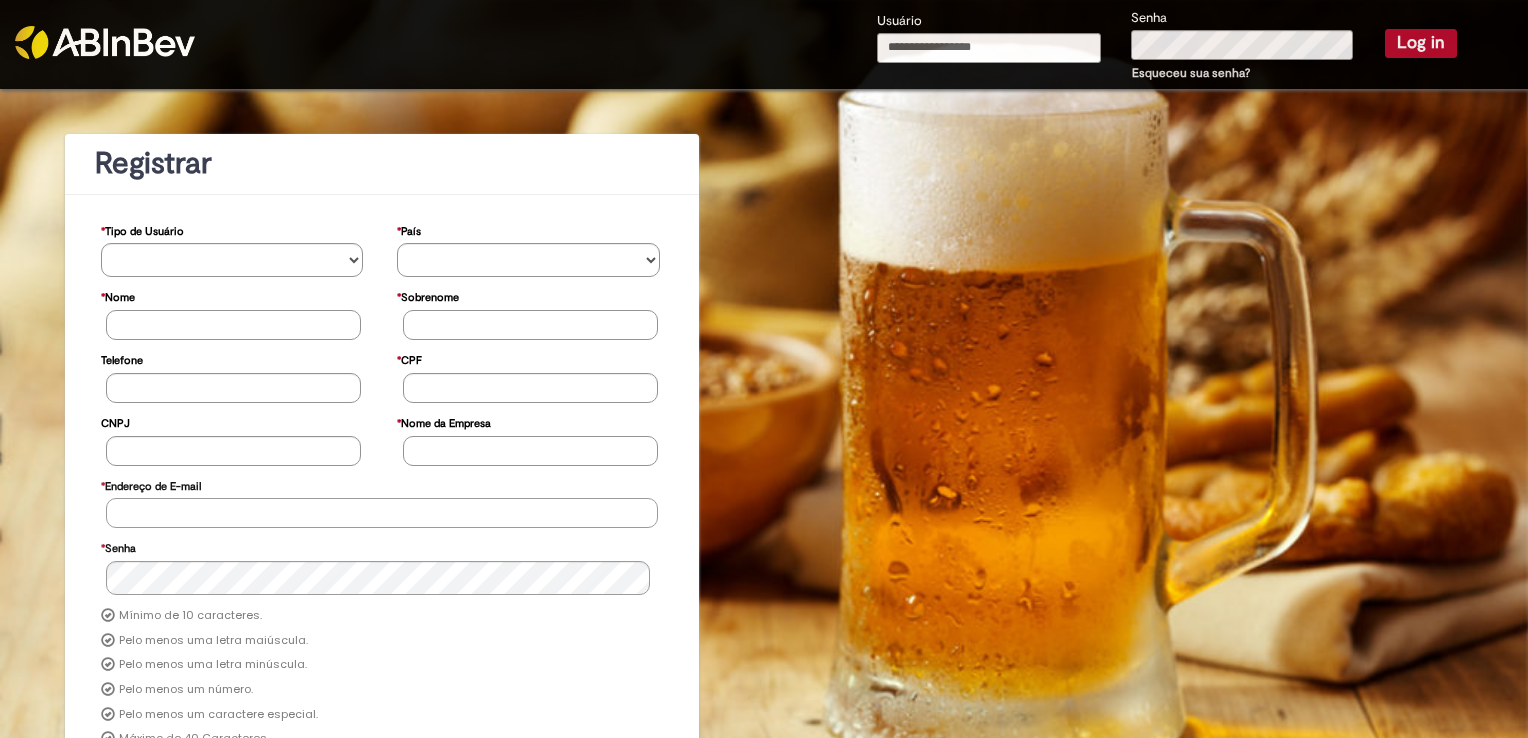 type on "**********" 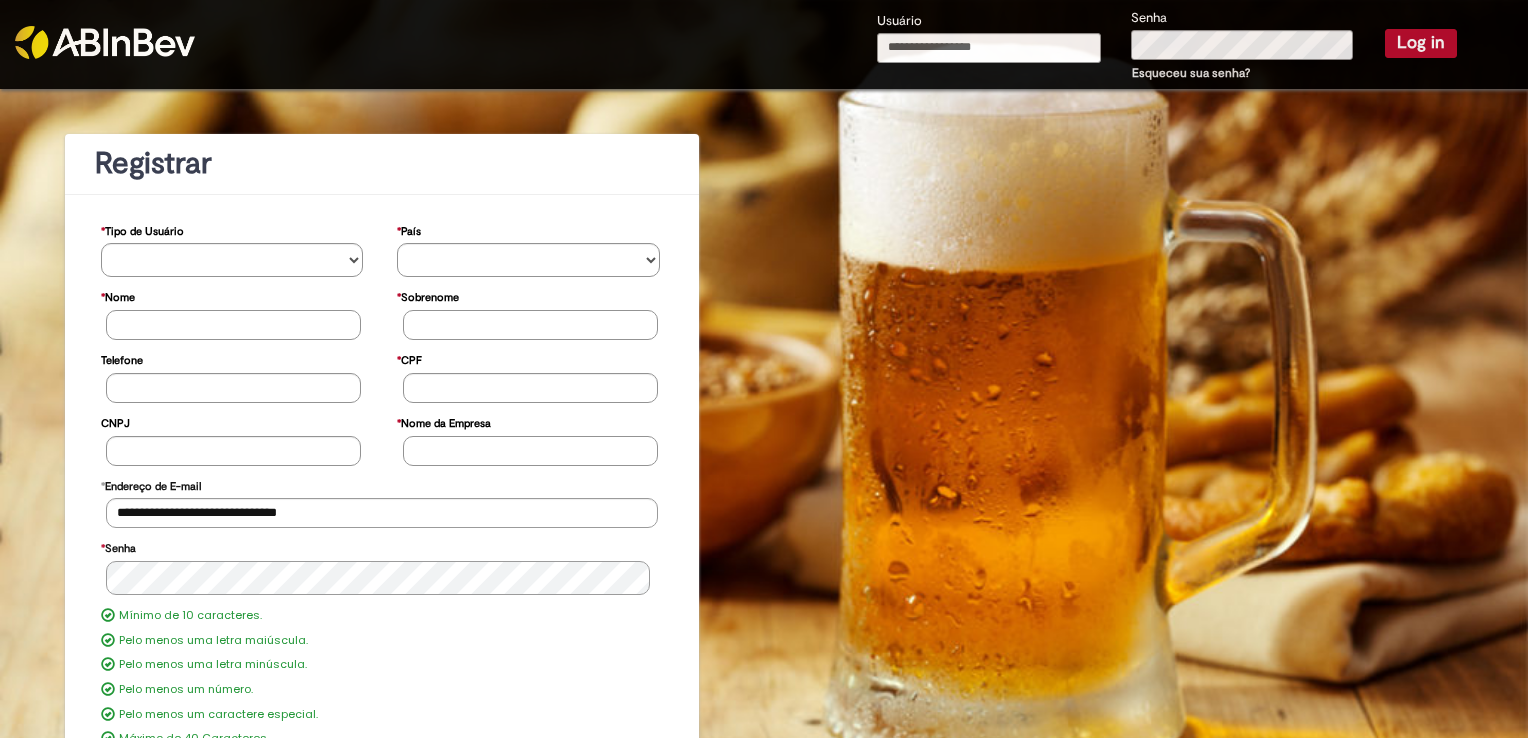 click at bounding box center [106, 528] 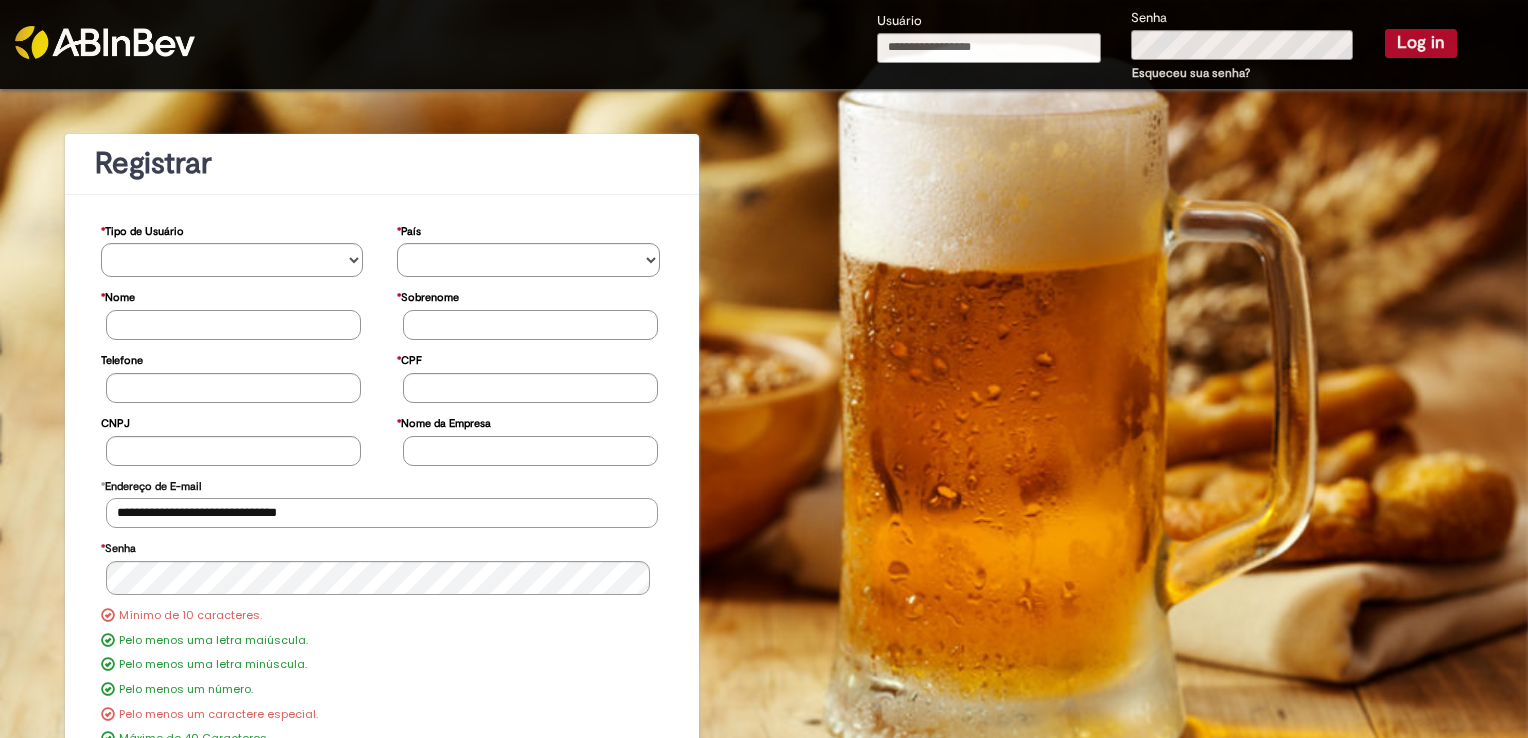 drag, startPoint x: 472, startPoint y: 505, endPoint x: 72, endPoint y: 505, distance: 400 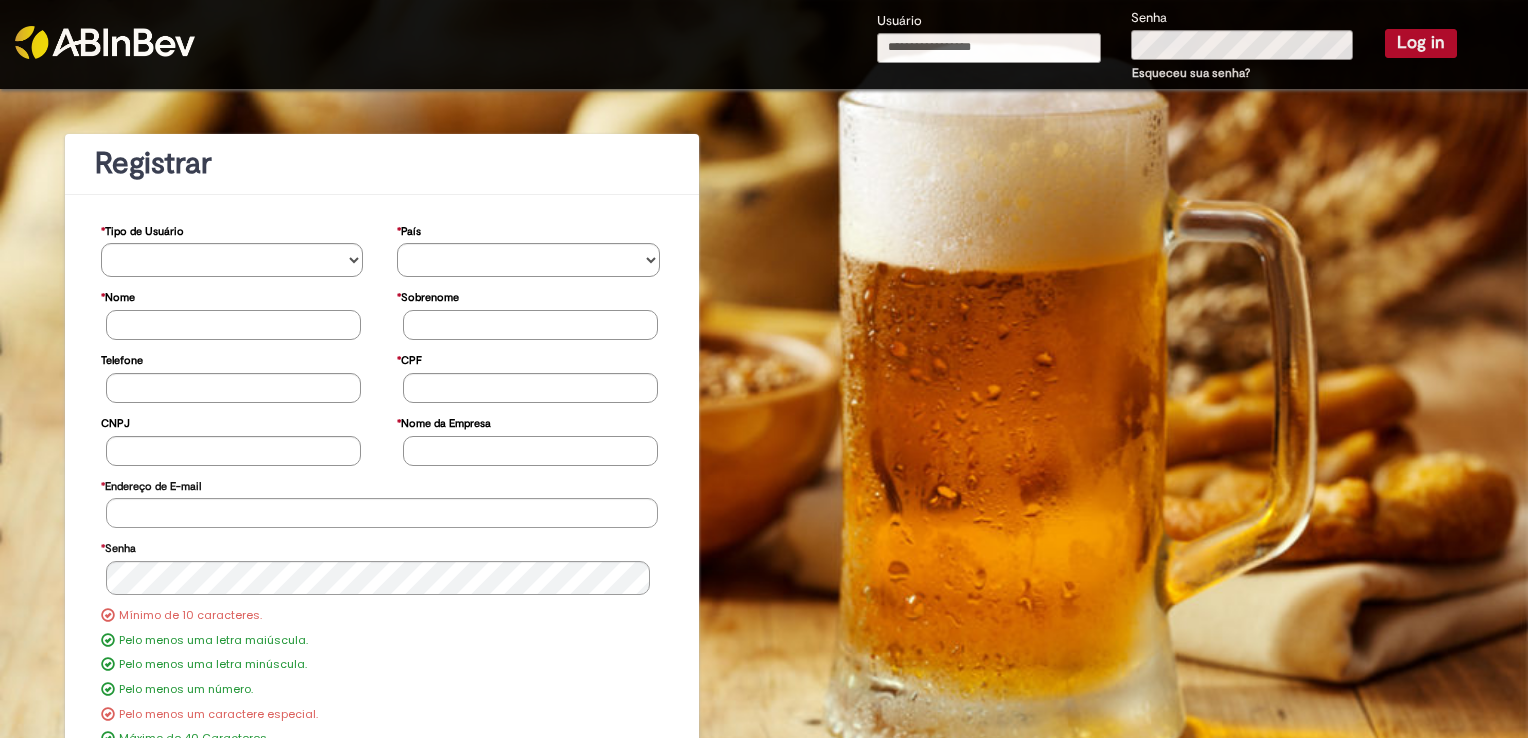 click on "**********" at bounding box center [382, 508] 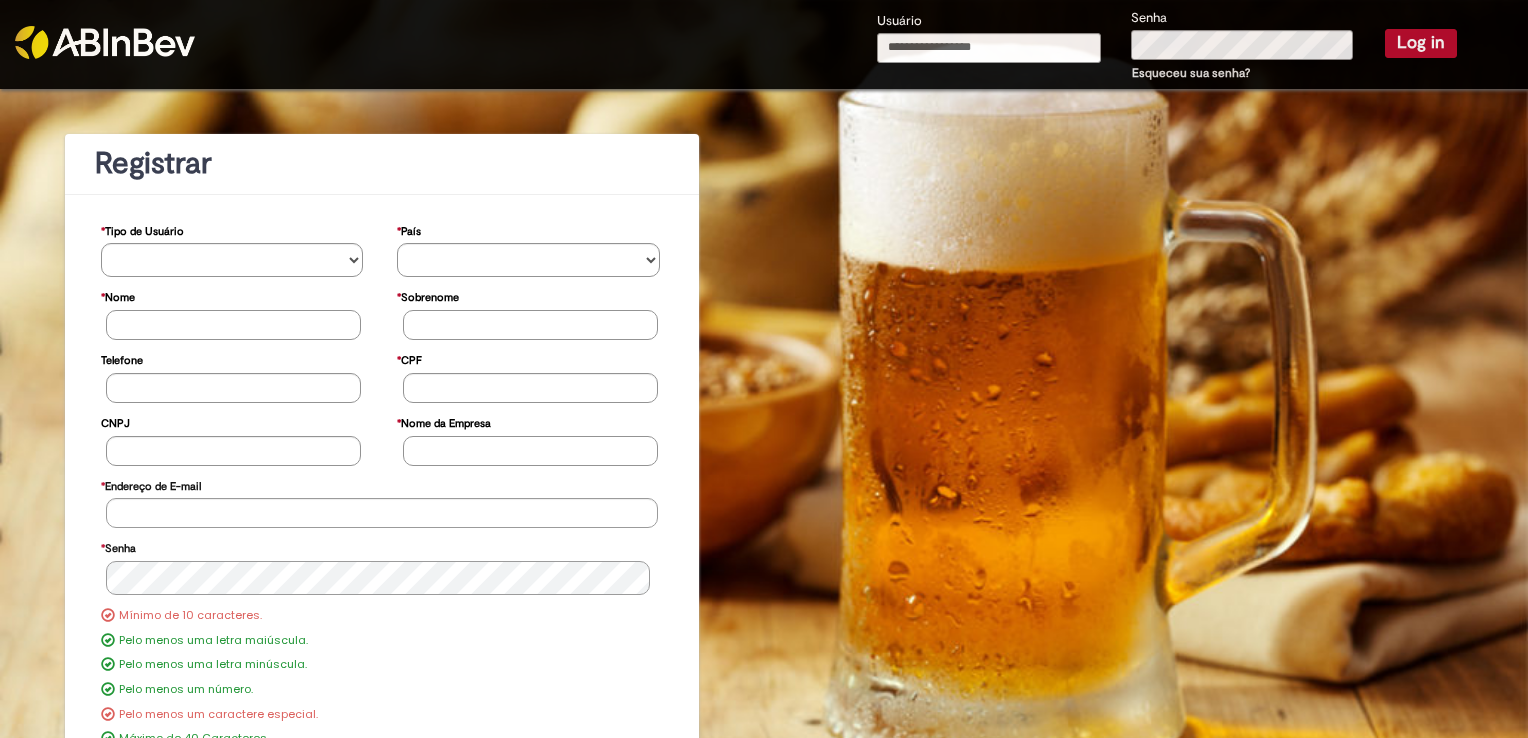 click on "**********" at bounding box center (382, 561) 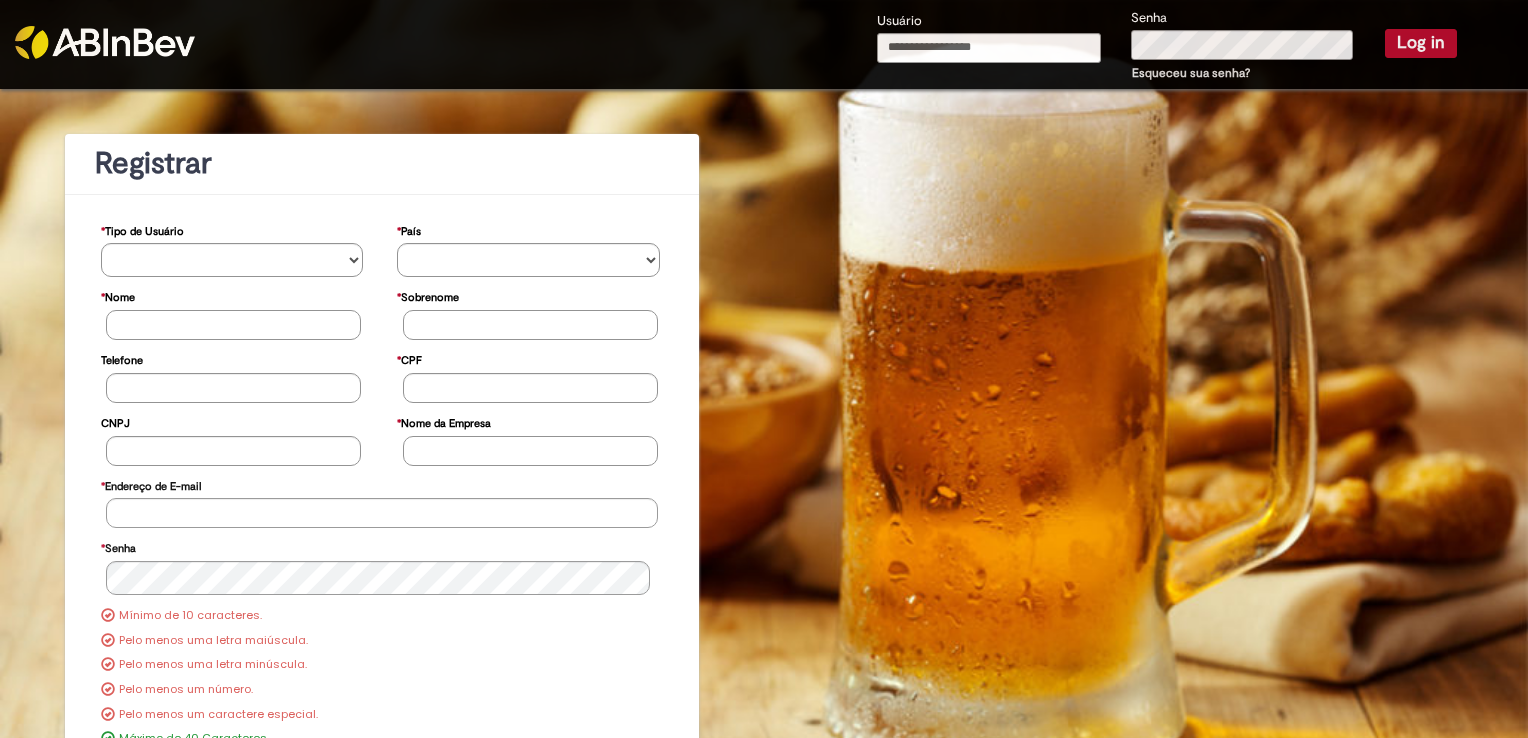click on "Mínimo de 10 caracteres." at bounding box center (190, 616) 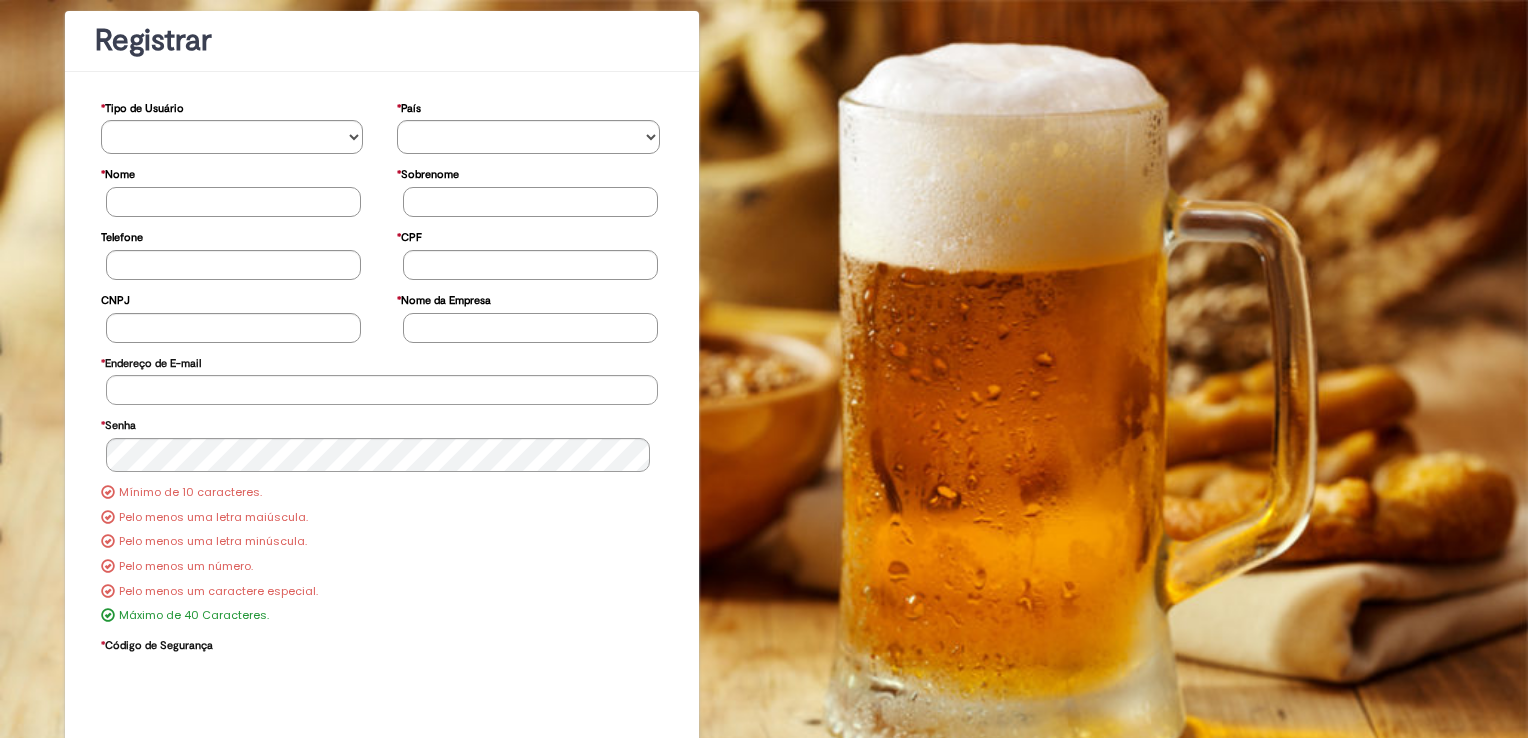 scroll, scrollTop: 181, scrollLeft: 0, axis: vertical 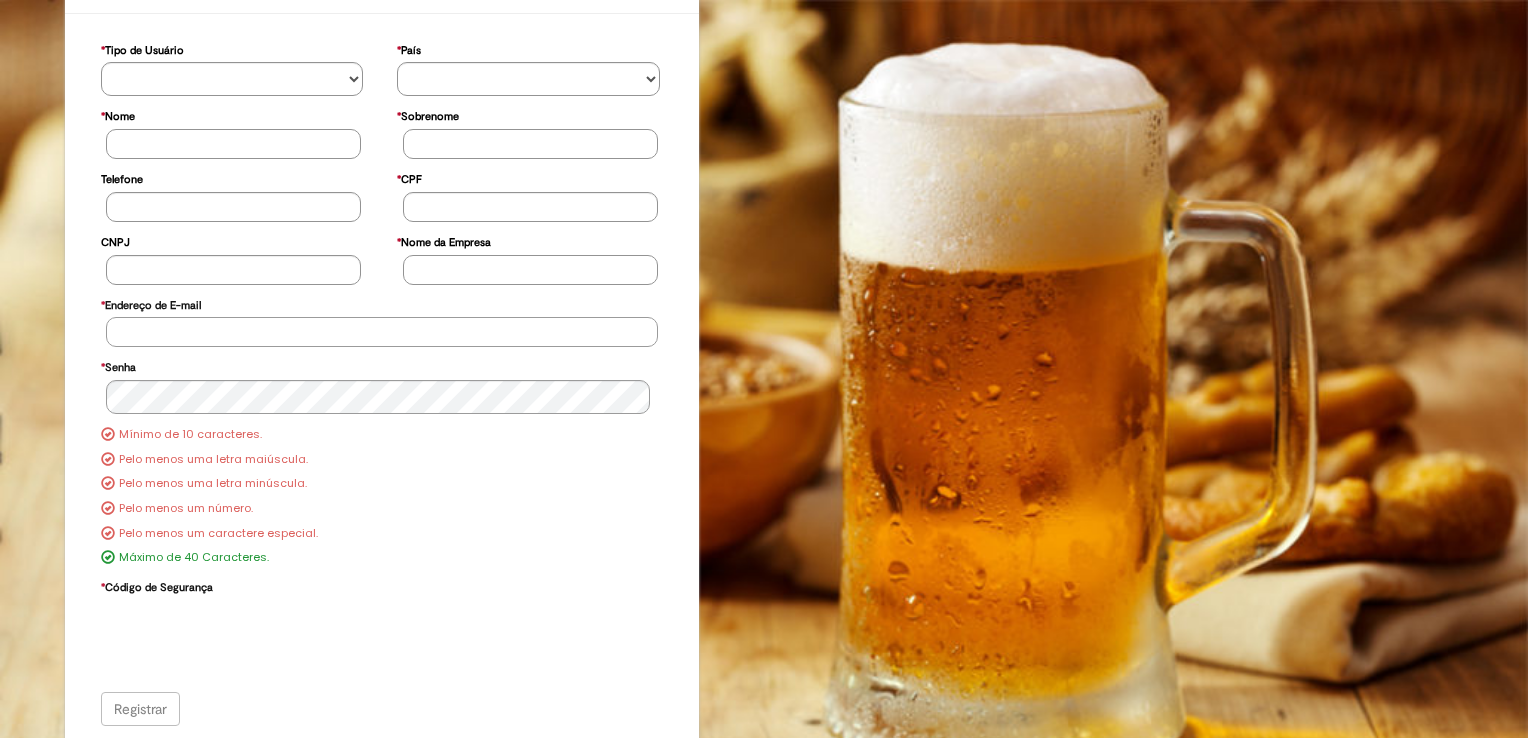 click on "*  Endereço de E-mail" at bounding box center (382, 332) 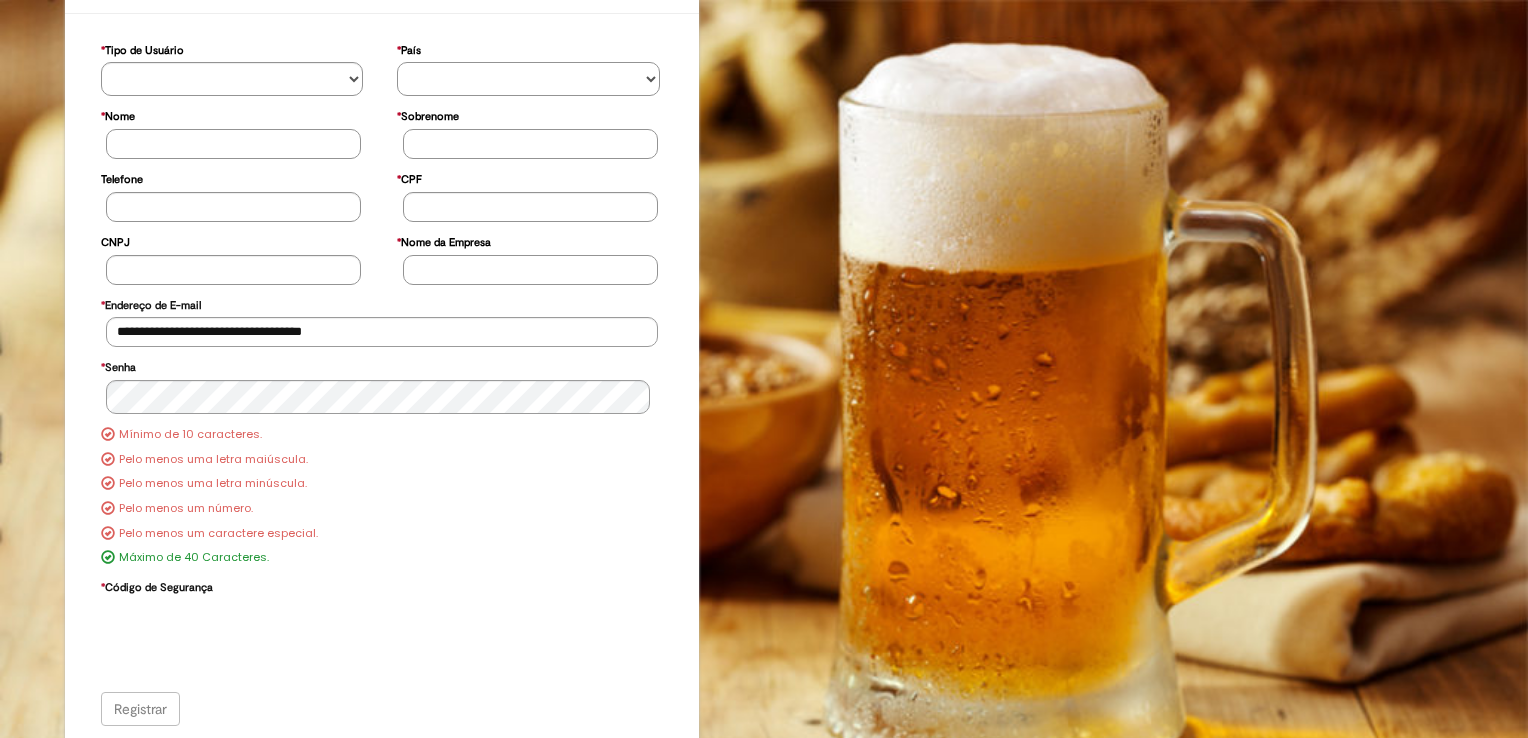 select on "**" 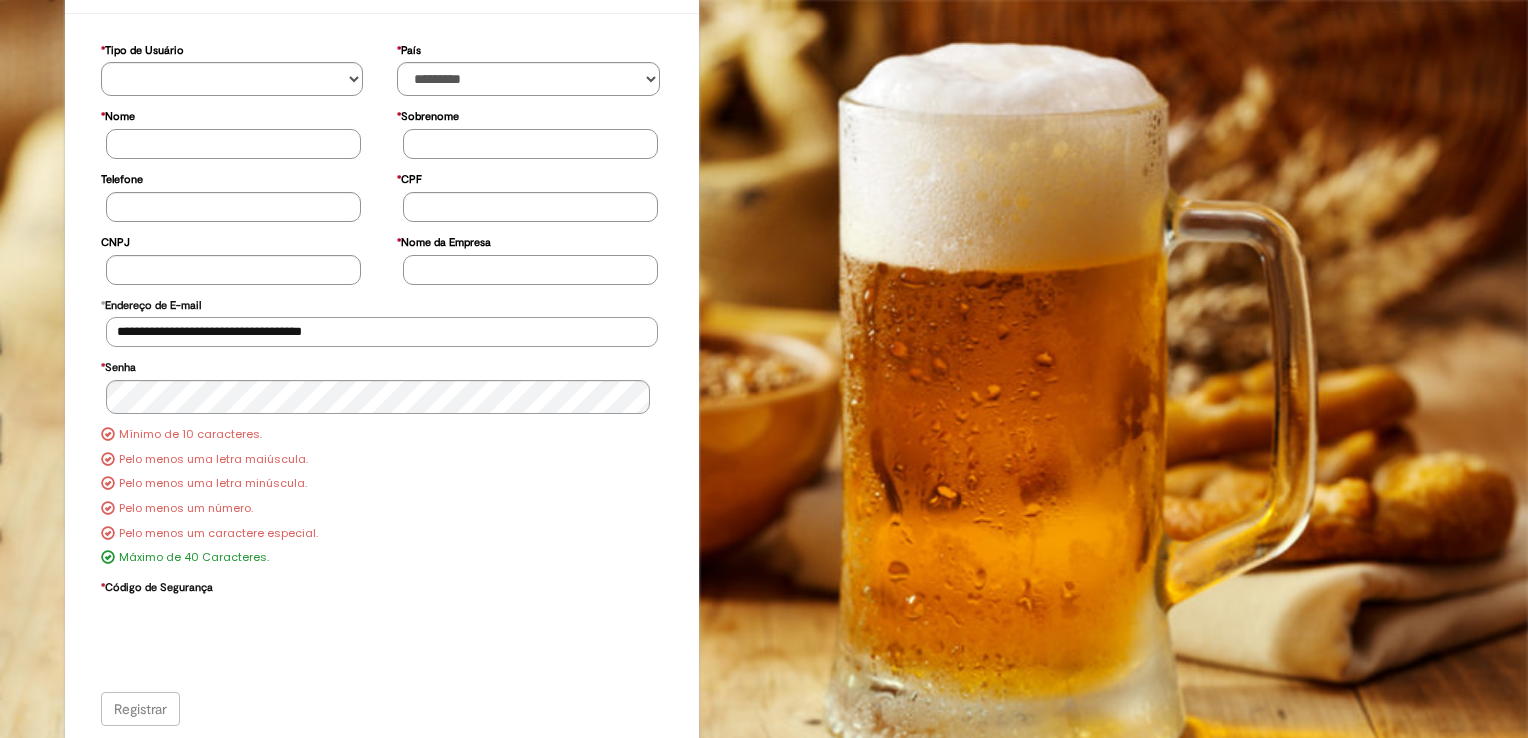 type on "**********" 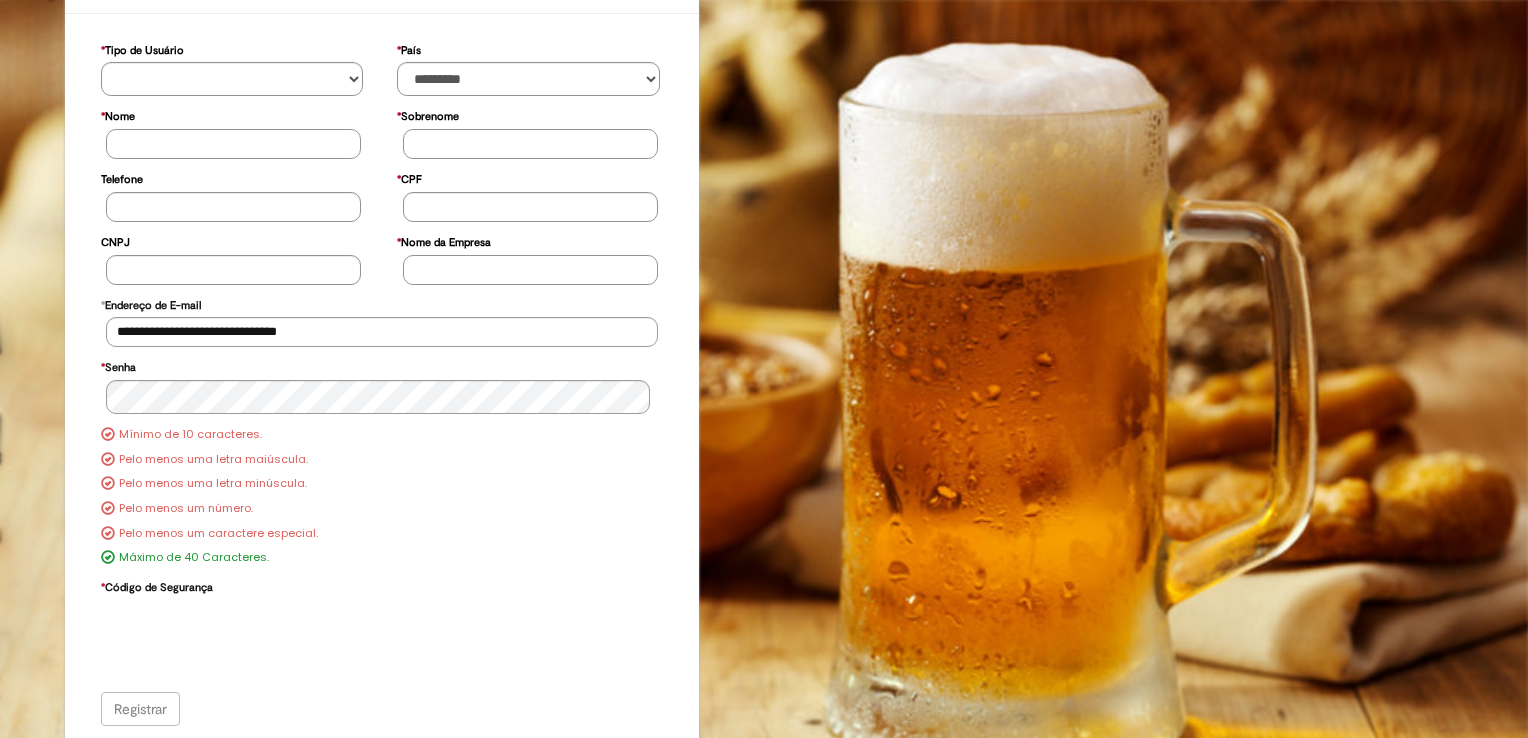 type on "*******" 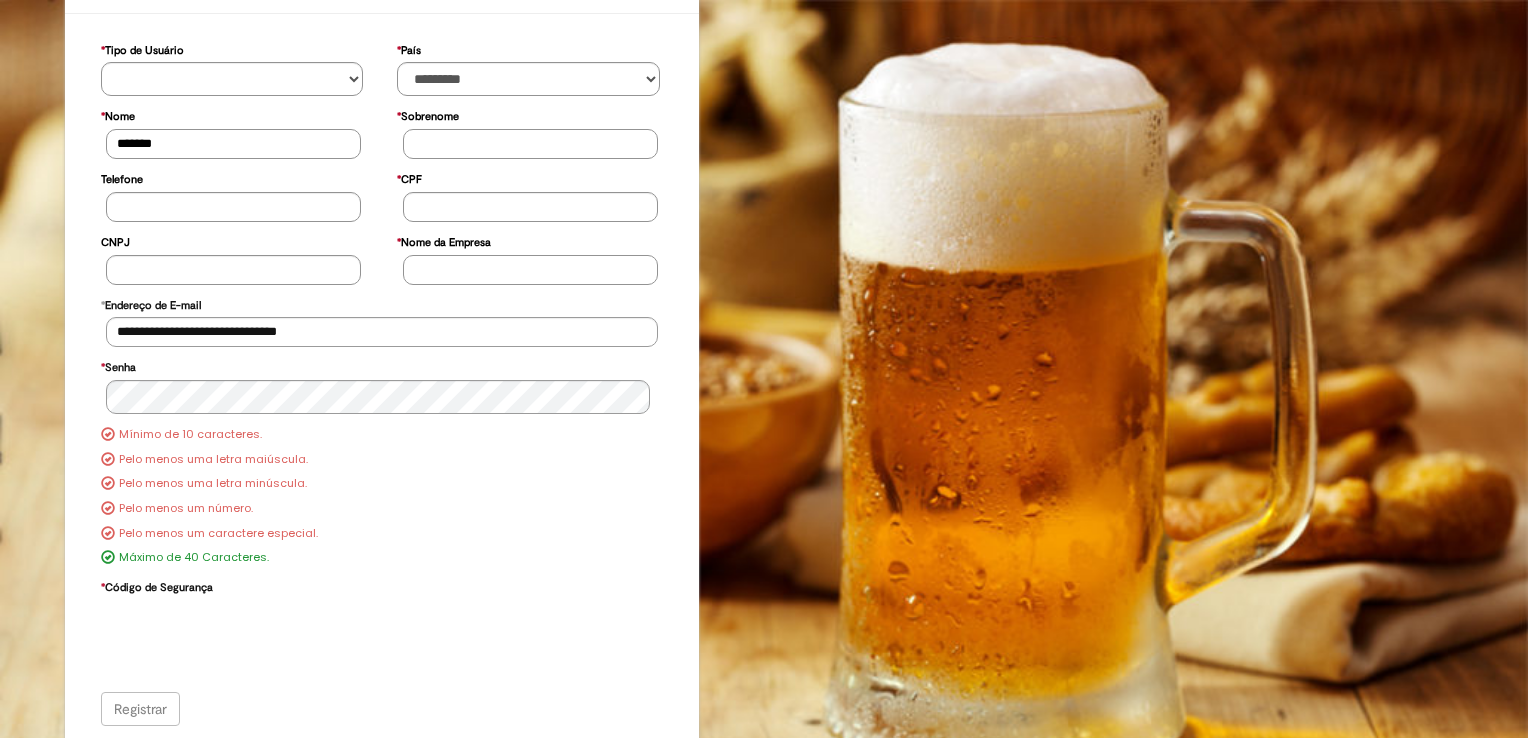 type on "*******" 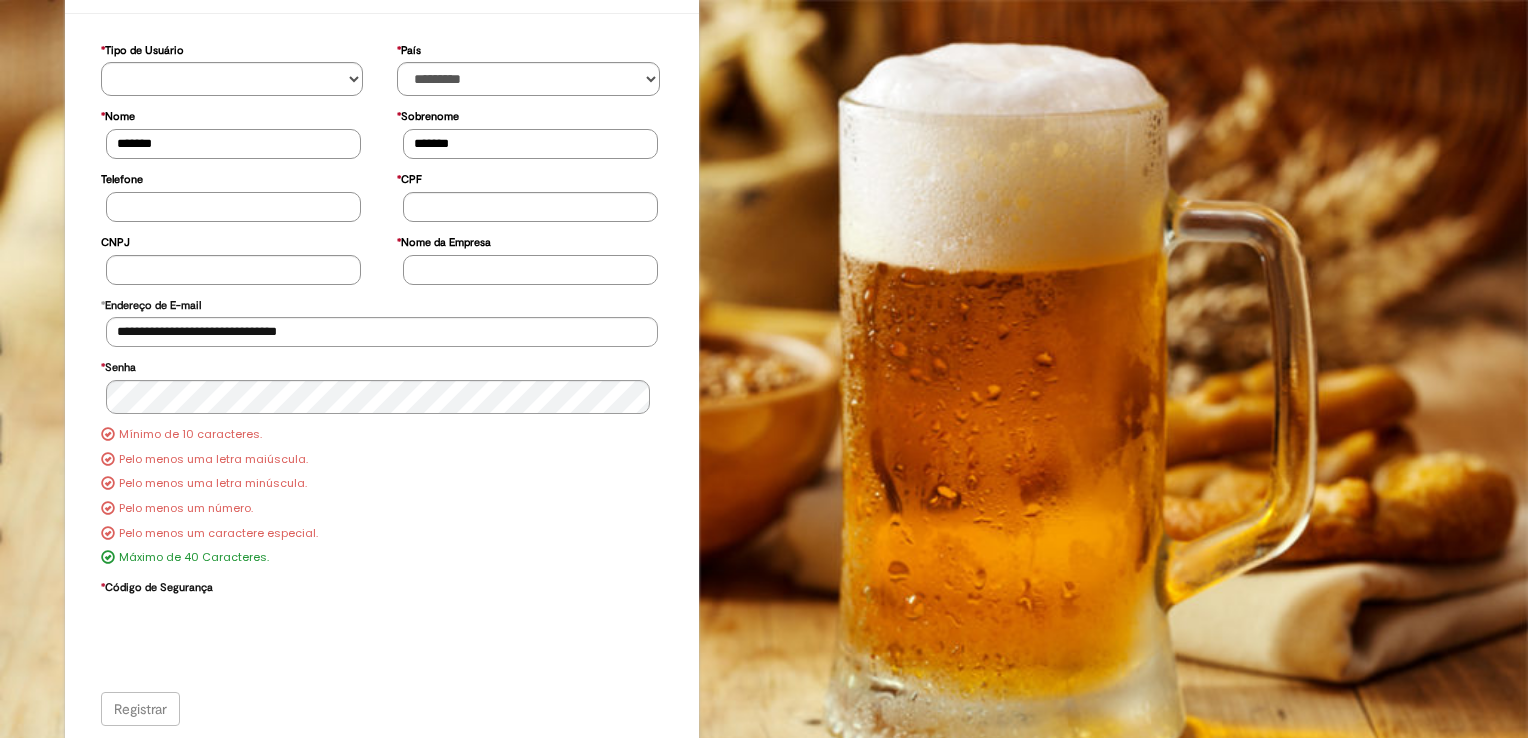 type on "**********" 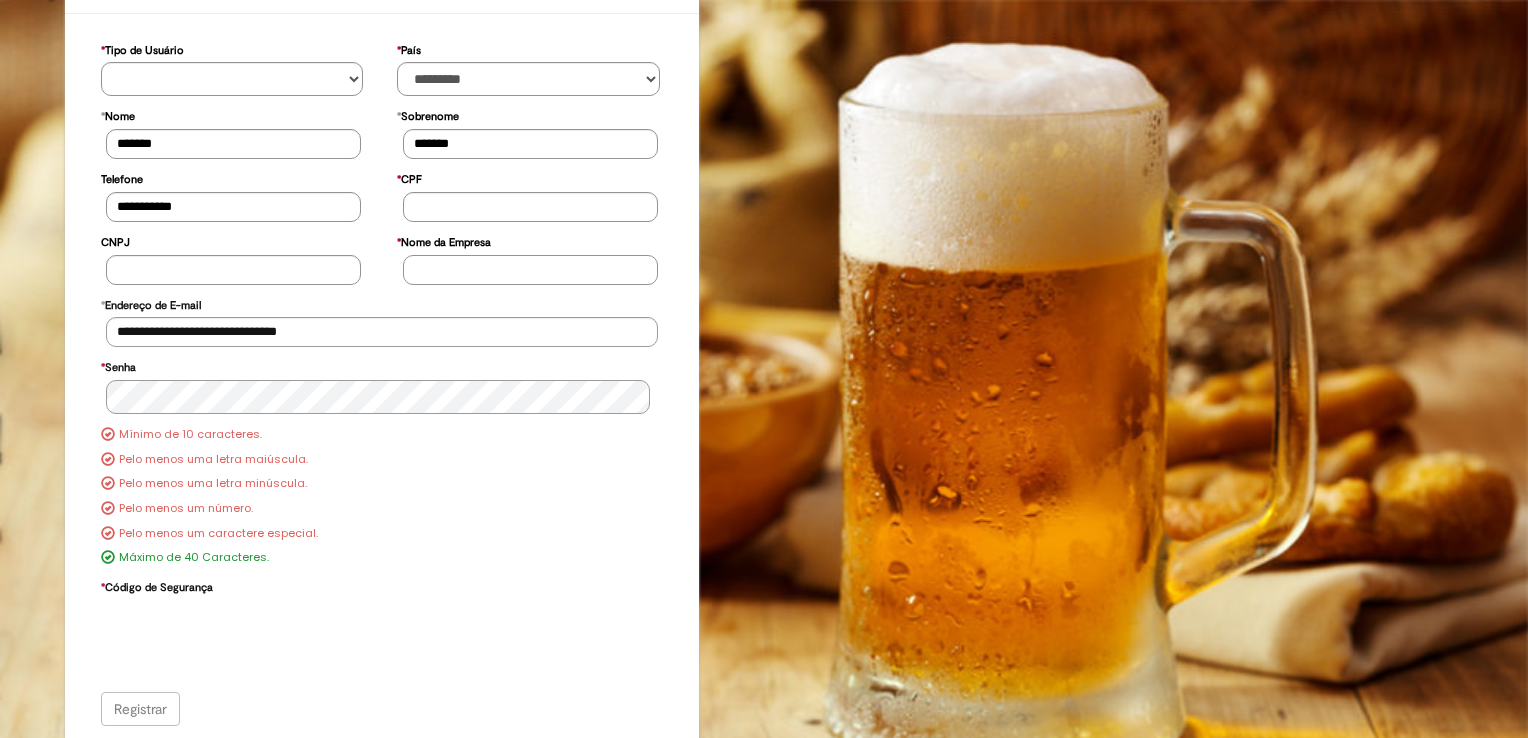 click at bounding box center [663, 380] 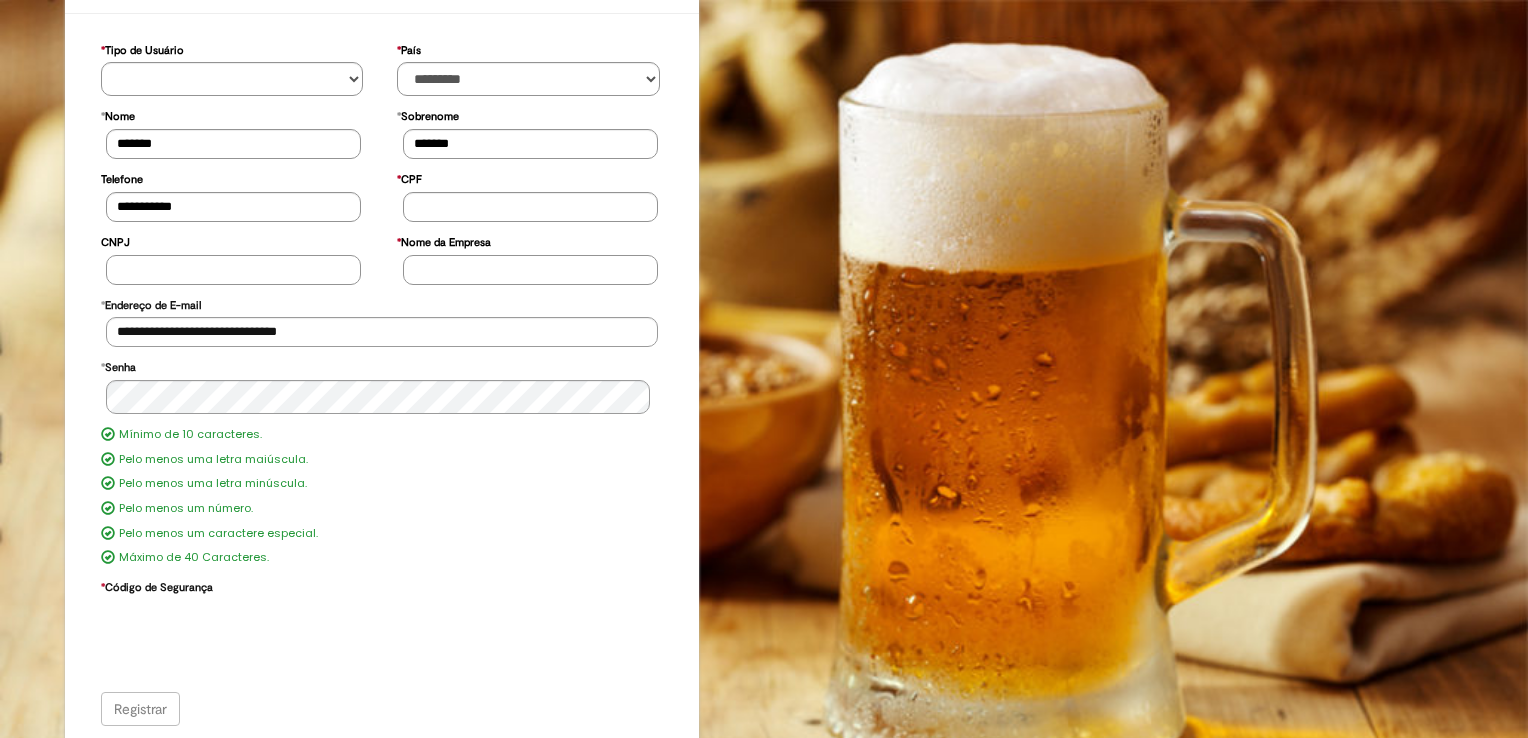 click on "CNPJ" at bounding box center (233, 270) 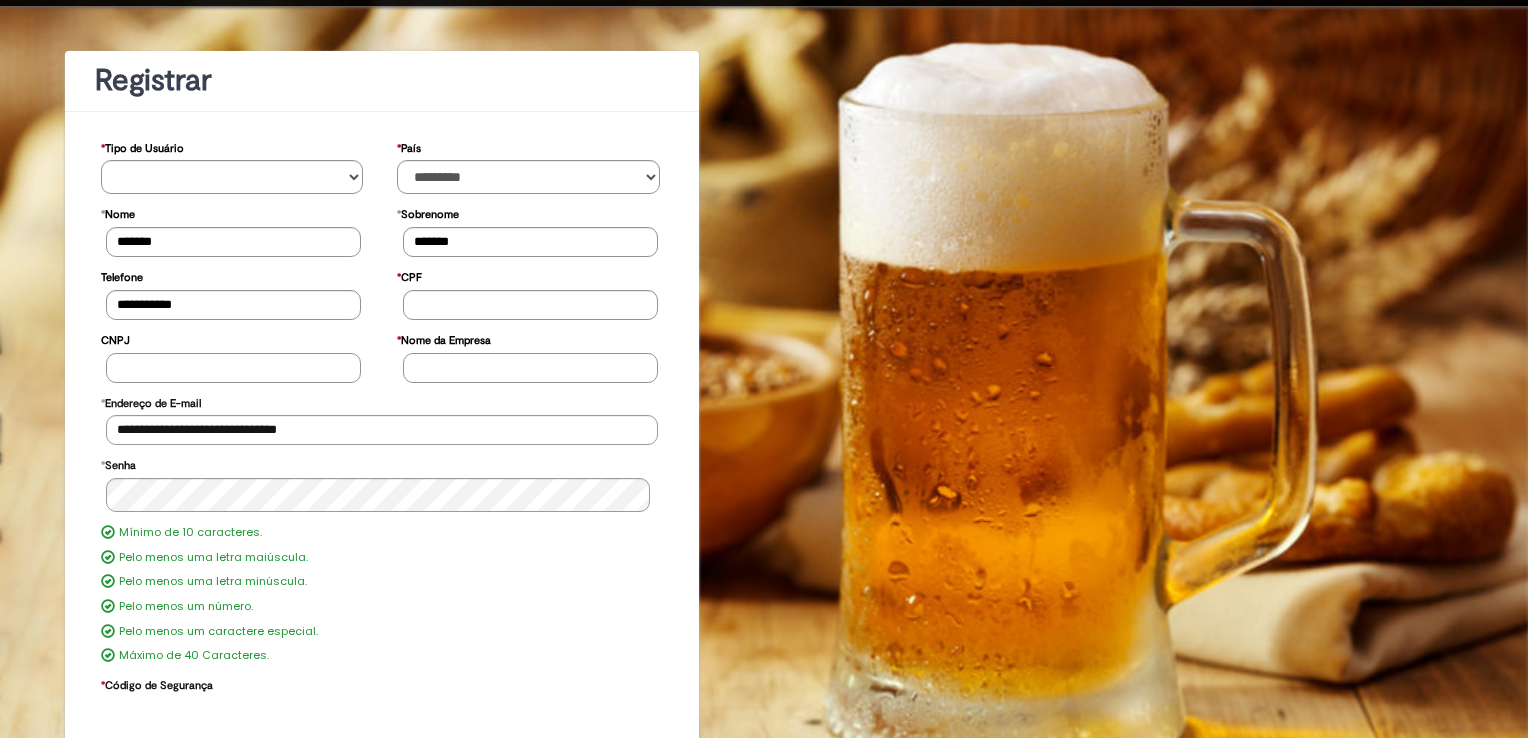 scroll, scrollTop: 81, scrollLeft: 0, axis: vertical 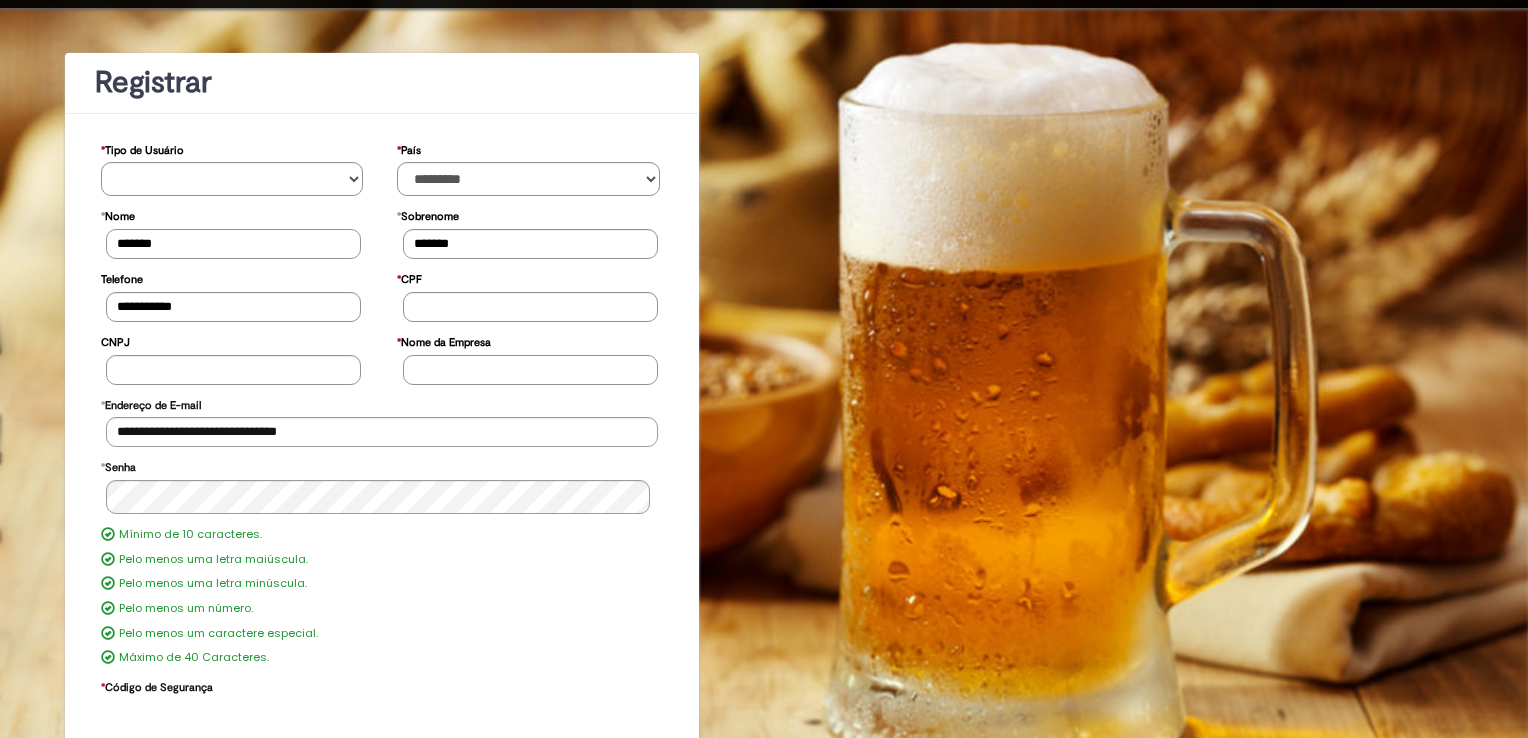 drag, startPoint x: 181, startPoint y: 238, endPoint x: 103, endPoint y: 241, distance: 78.05767 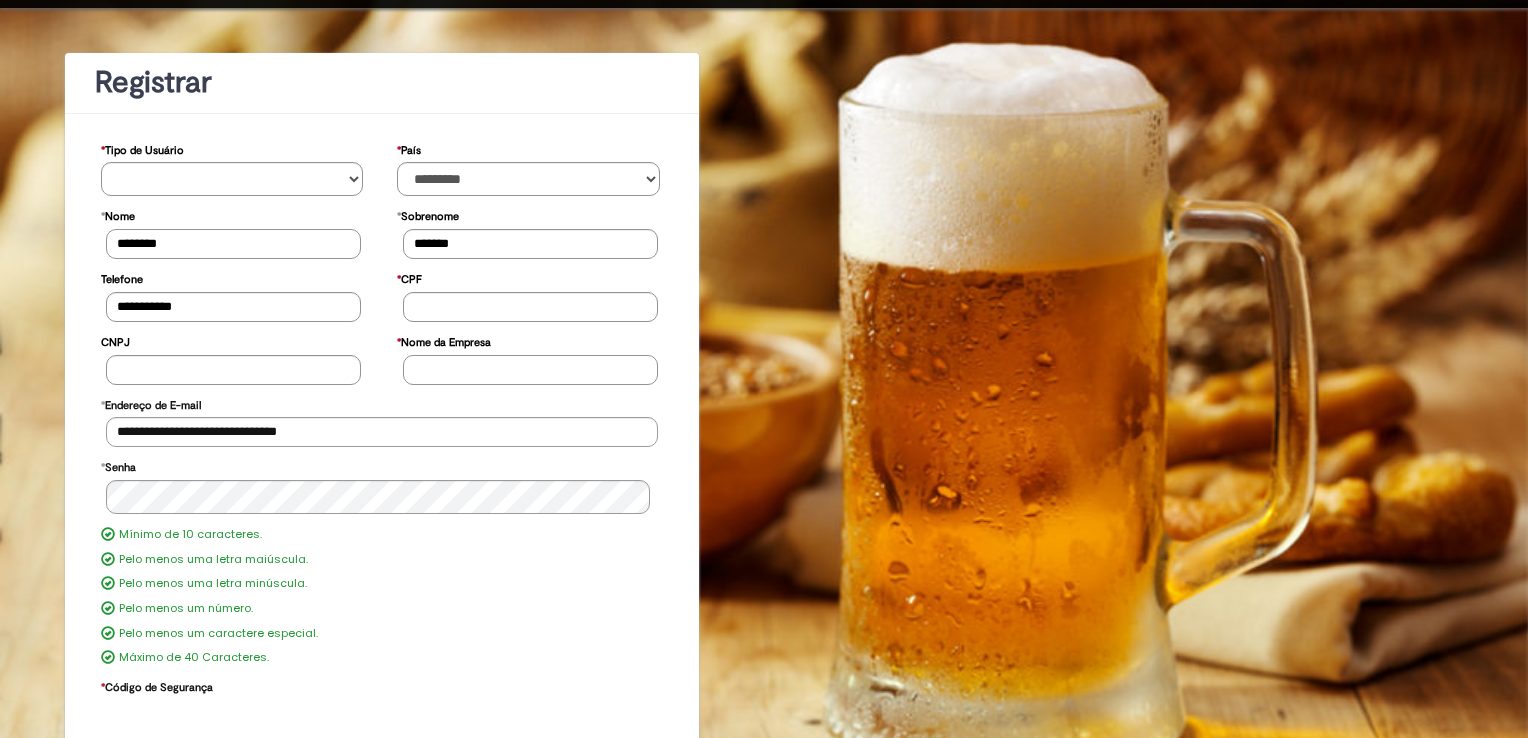 type on "********" 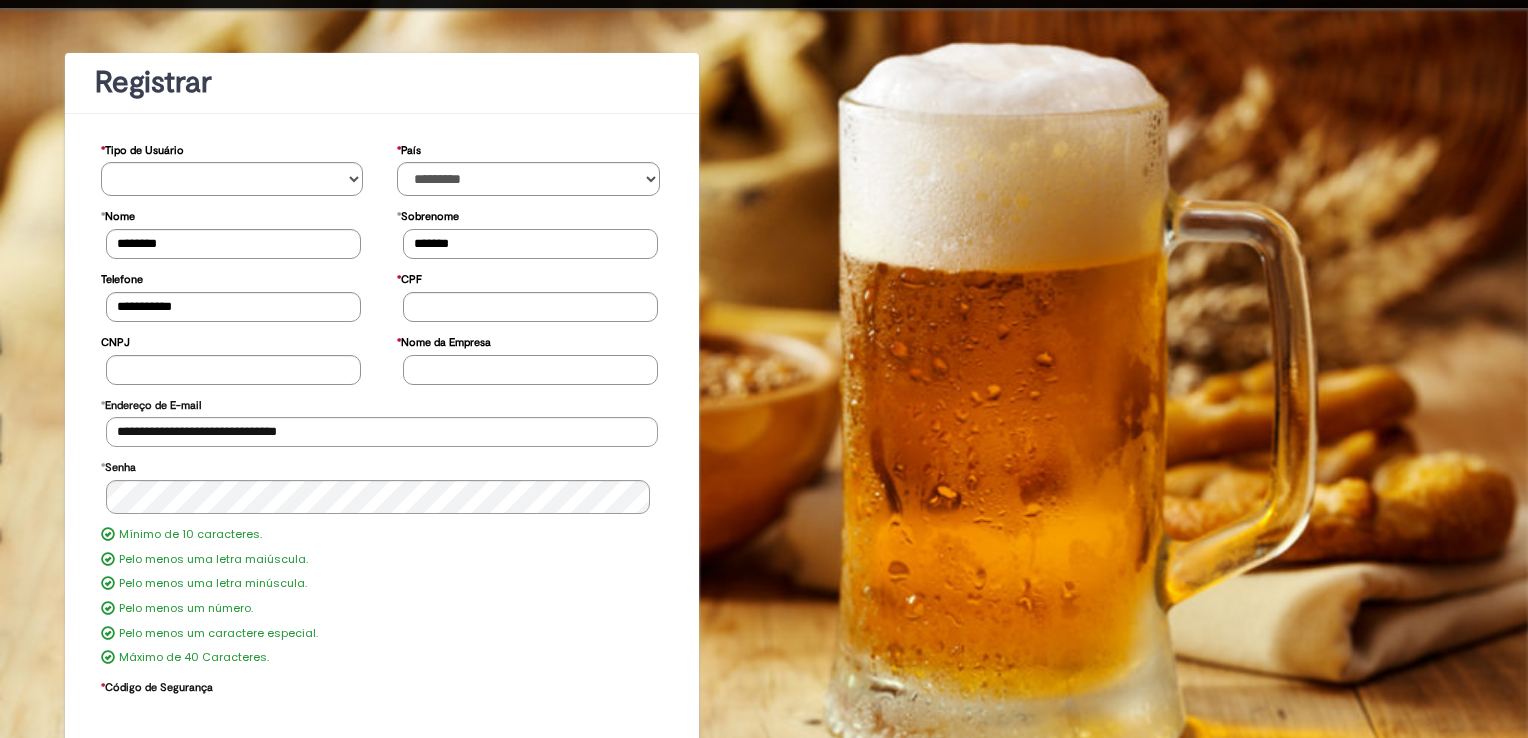 drag, startPoint x: 475, startPoint y: 242, endPoint x: 312, endPoint y: 245, distance: 163.0276 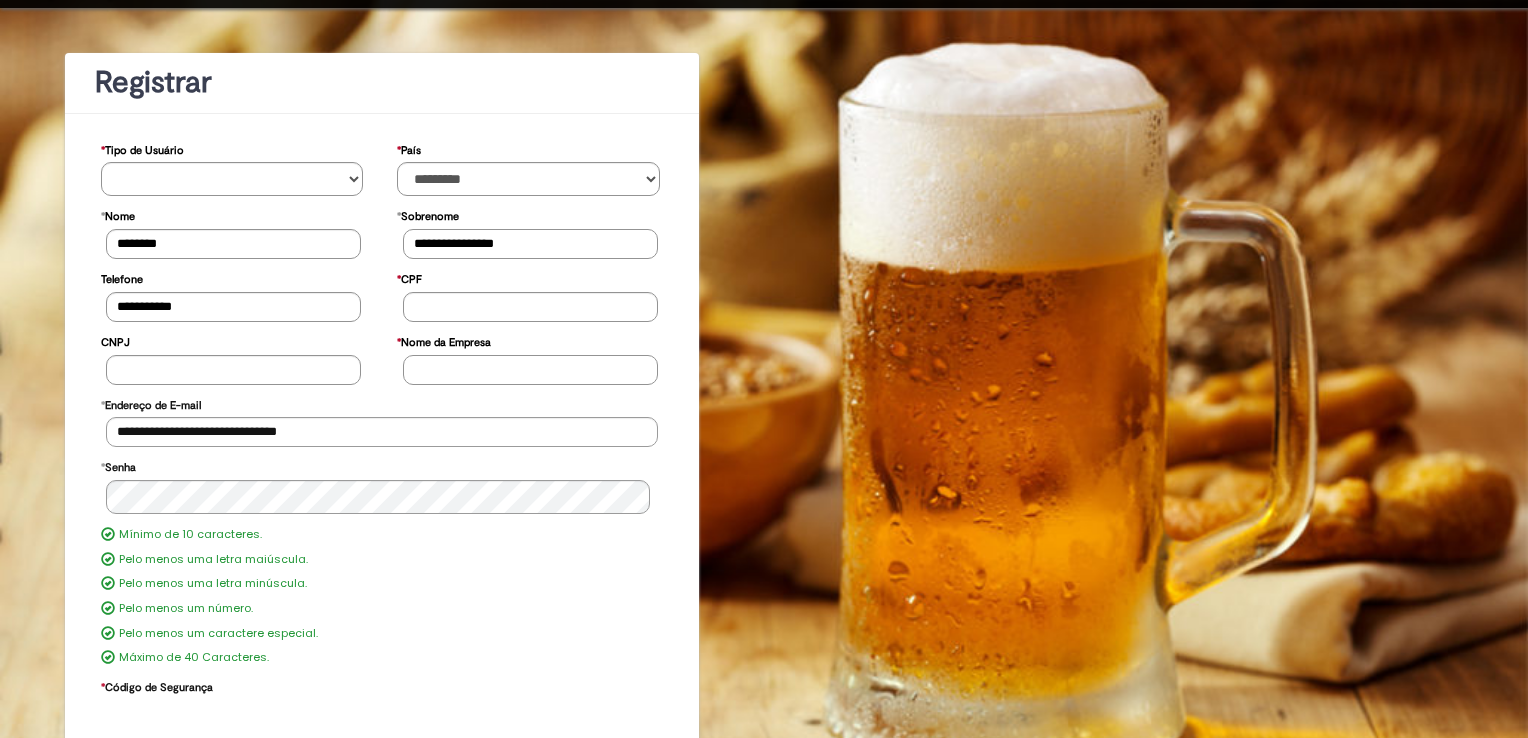 type on "**********" 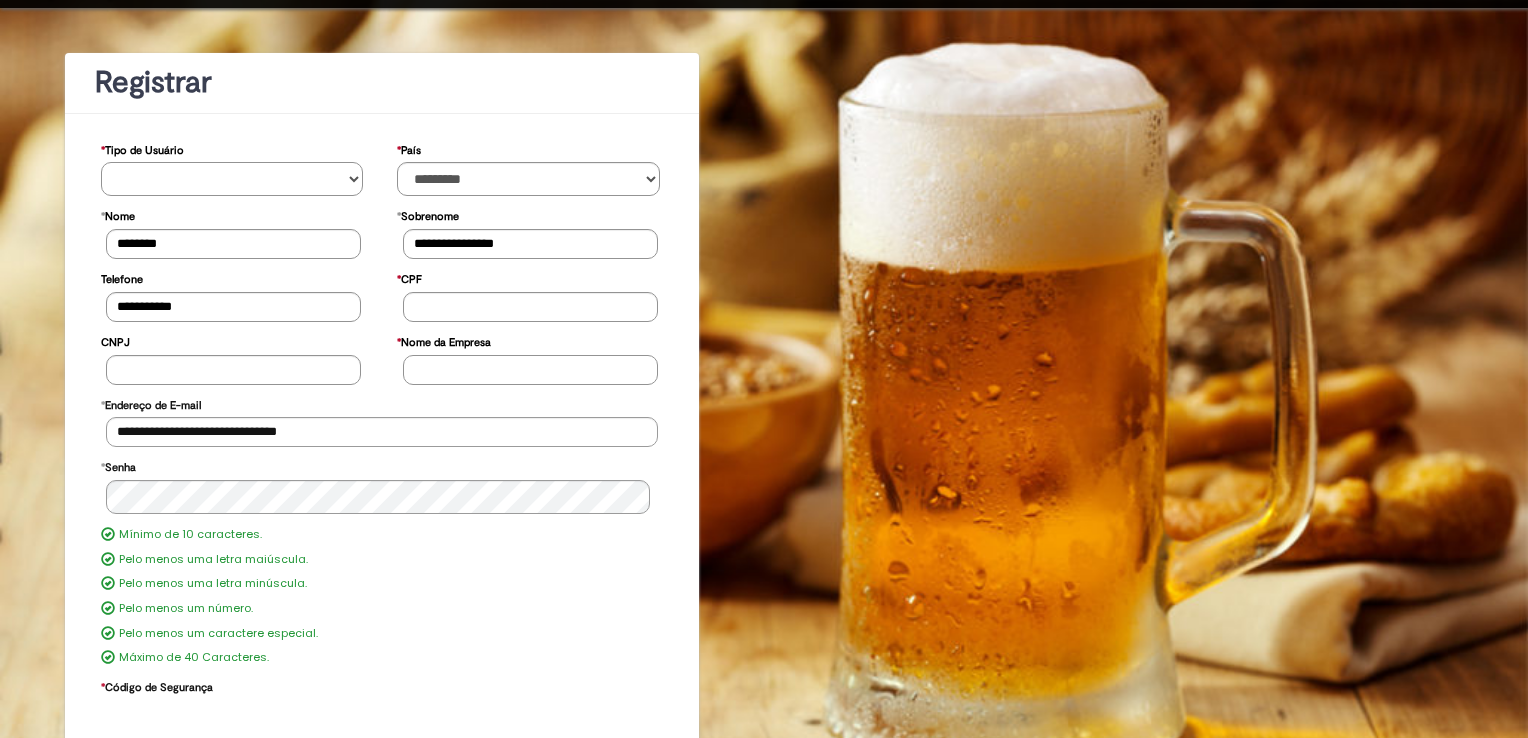 click on "**********" at bounding box center (232, 179) 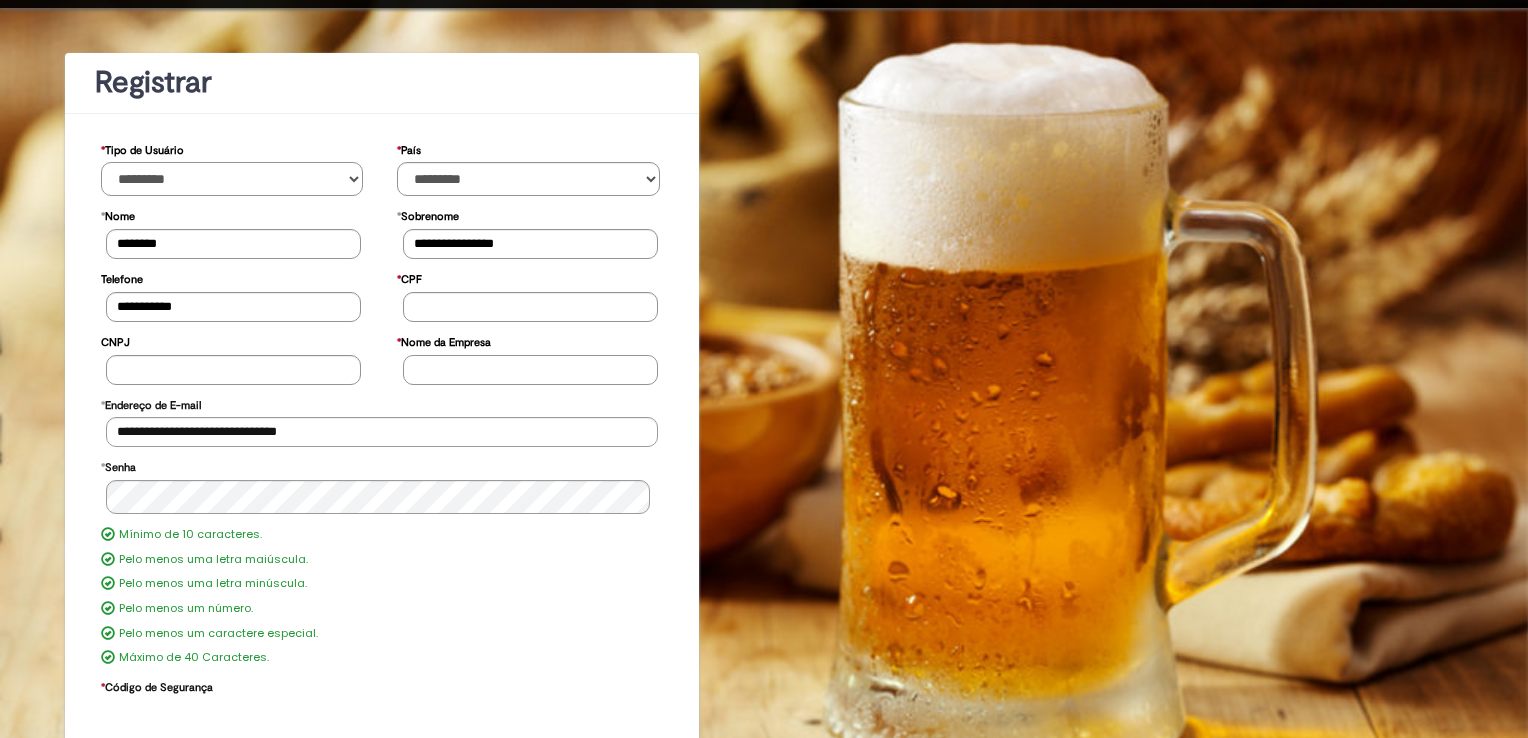 click on "**********" at bounding box center [232, 179] 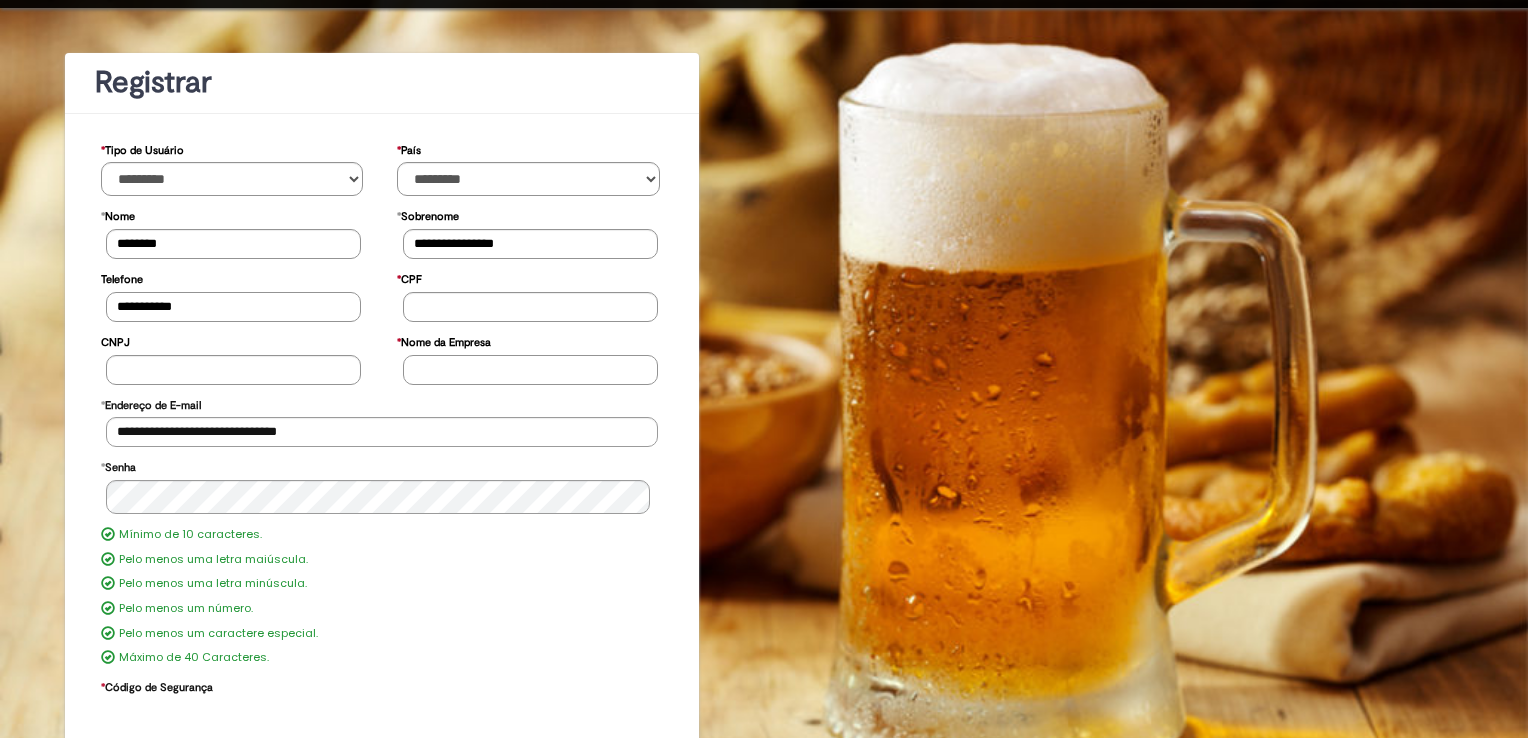 drag, startPoint x: 221, startPoint y: 300, endPoint x: 21, endPoint y: 295, distance: 200.06248 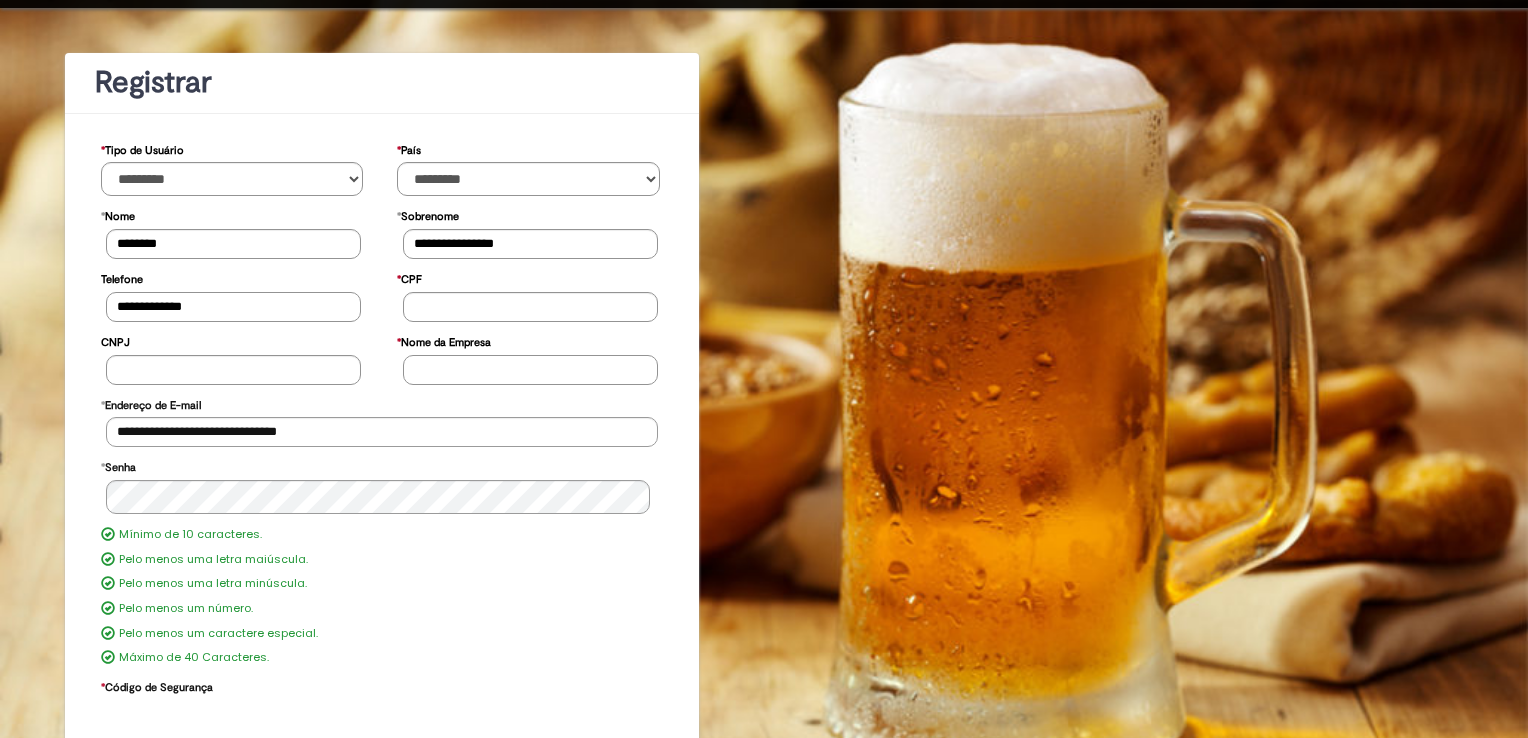 type on "**********" 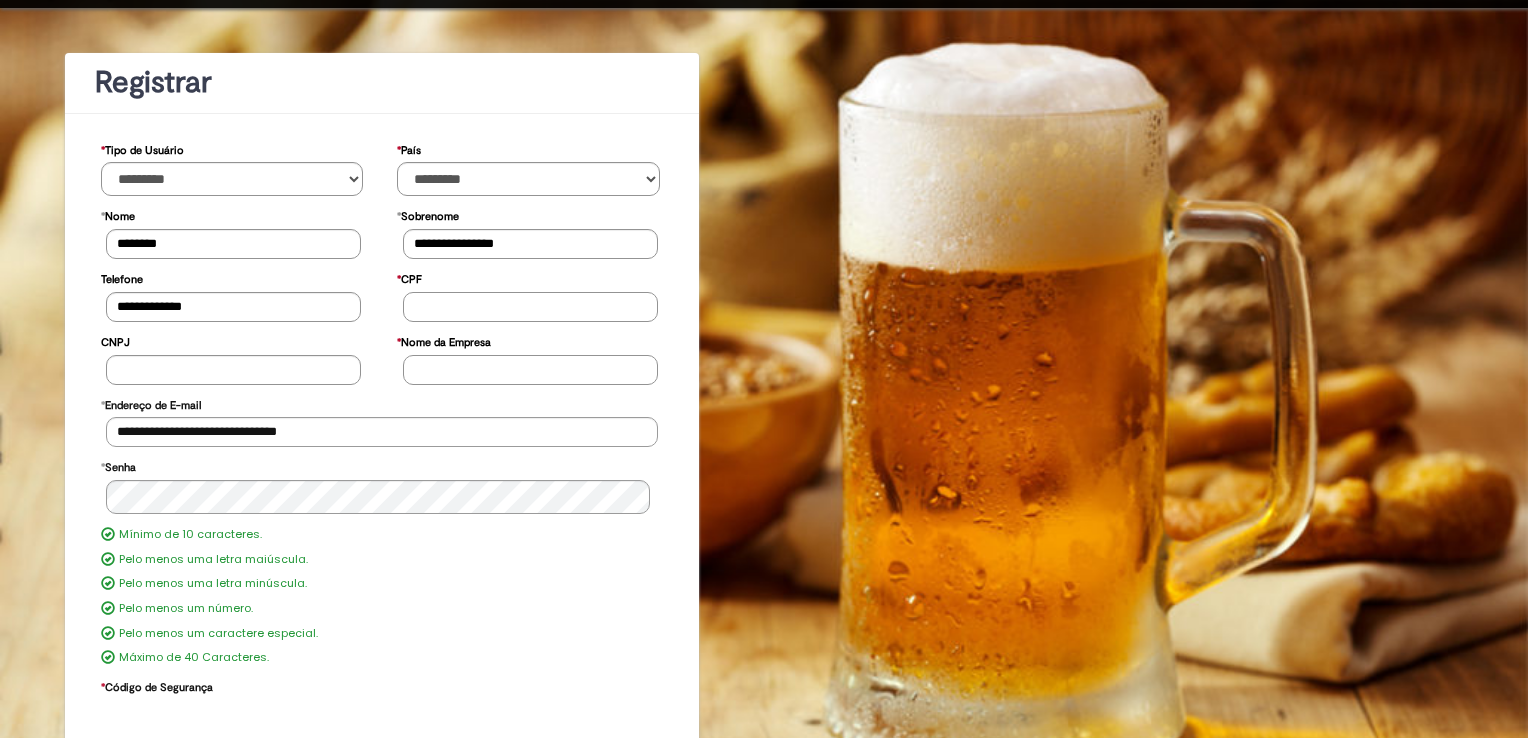 click on "*  CPF" at bounding box center [530, 307] 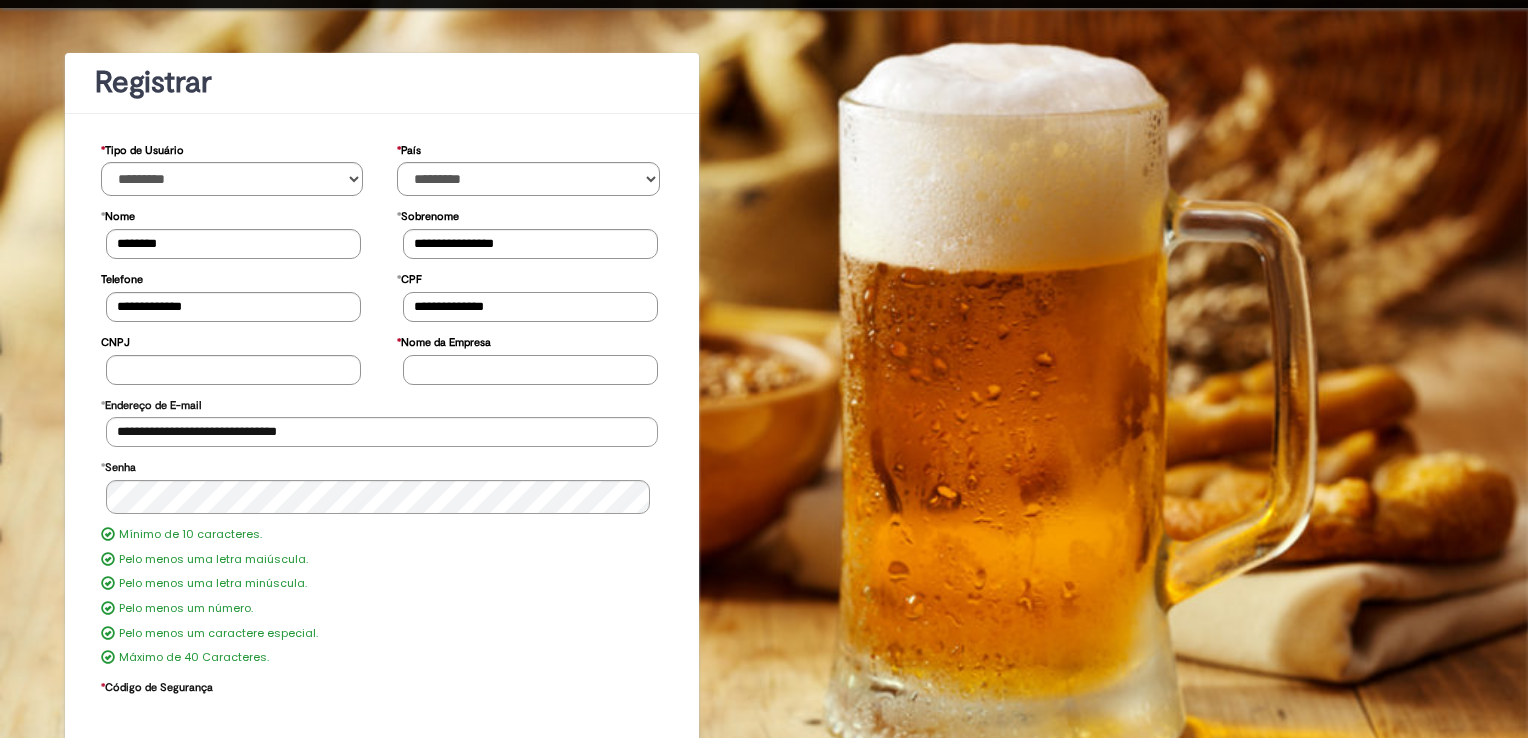 type on "**********" 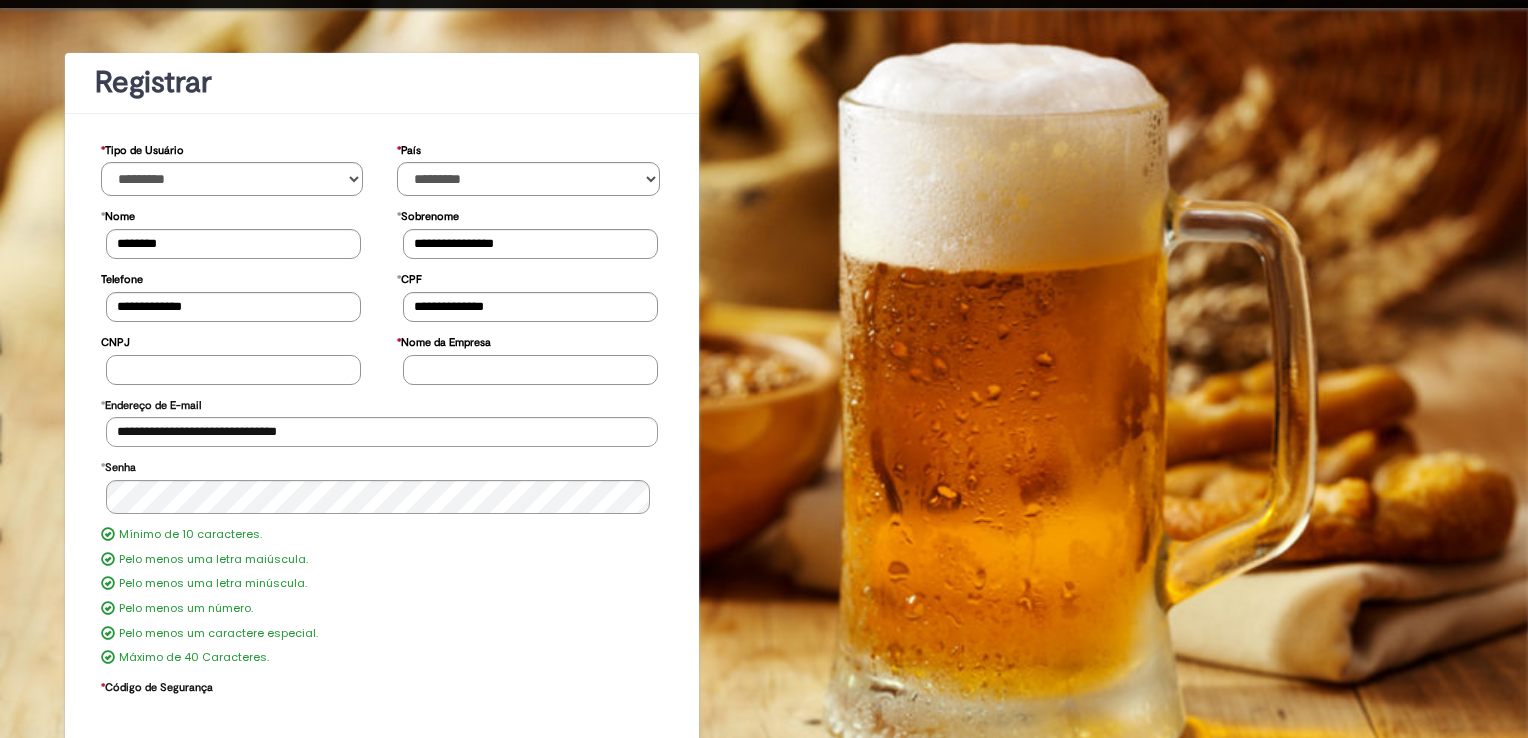 click on "CNPJ" at bounding box center [233, 370] 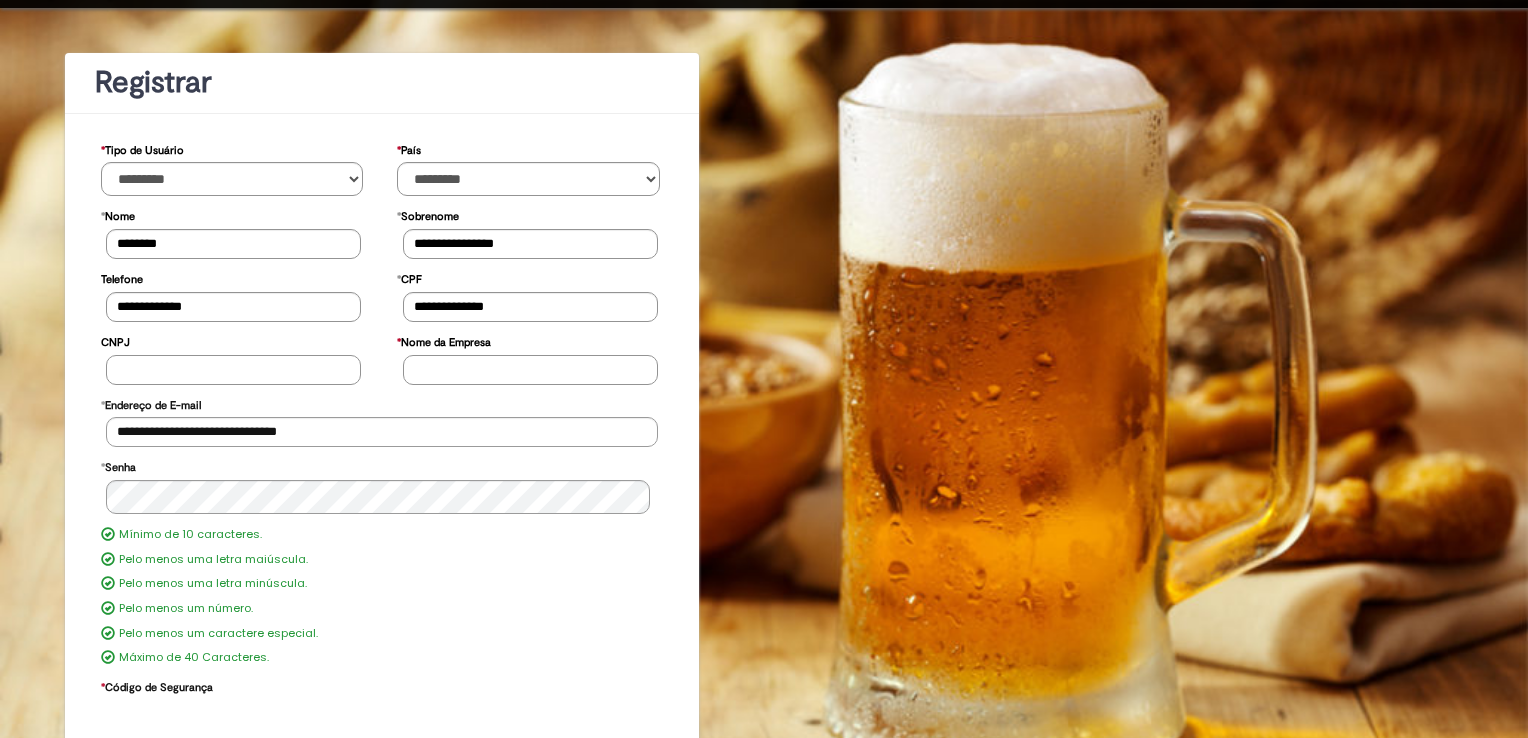 paste on "**********" 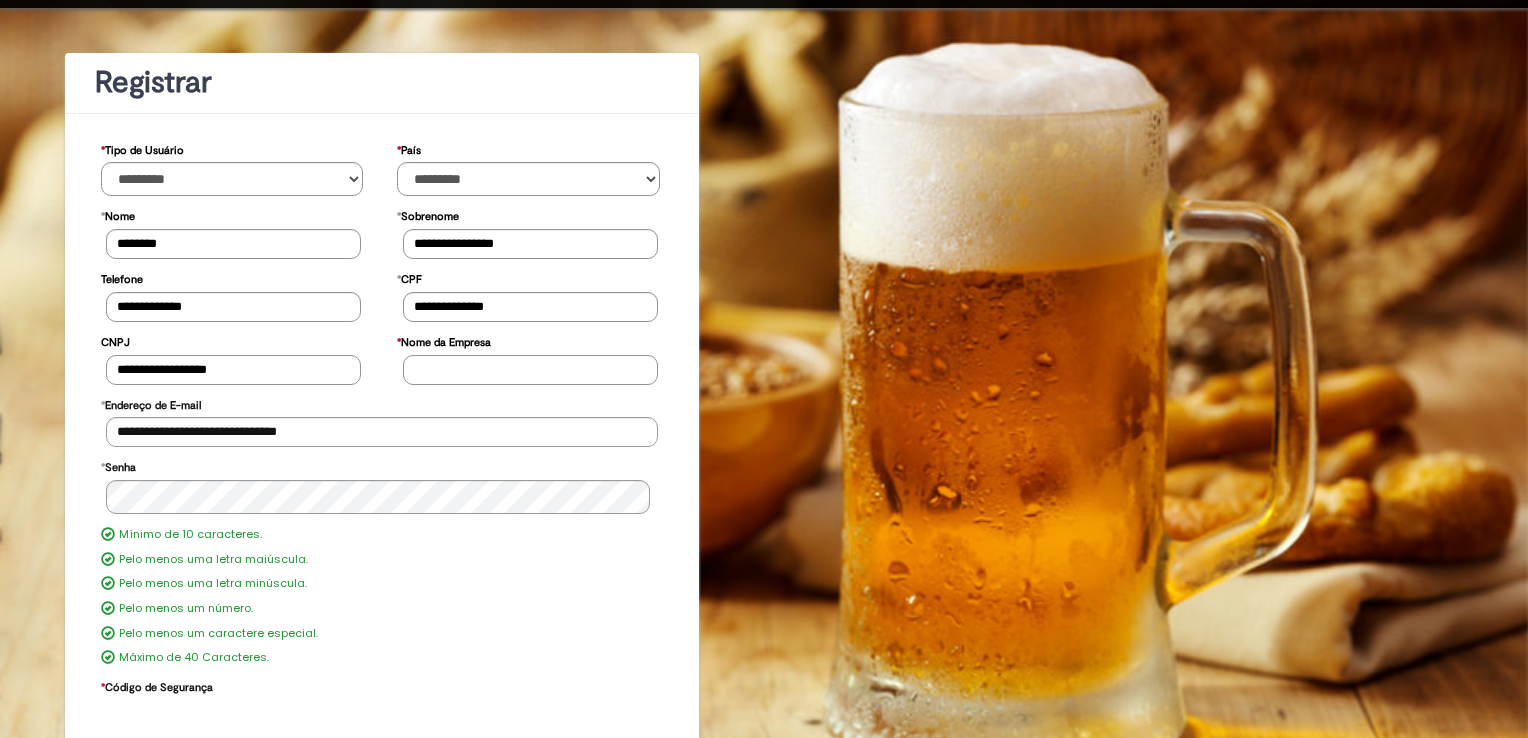 type on "**********" 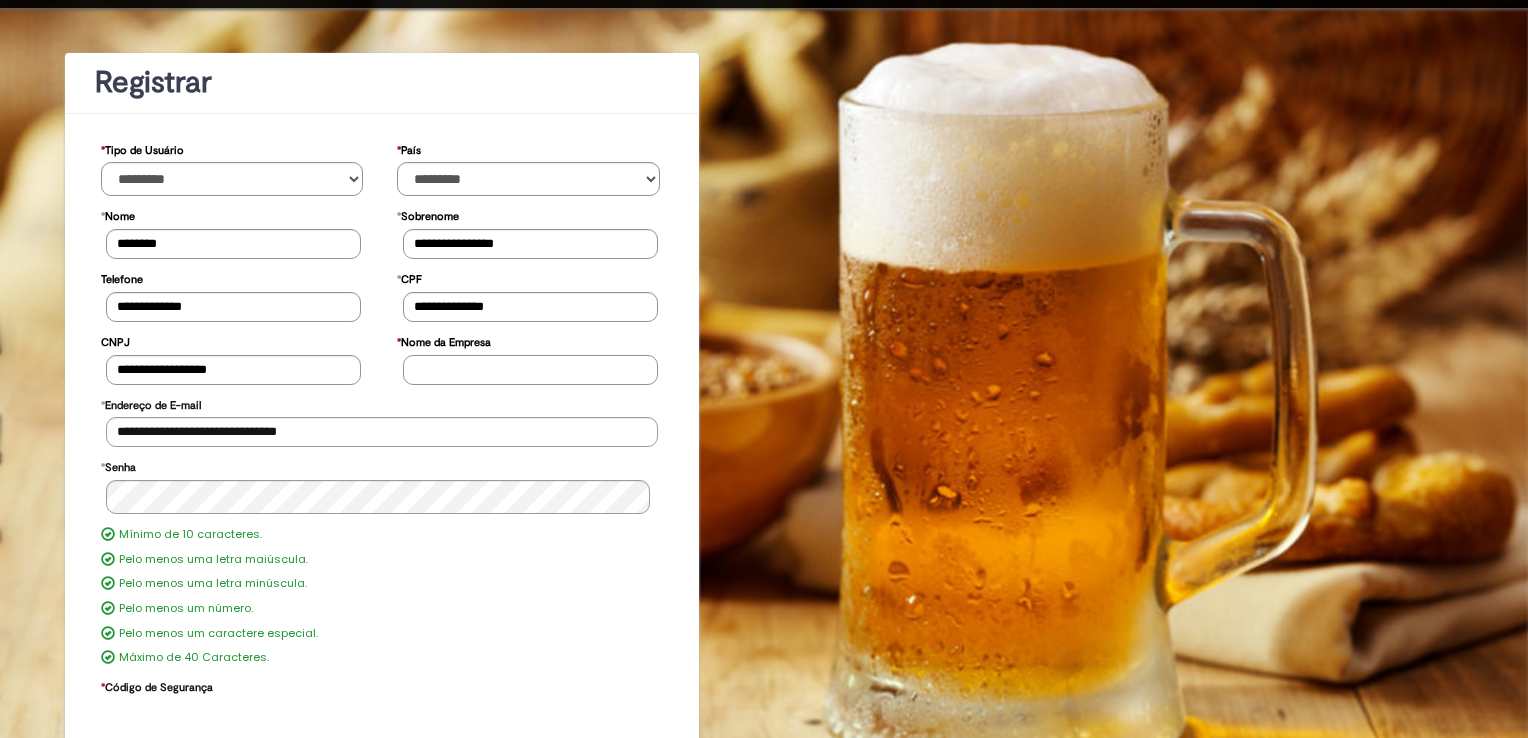 click on "*  Nome da Empresa" at bounding box center [530, 370] 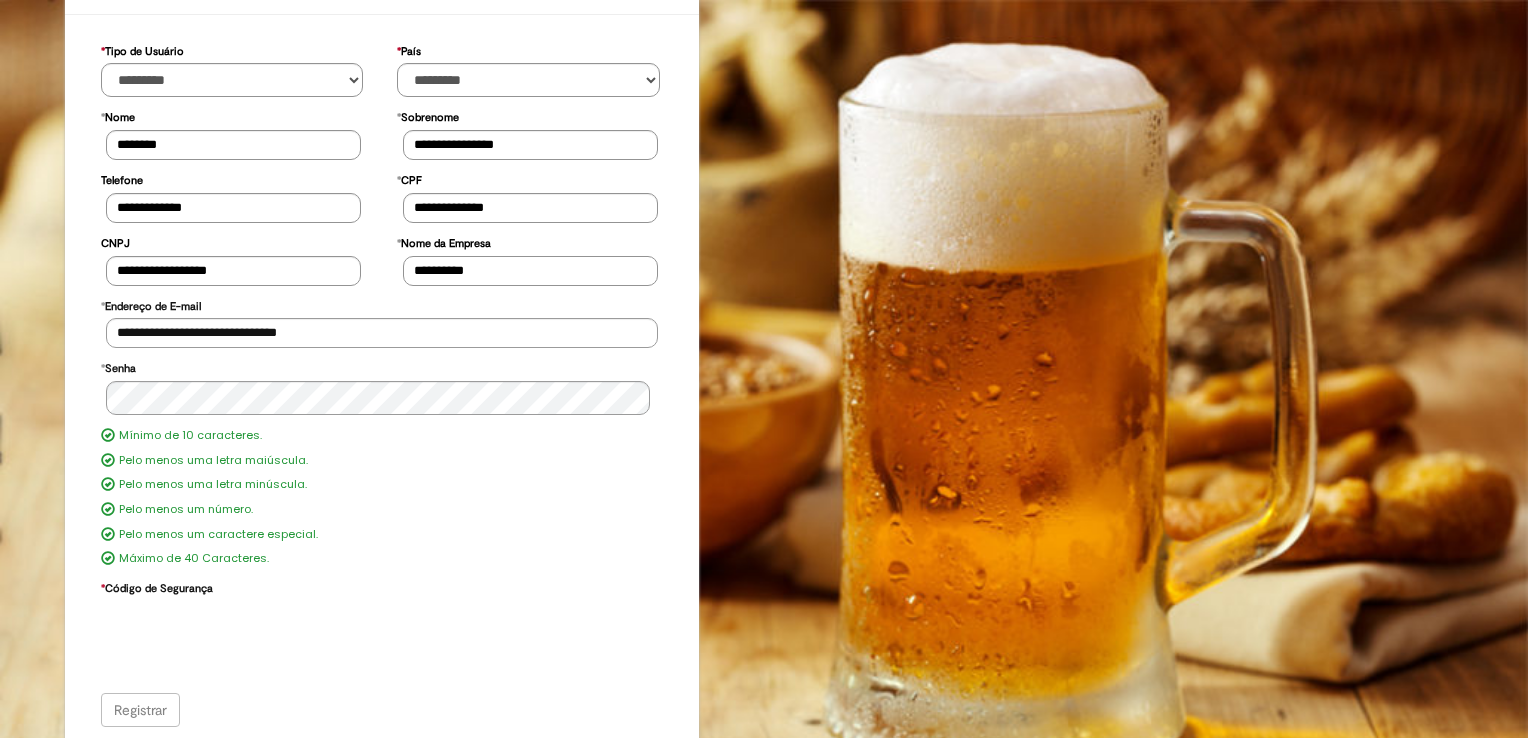 scroll, scrollTop: 181, scrollLeft: 0, axis: vertical 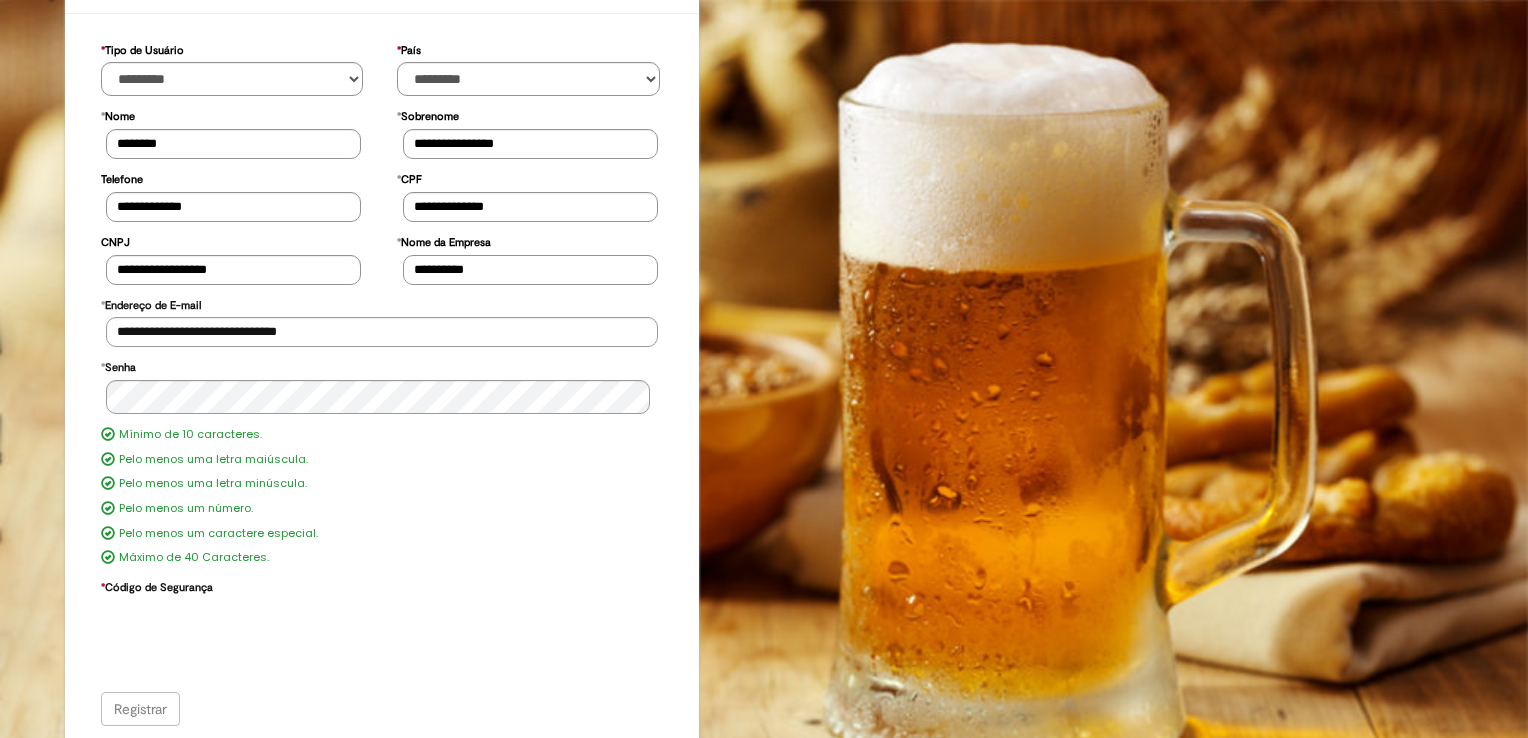 type on "**********" 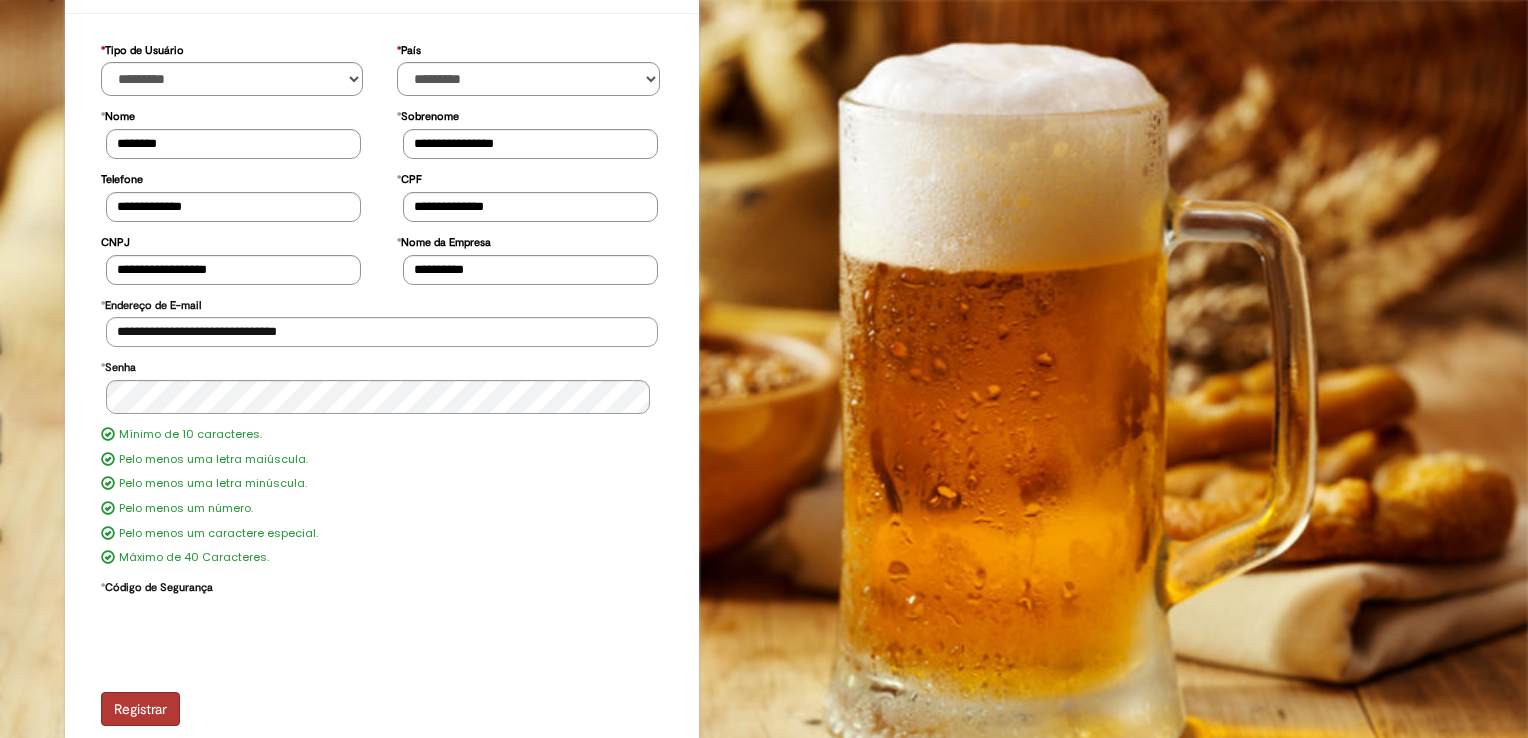 click on "Registrar" at bounding box center [140, 709] 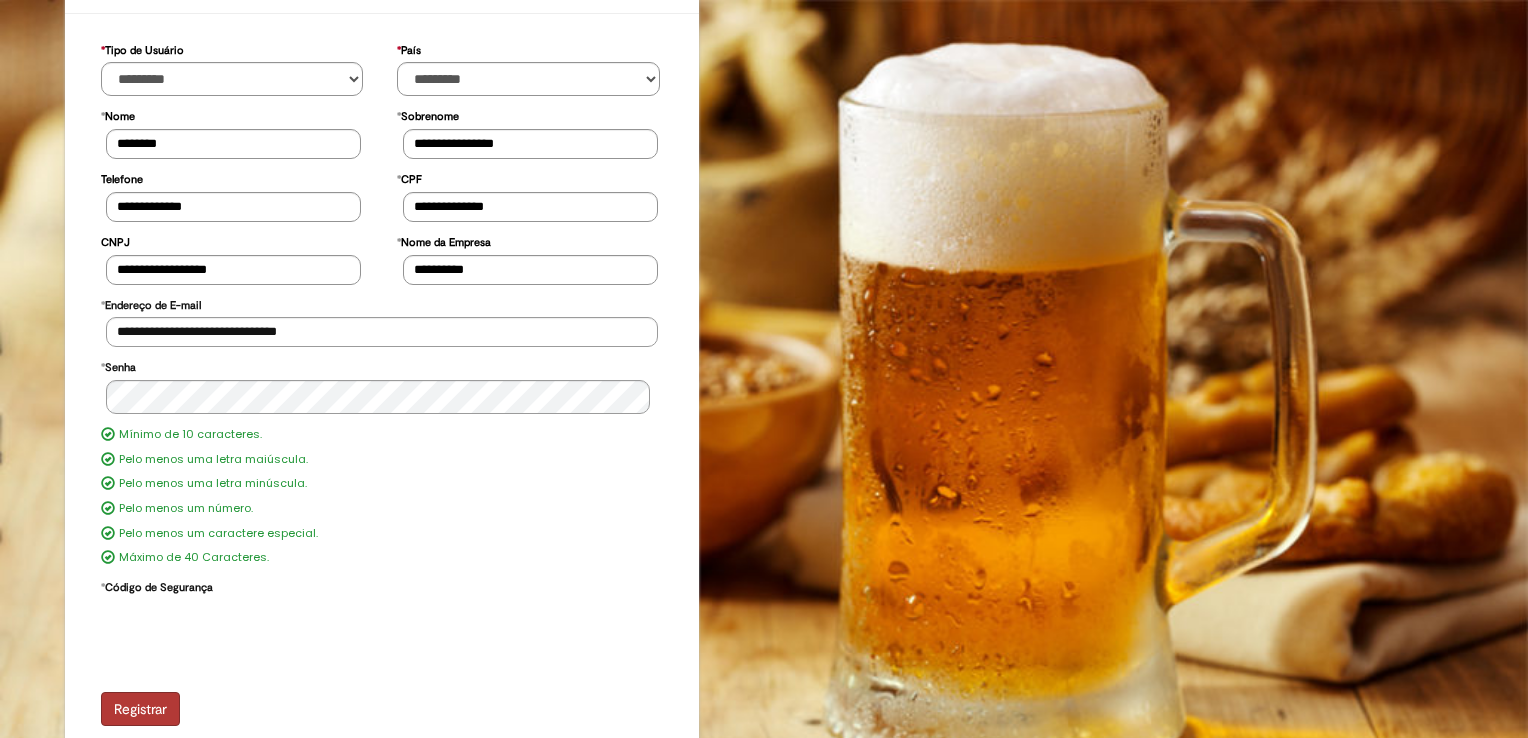 click on "Registrar" at bounding box center (140, 709) 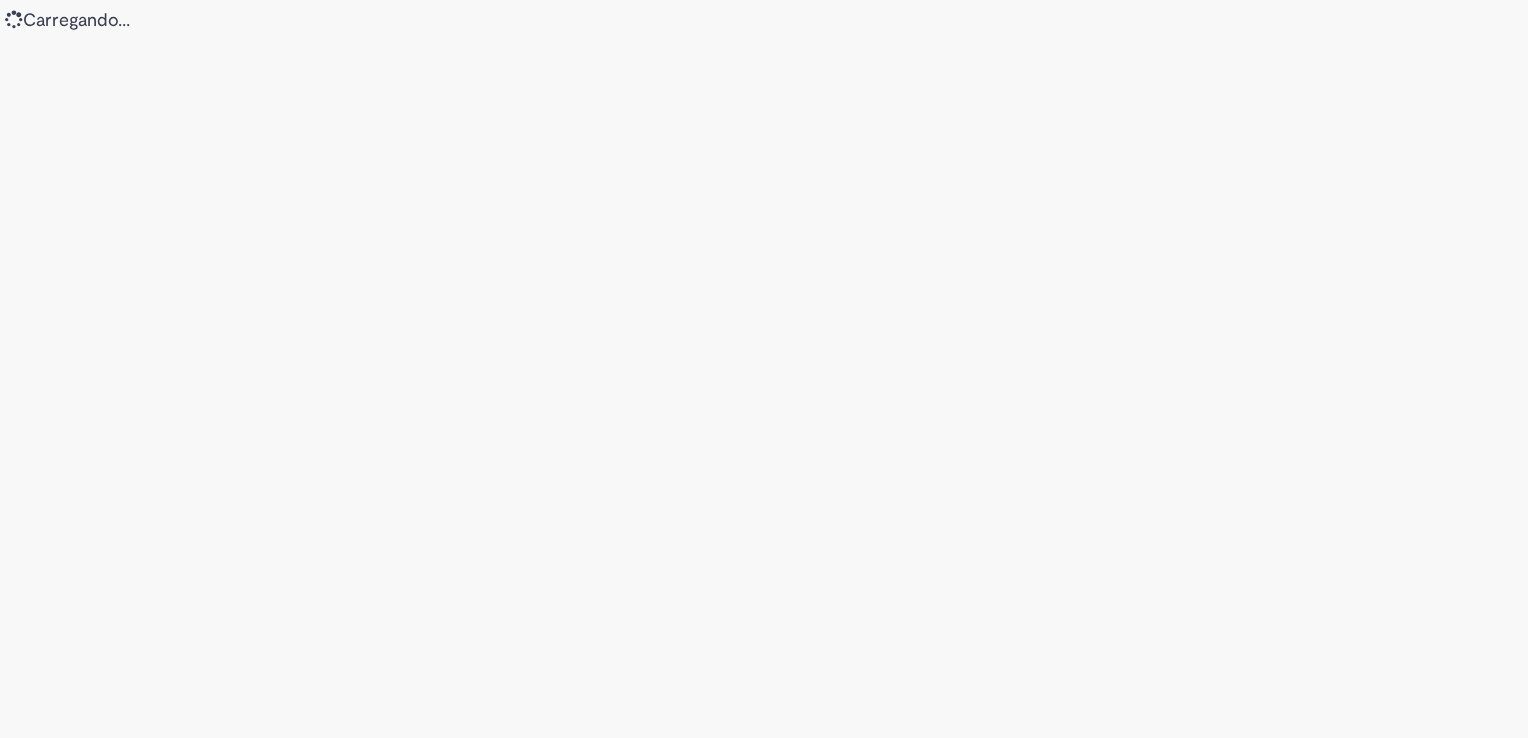 scroll, scrollTop: 0, scrollLeft: 0, axis: both 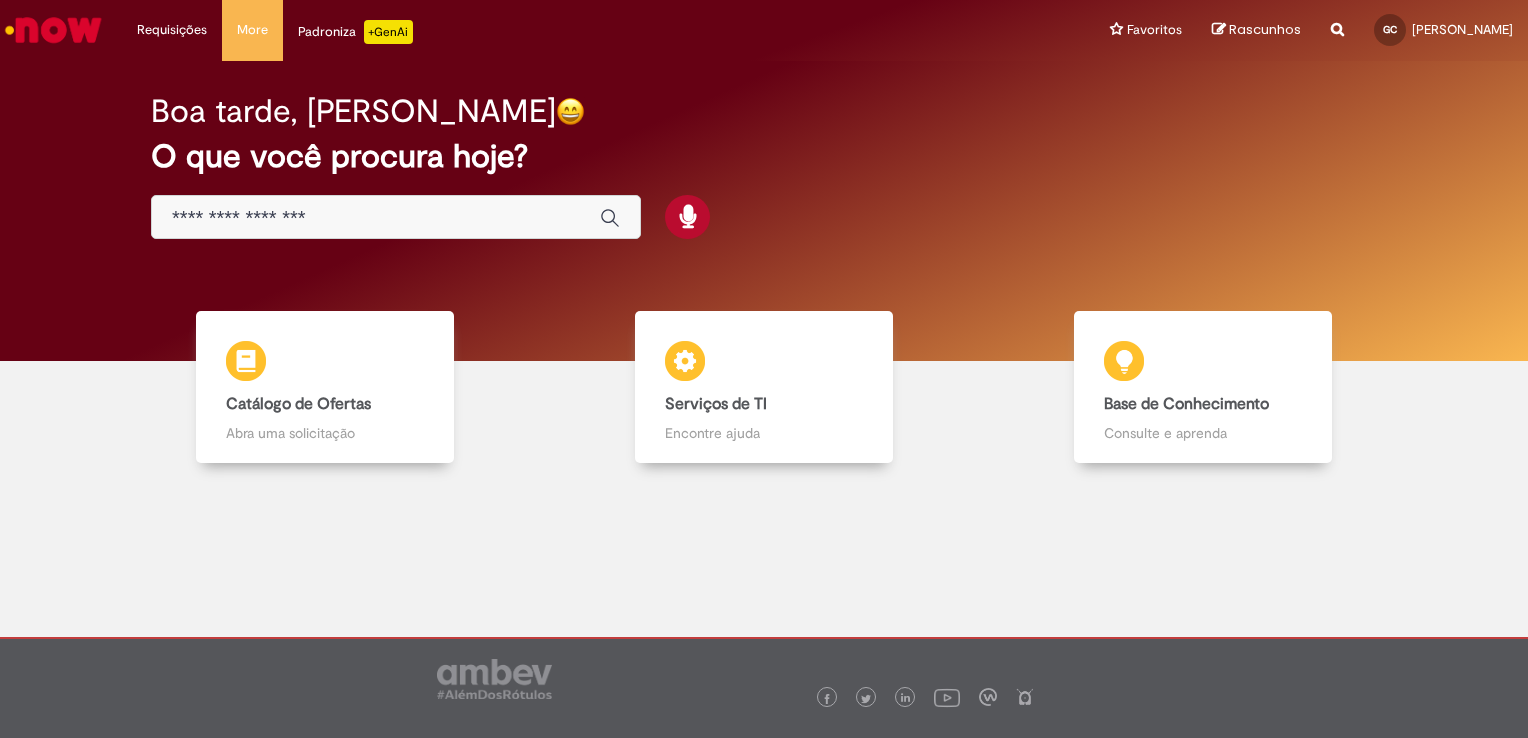 click on "O que você procura hoje?" at bounding box center [764, 156] 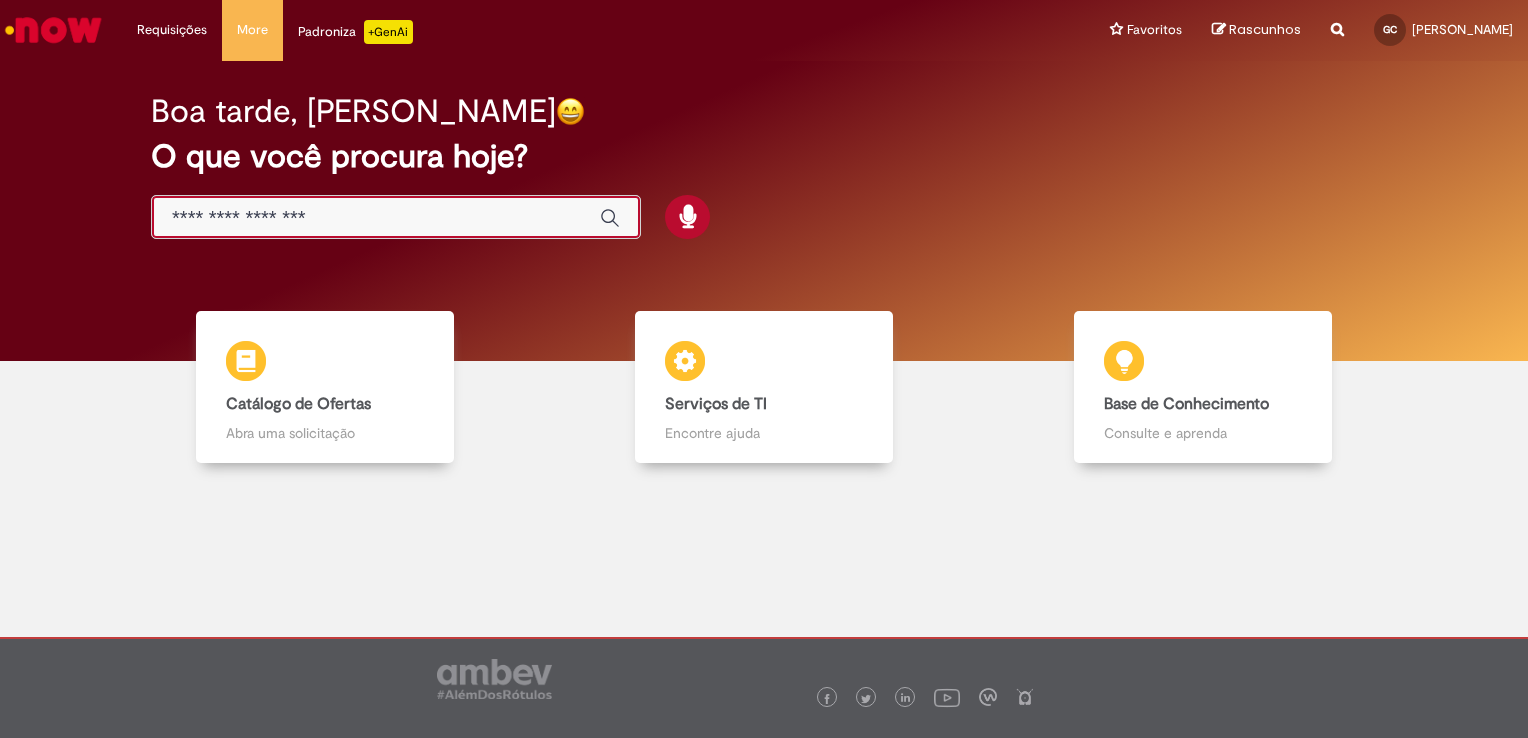 paste on "**********" 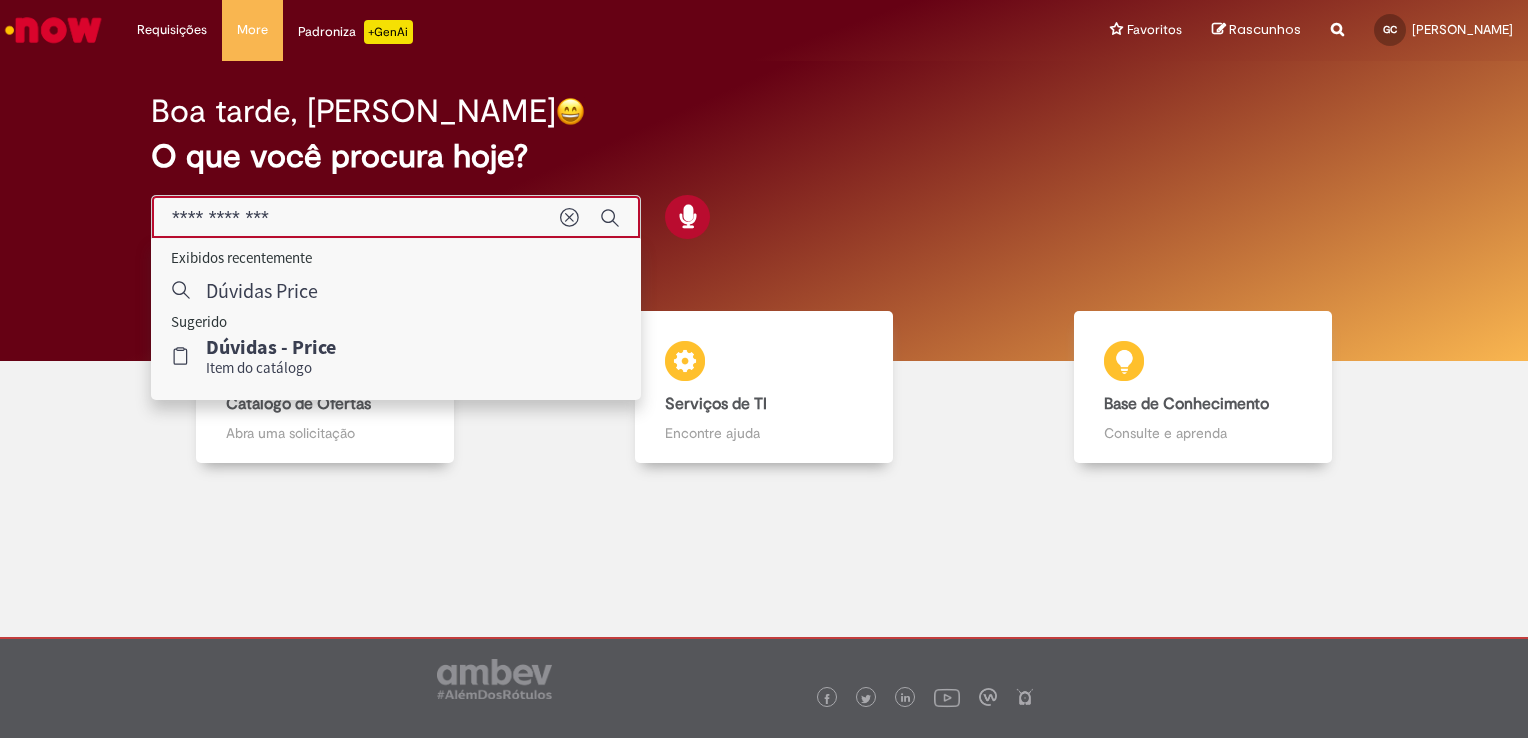 type on "**********" 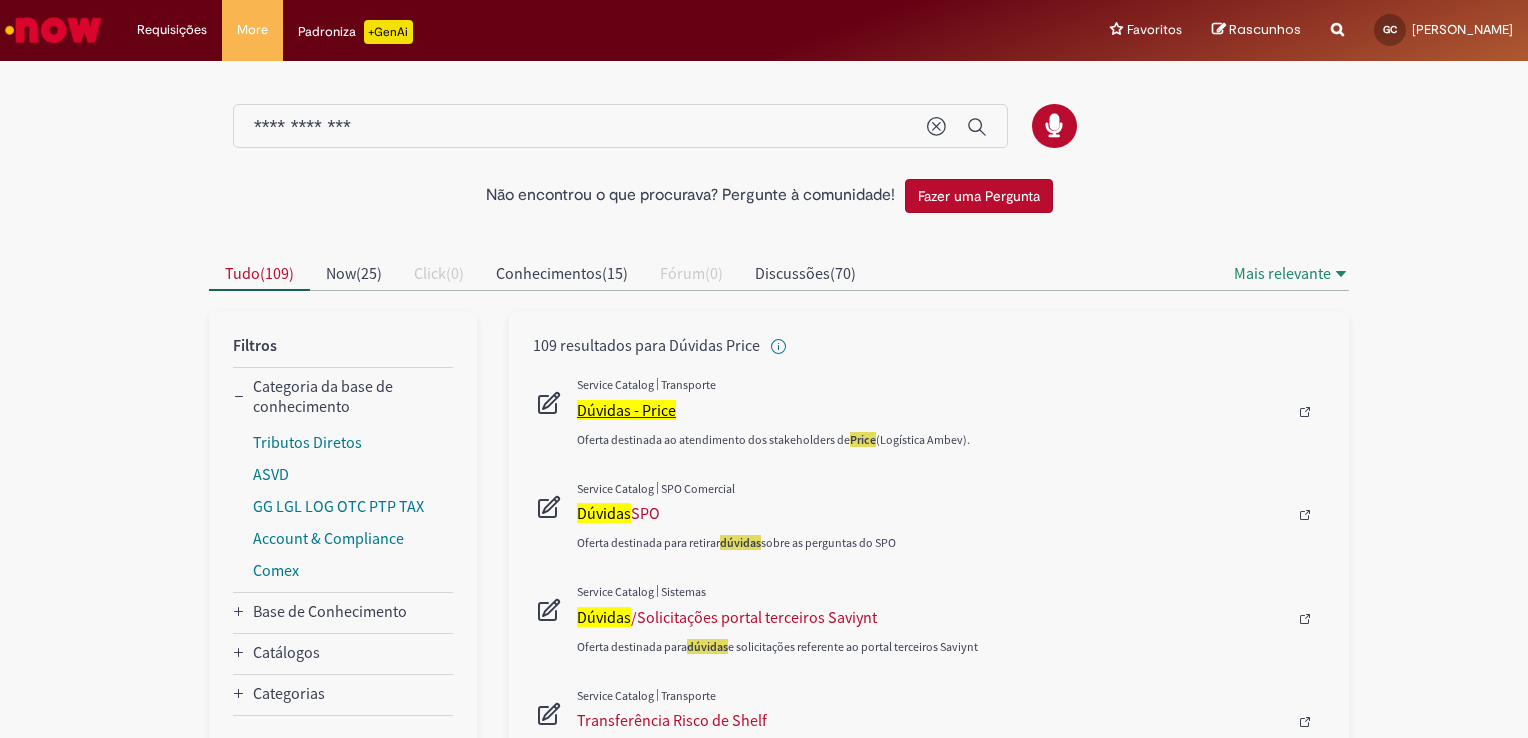 click on "Dúvidas - Price" at bounding box center (626, 410) 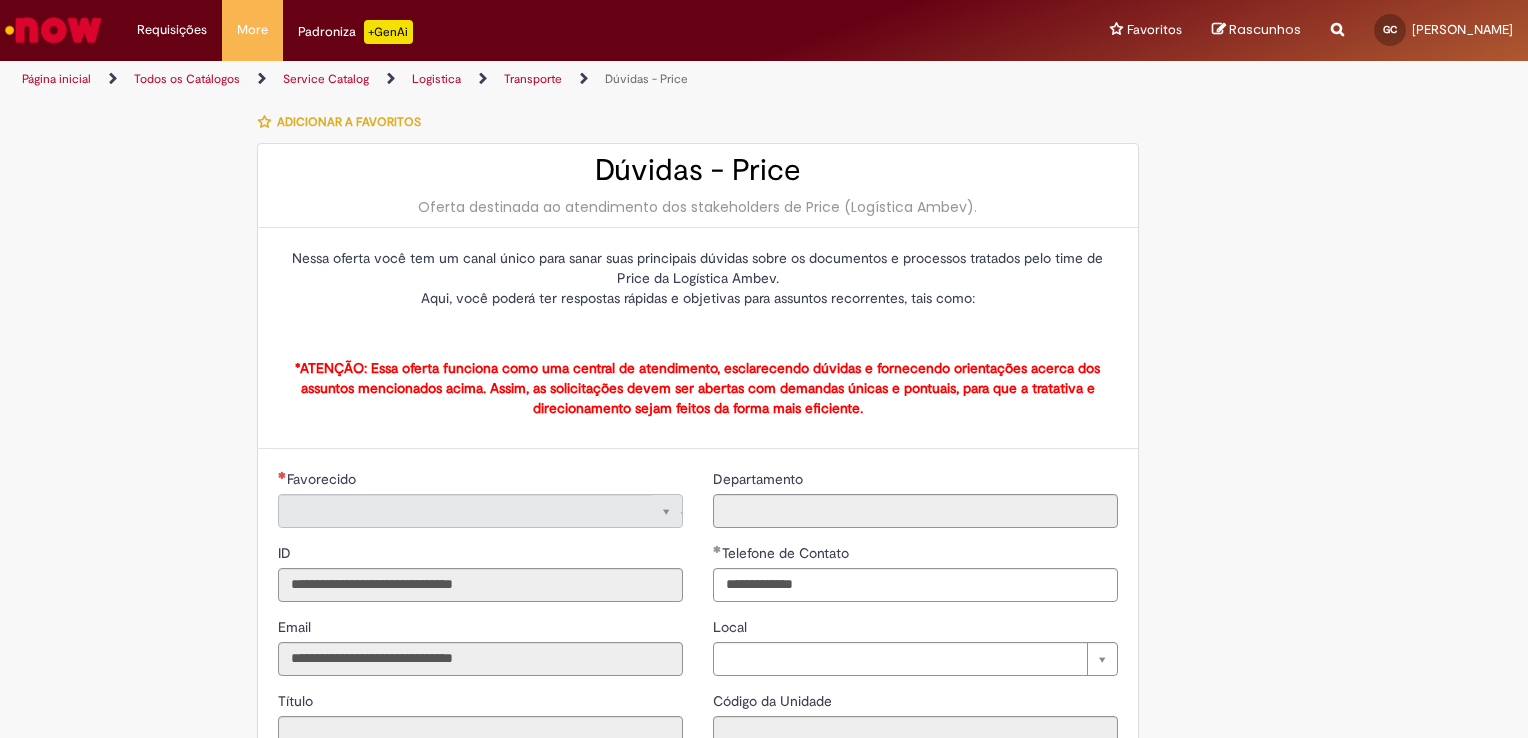 type on "**********" 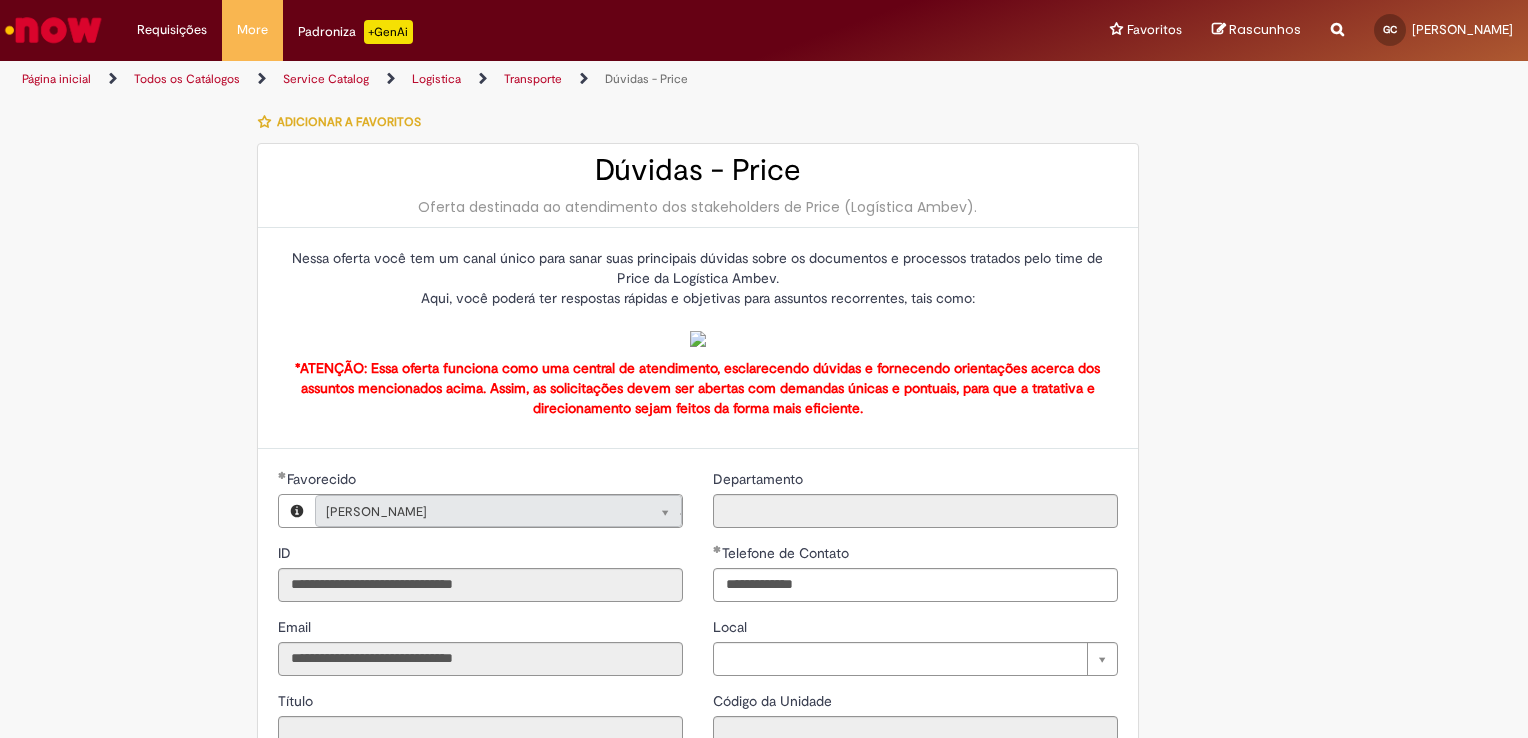 type on "**********" 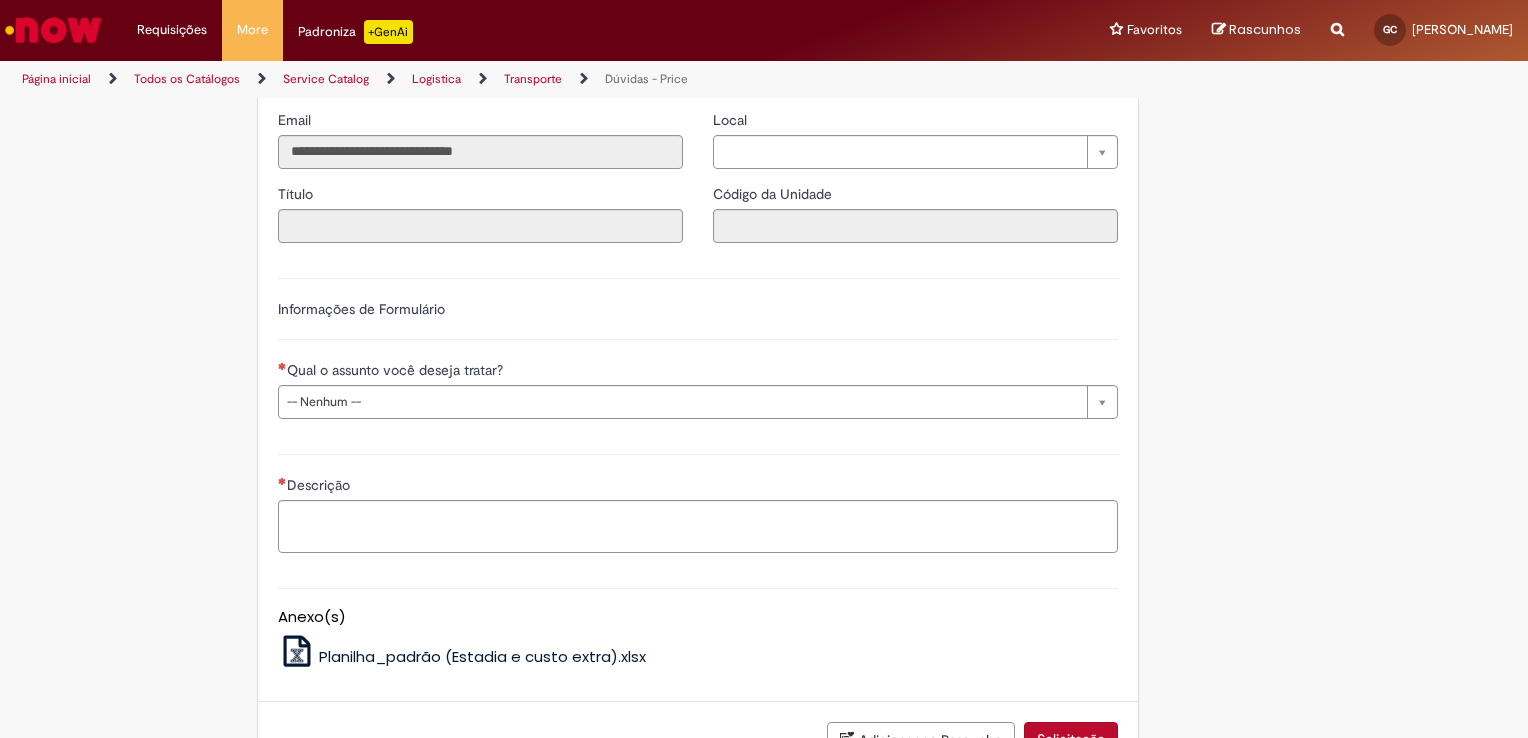 scroll, scrollTop: 600, scrollLeft: 0, axis: vertical 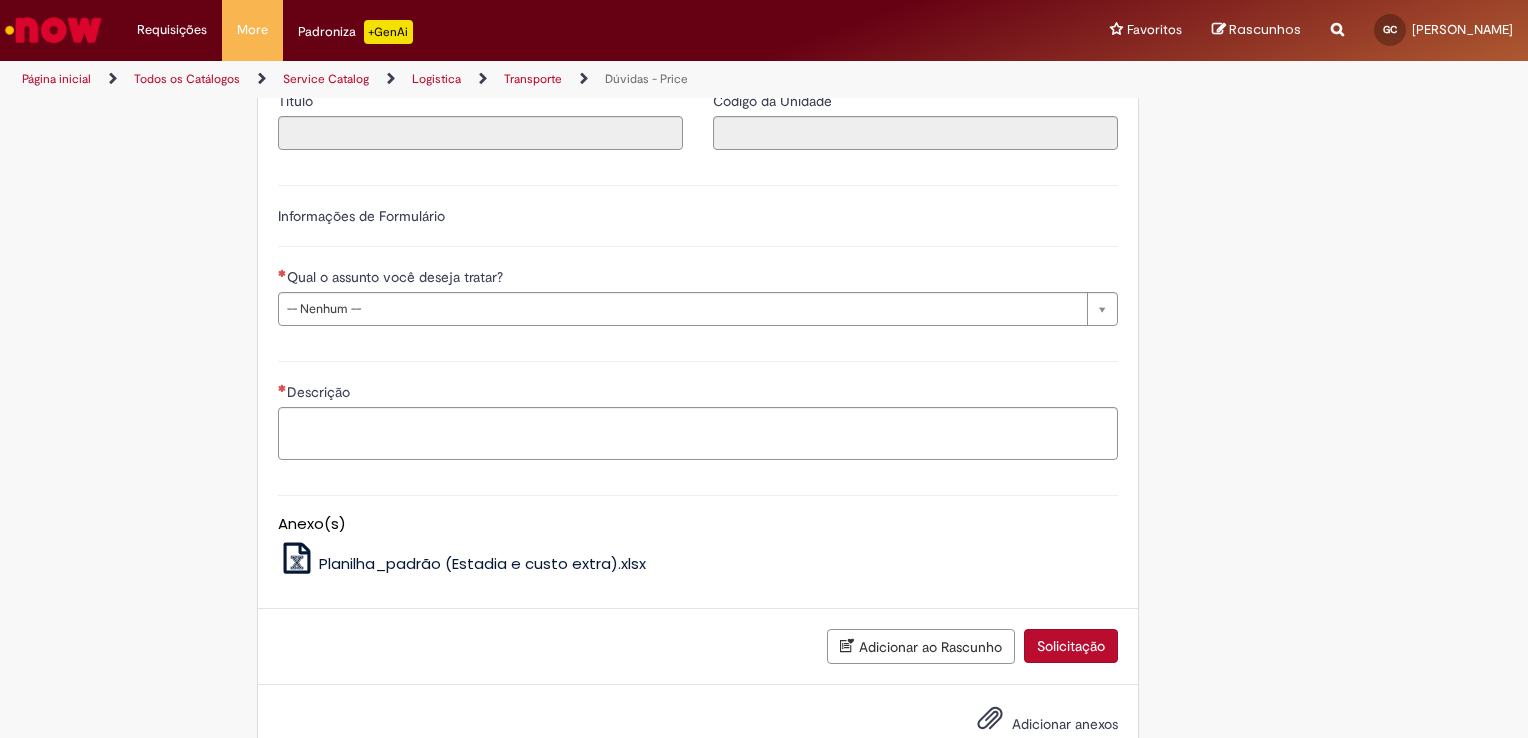 click on "Departamento" at bounding box center (915, -89) 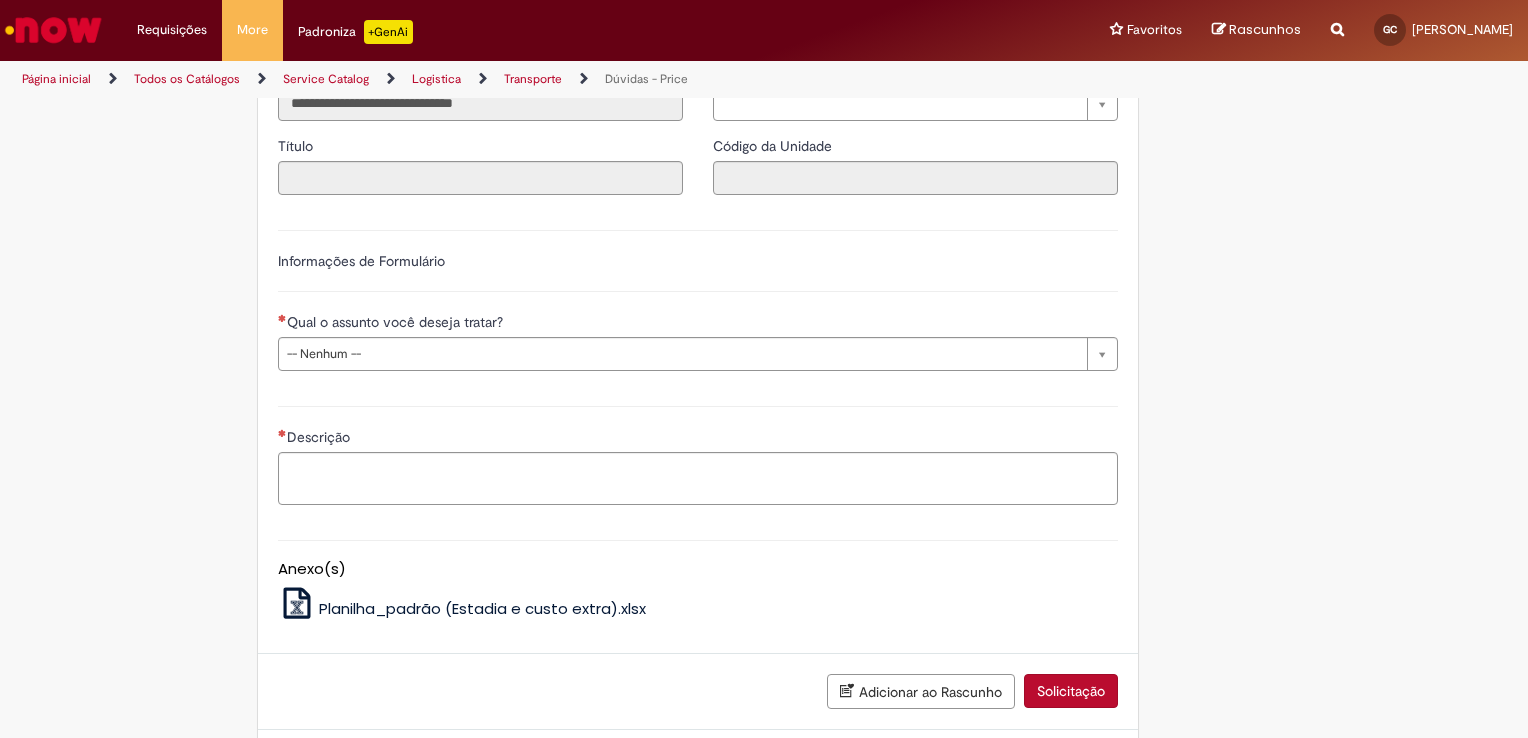 scroll, scrollTop: 500, scrollLeft: 0, axis: vertical 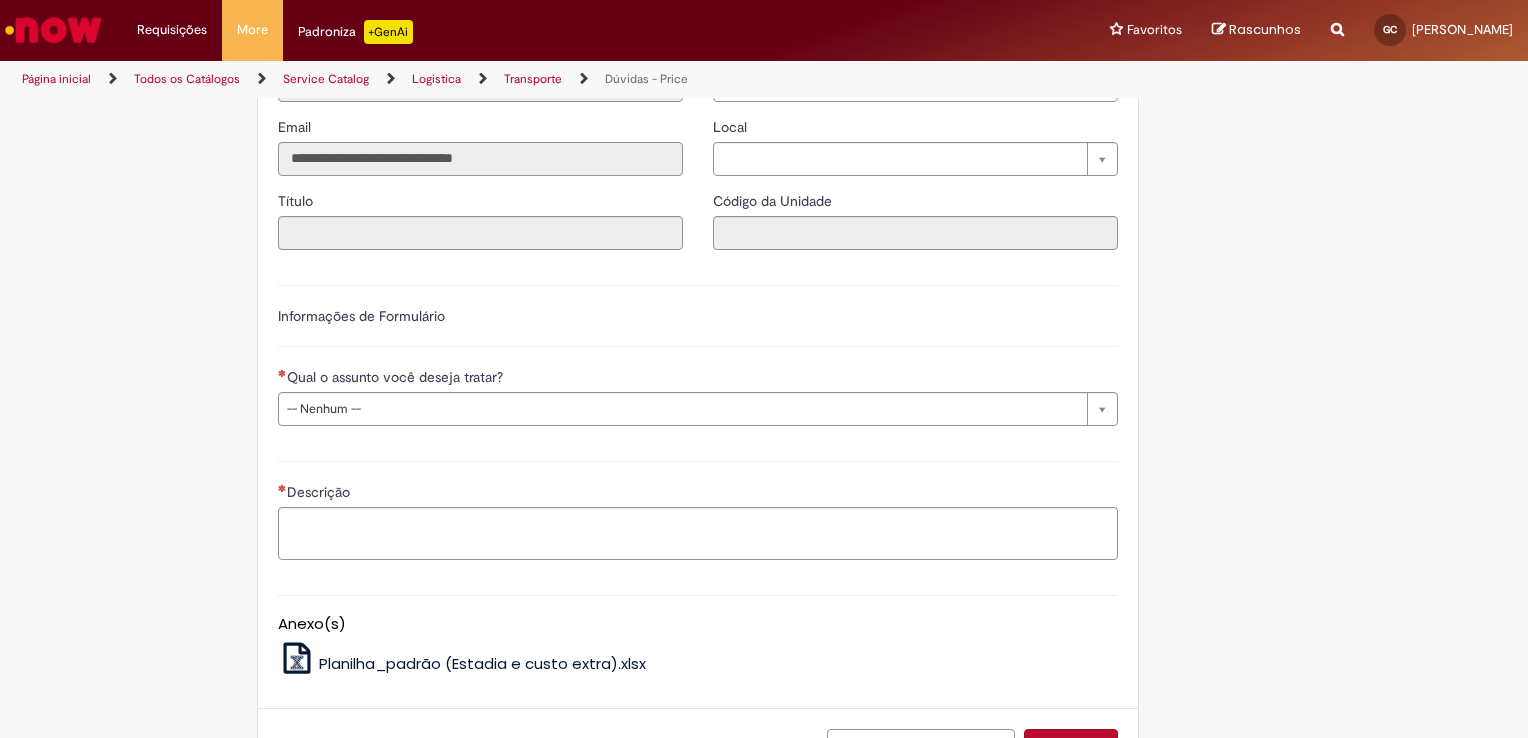 click on "**********" at bounding box center [480, 159] 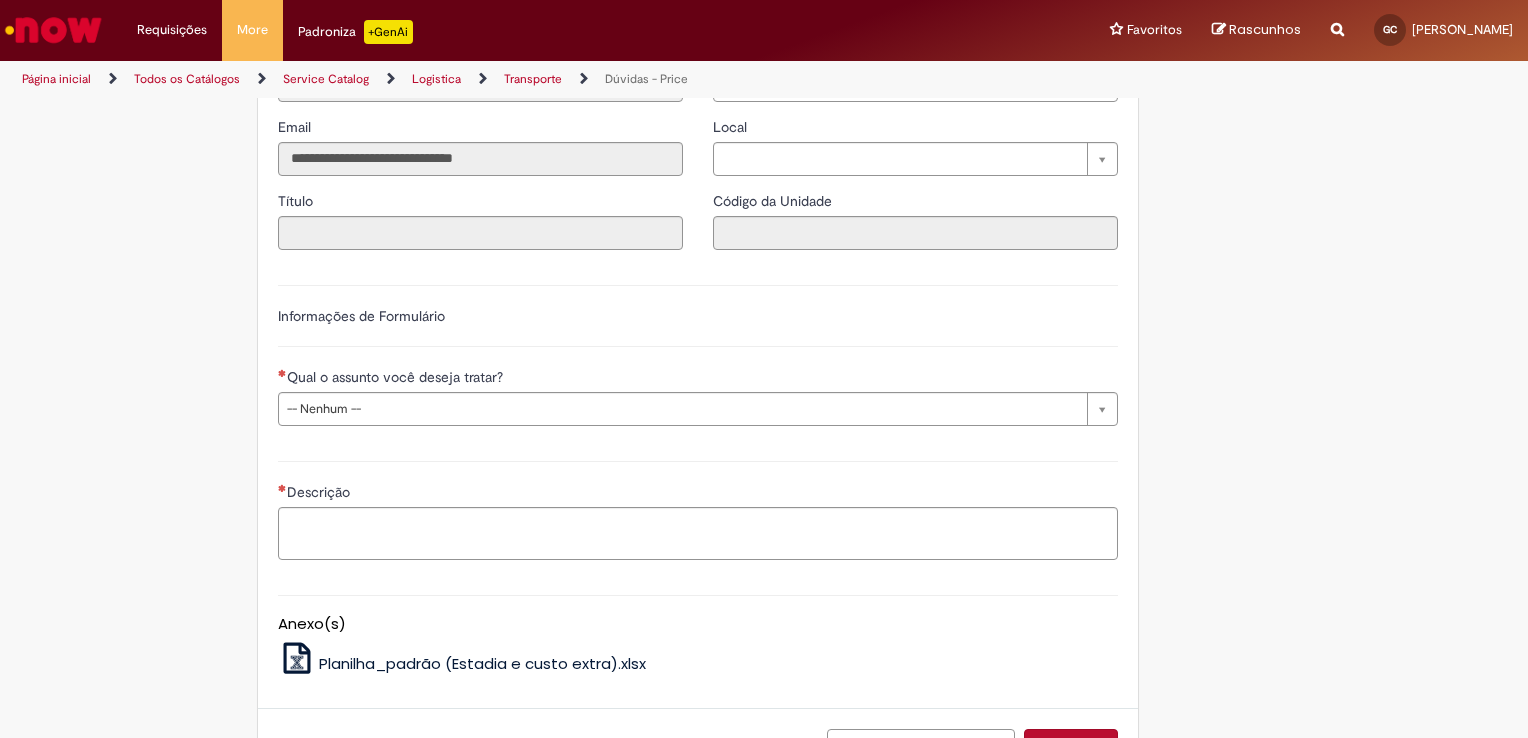 click on "**********" at bounding box center (480, 85) 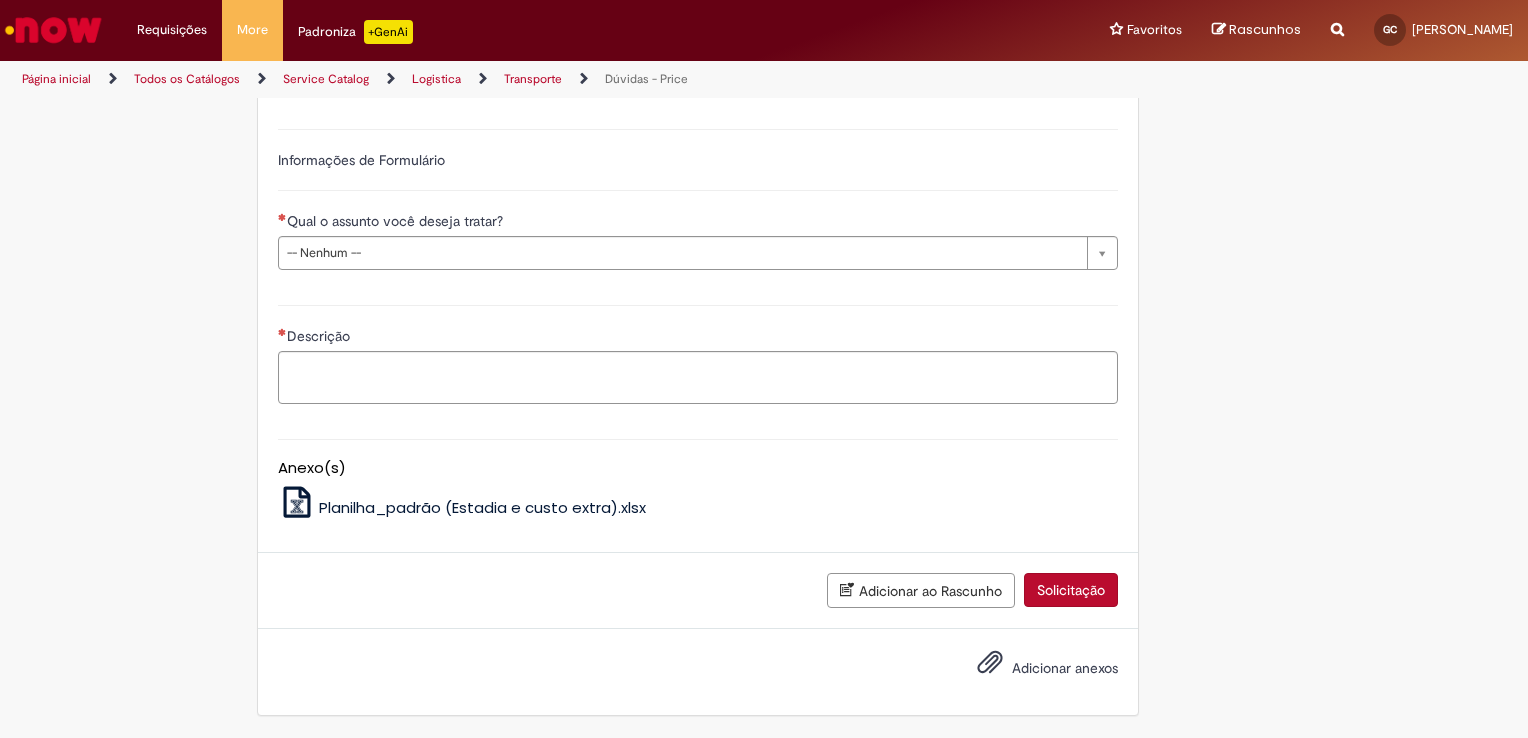 scroll, scrollTop: 700, scrollLeft: 0, axis: vertical 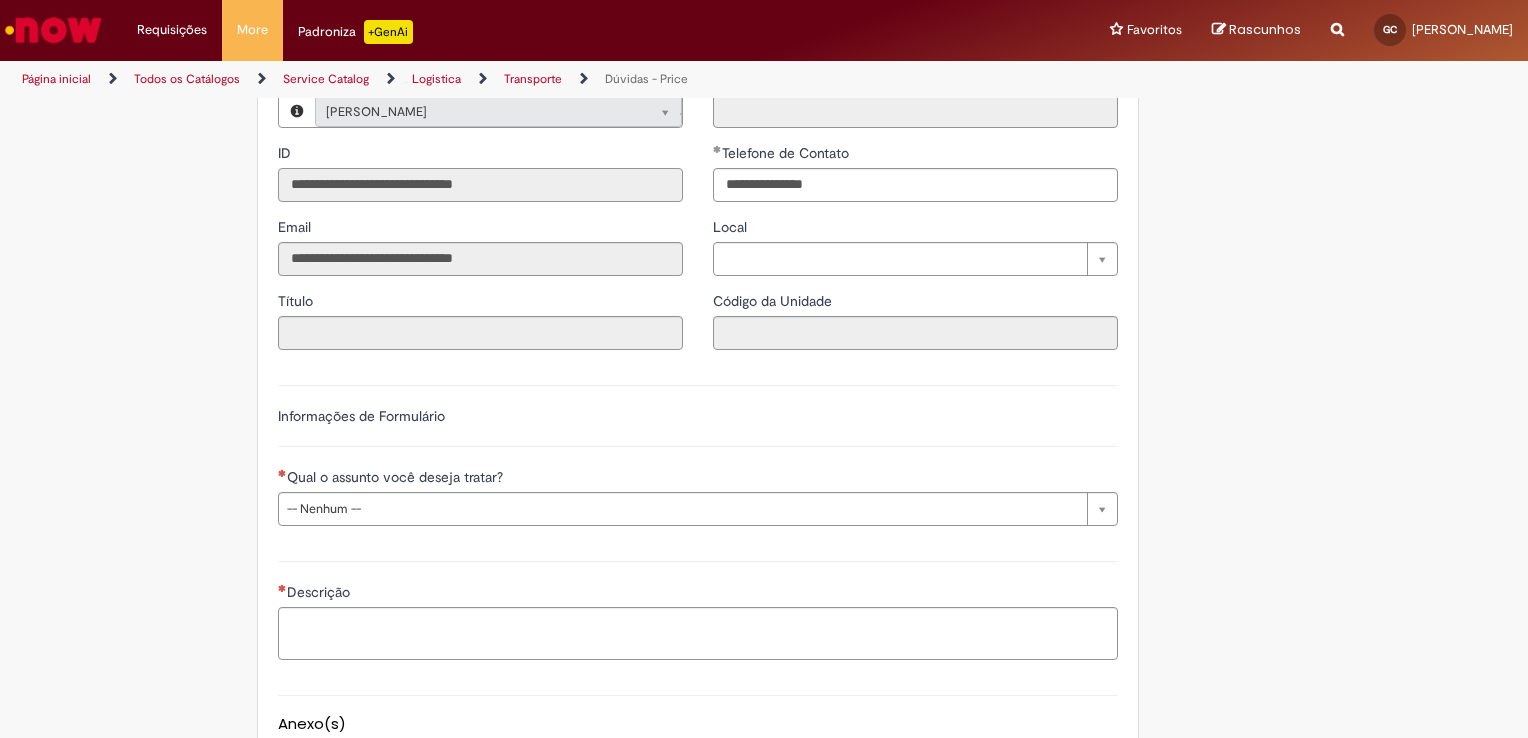 click on "**********" at bounding box center [480, 185] 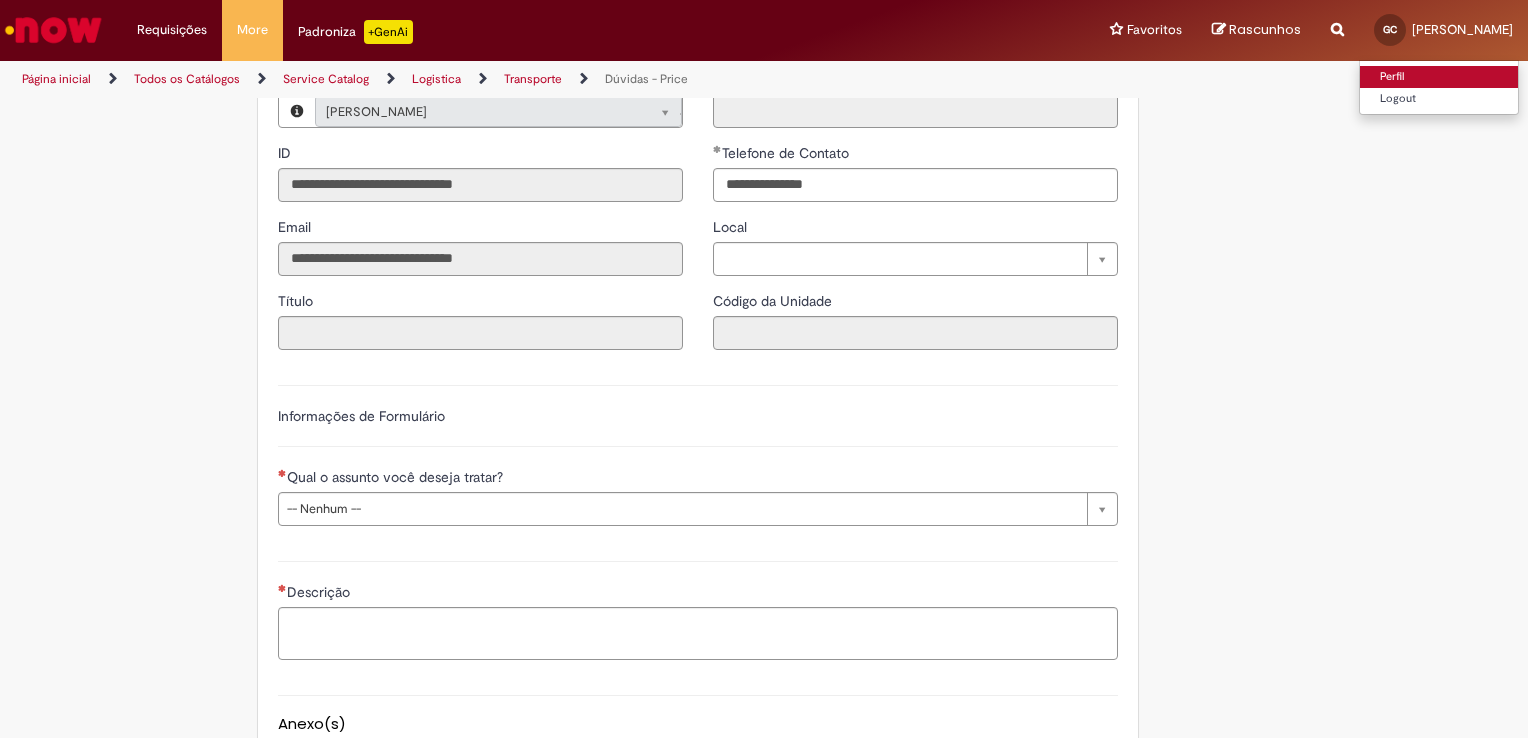 click on "[PERSON_NAME]" at bounding box center (1462, 29) 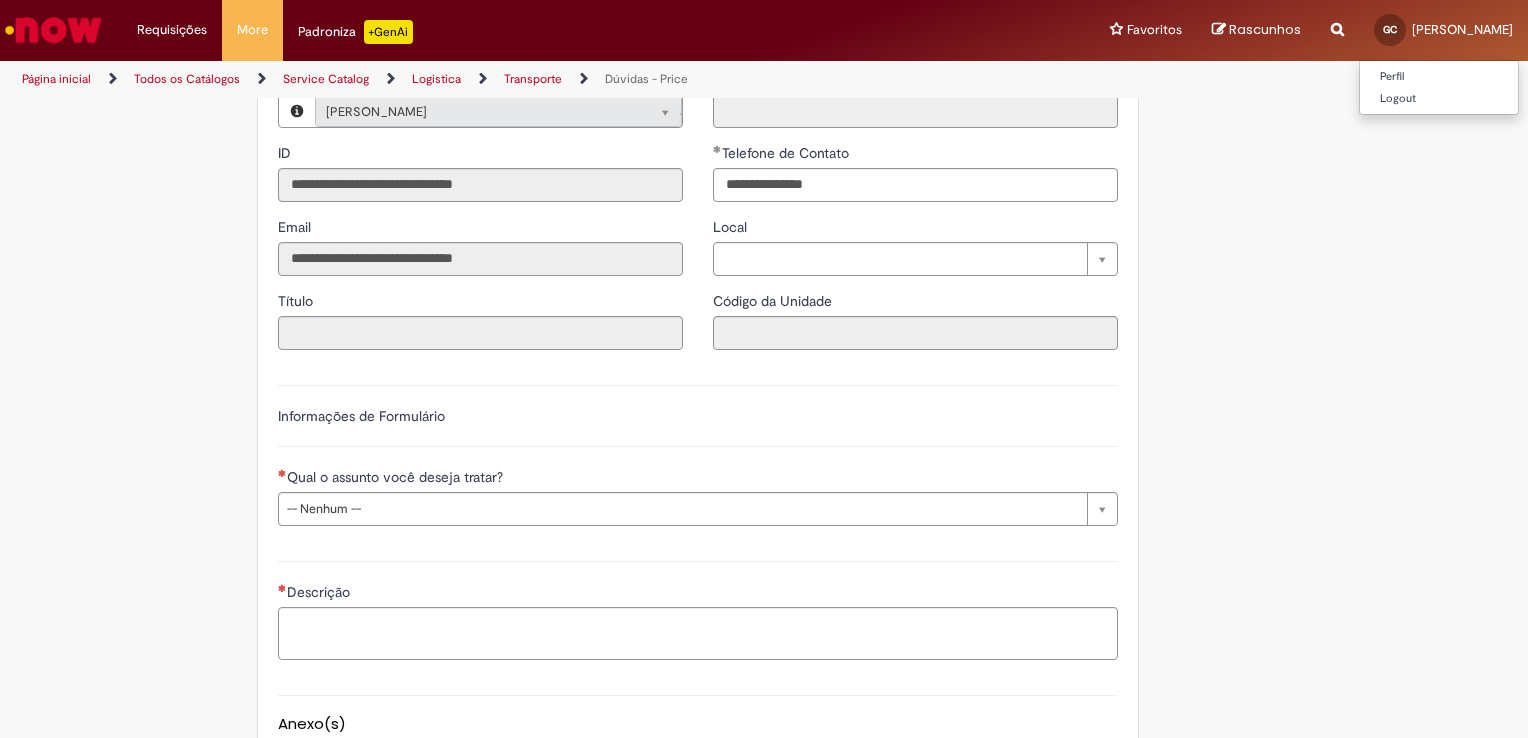 click on "Perfil
Logout" at bounding box center (1439, 87) 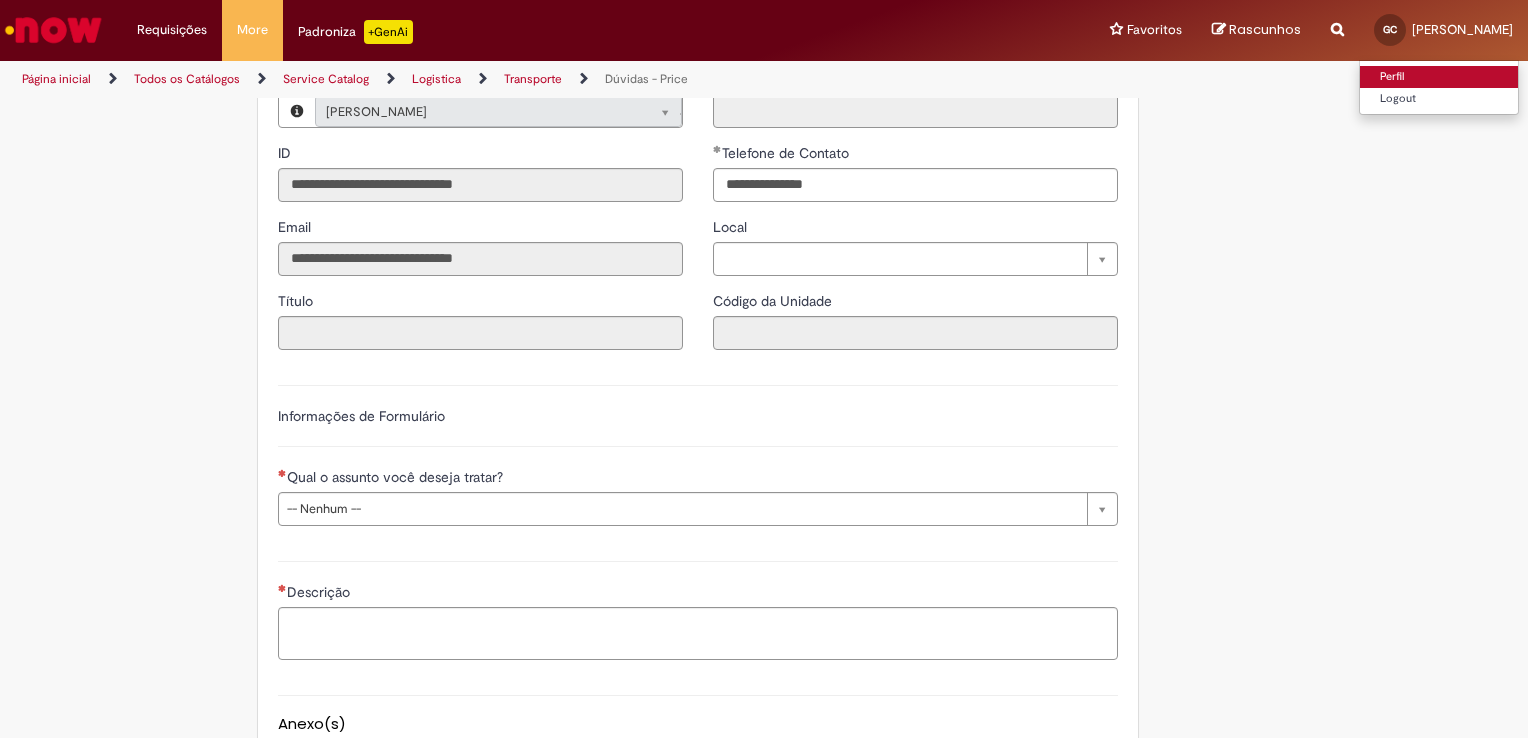 click on "Perfil" at bounding box center (1439, 77) 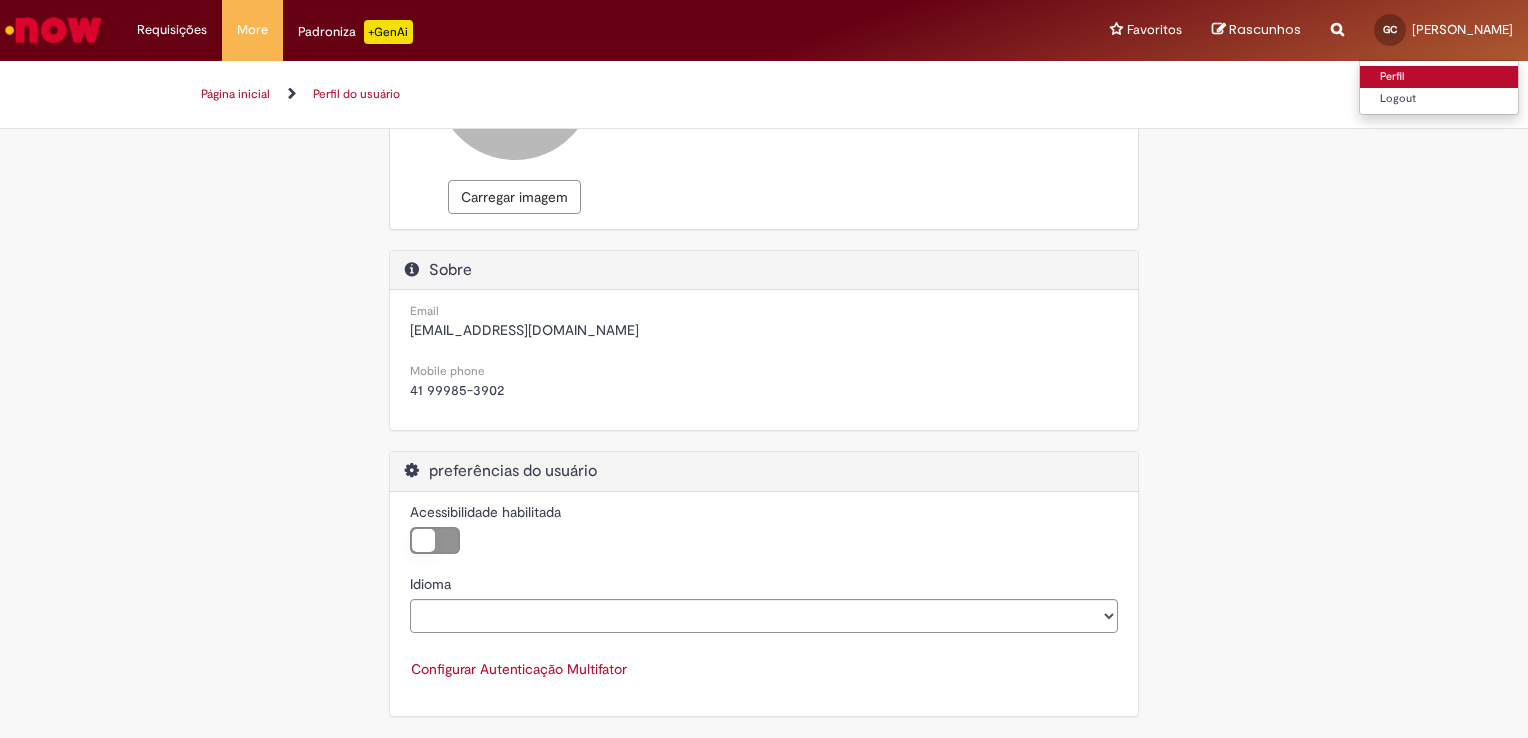 scroll, scrollTop: 0, scrollLeft: 0, axis: both 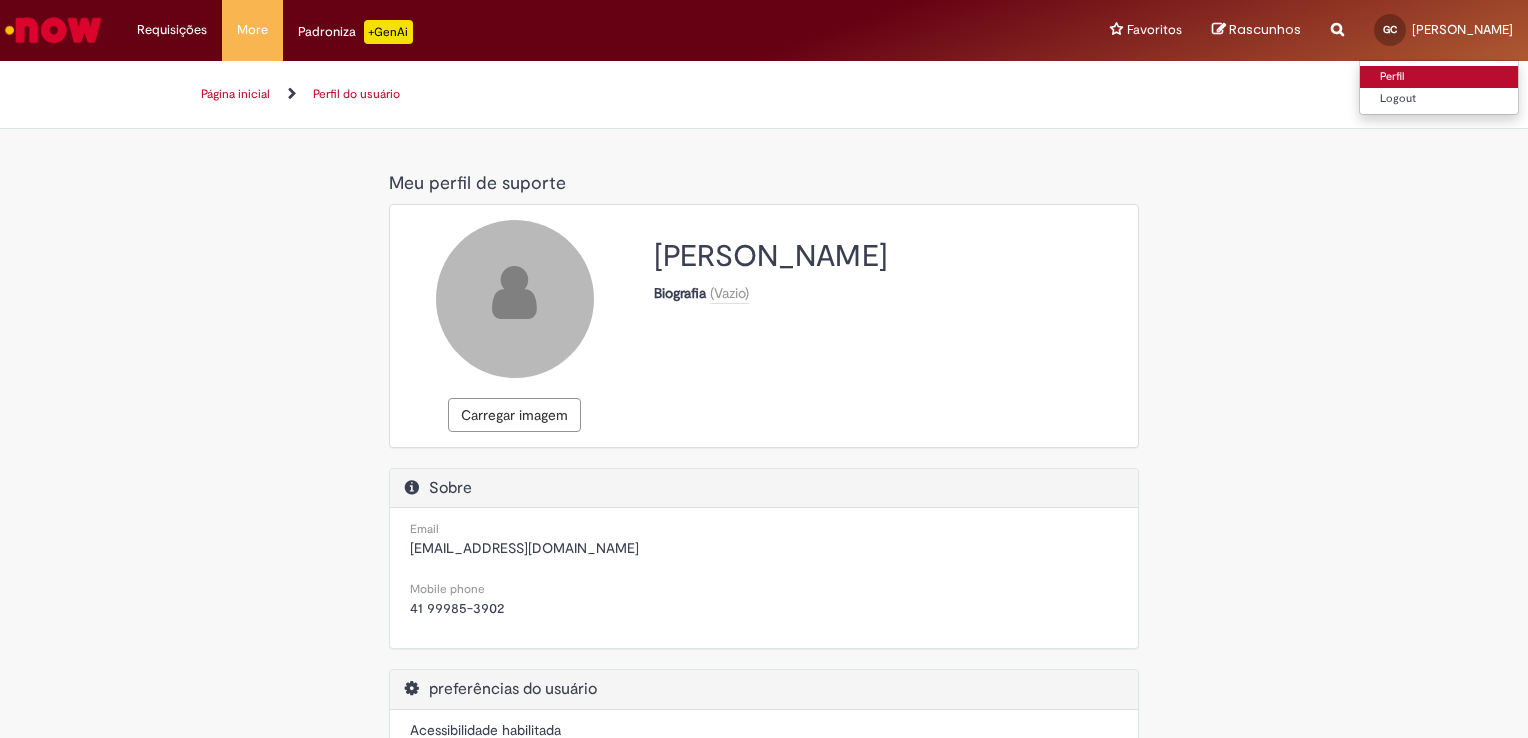 select on "**********" 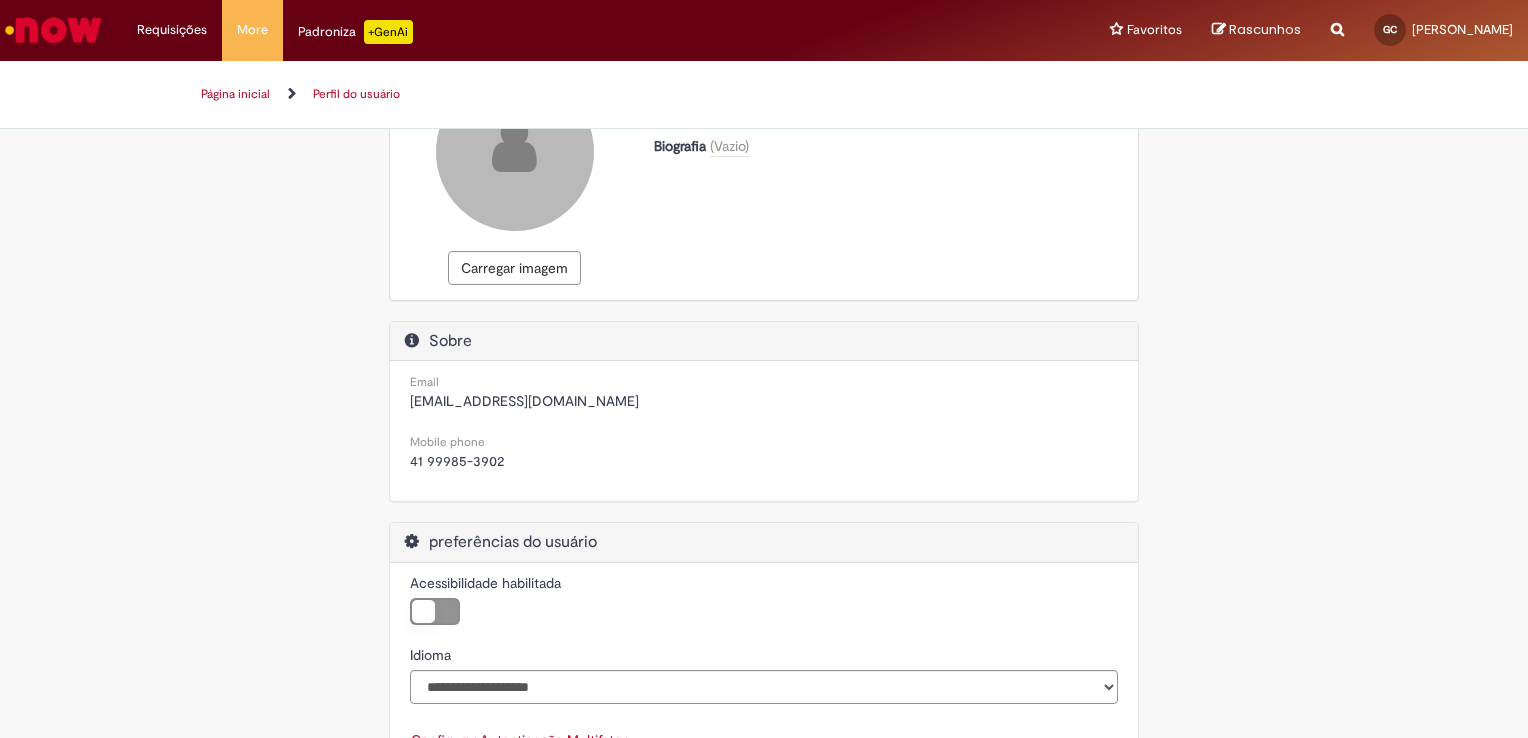 scroll, scrollTop: 200, scrollLeft: 0, axis: vertical 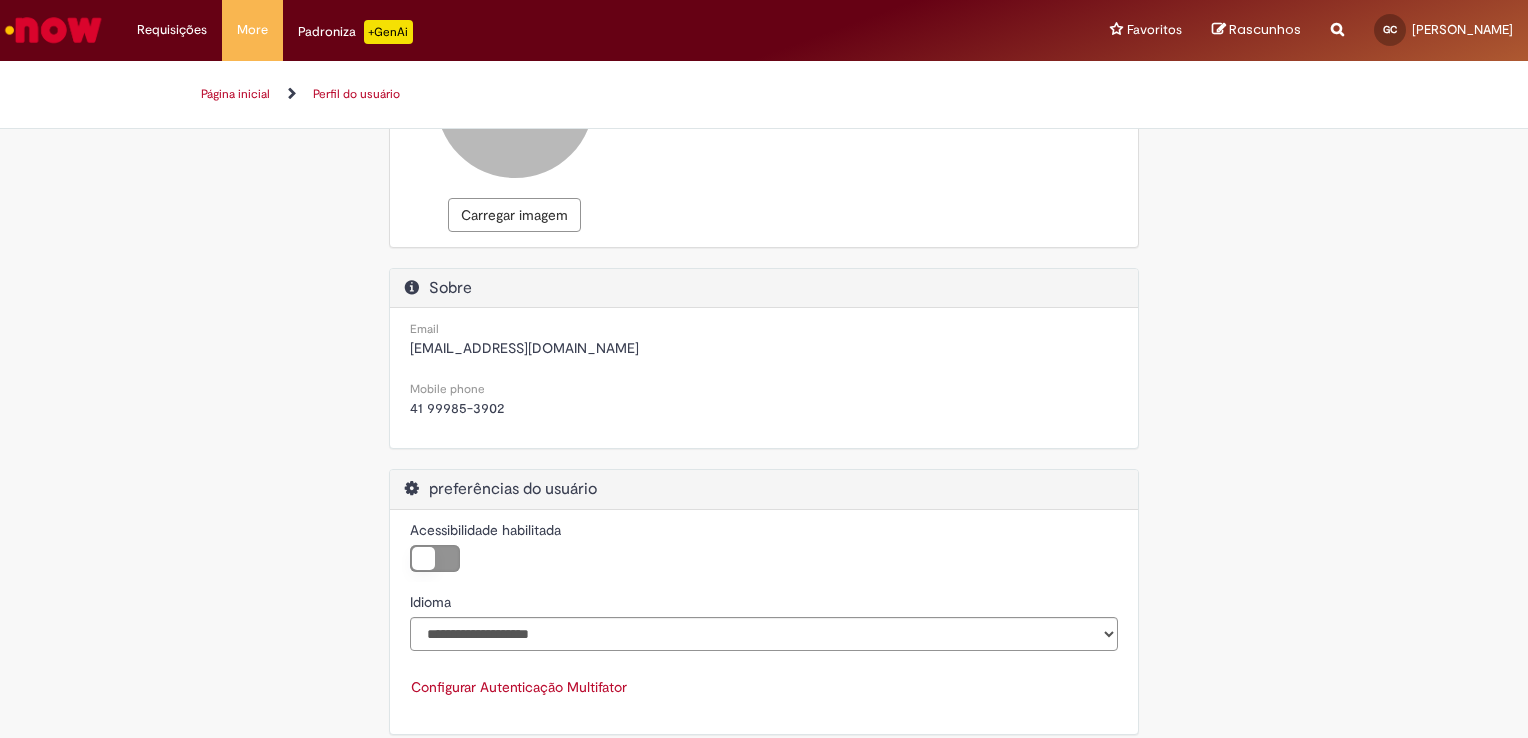 click on "[EMAIL_ADDRESS][DOMAIN_NAME]" at bounding box center [524, 348] 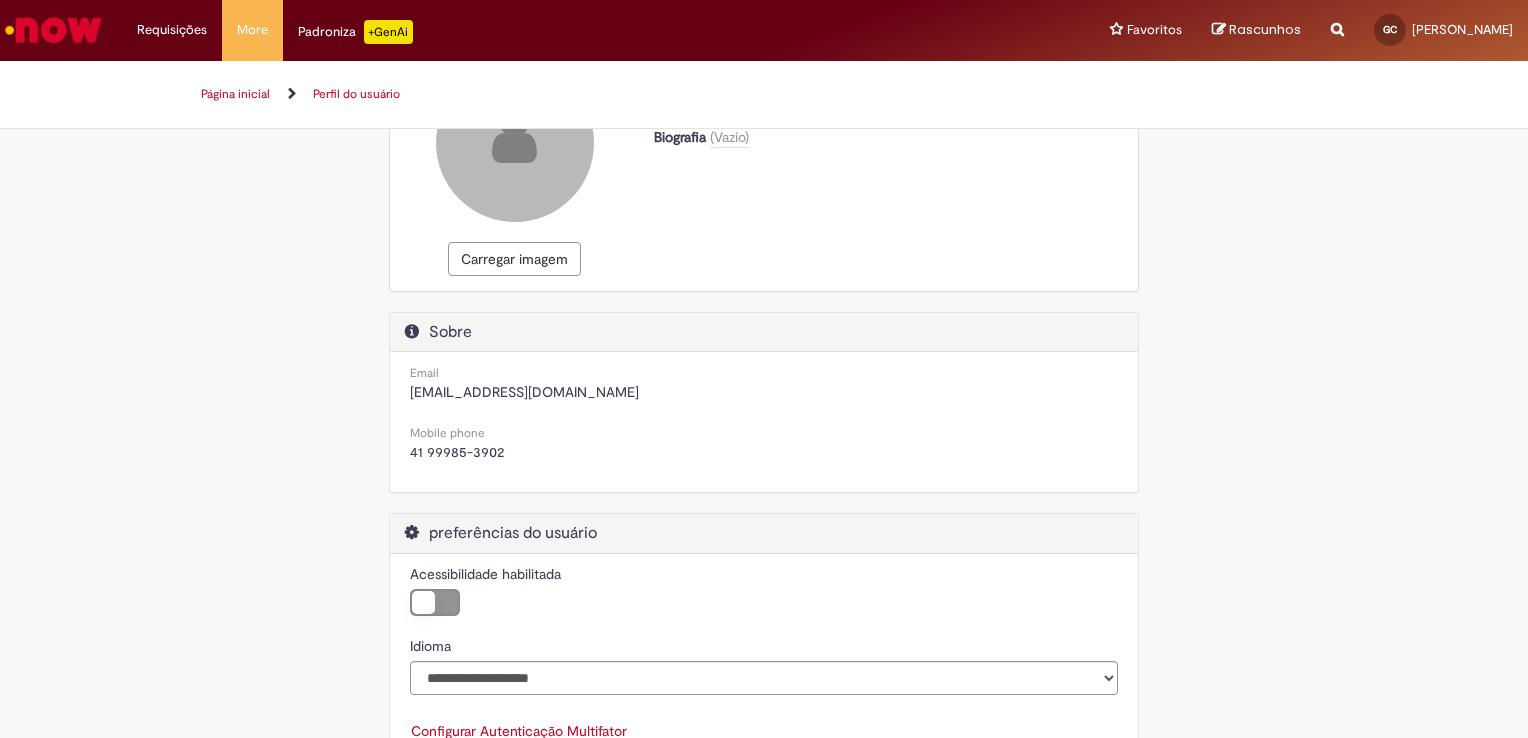 scroll, scrollTop: 212, scrollLeft: 0, axis: vertical 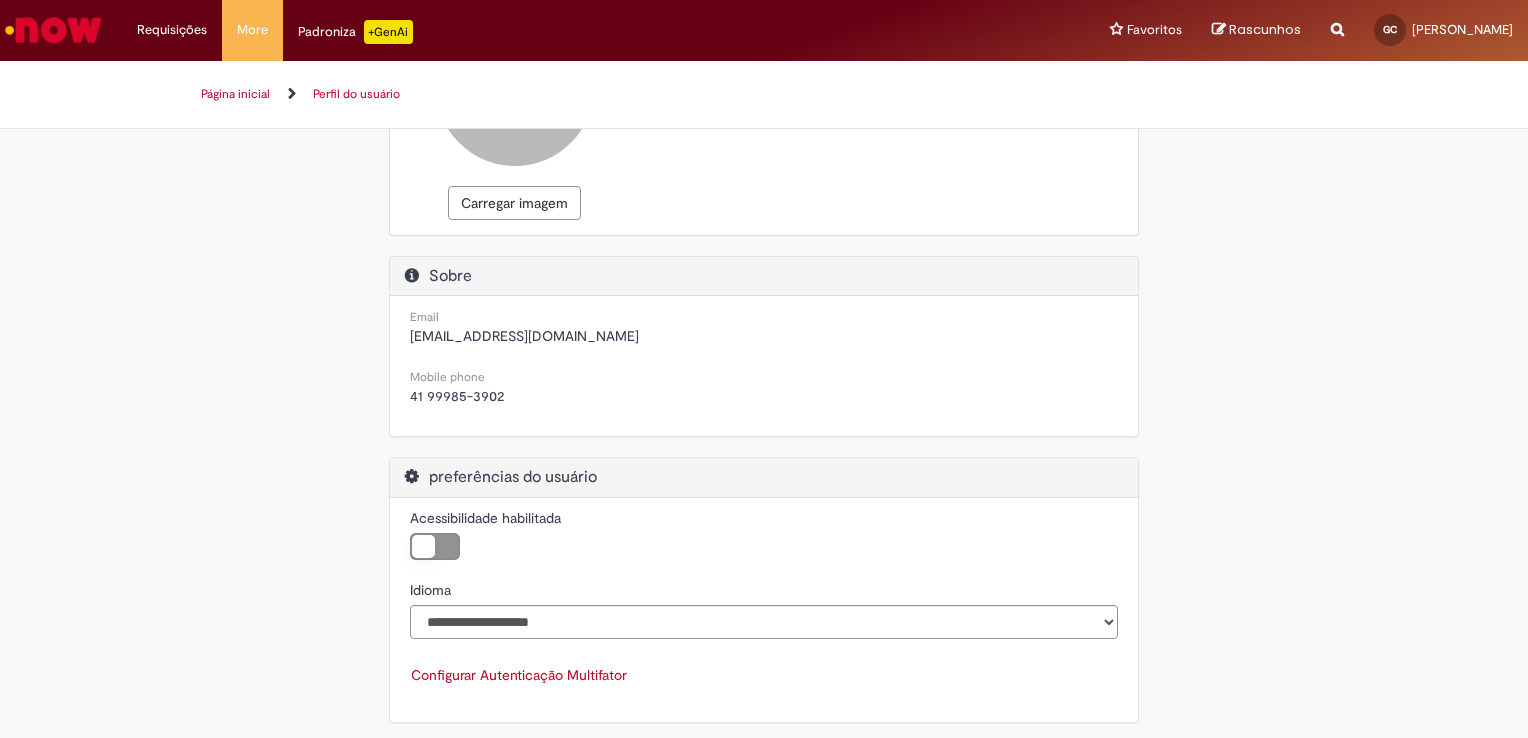 click at bounding box center (412, 476) 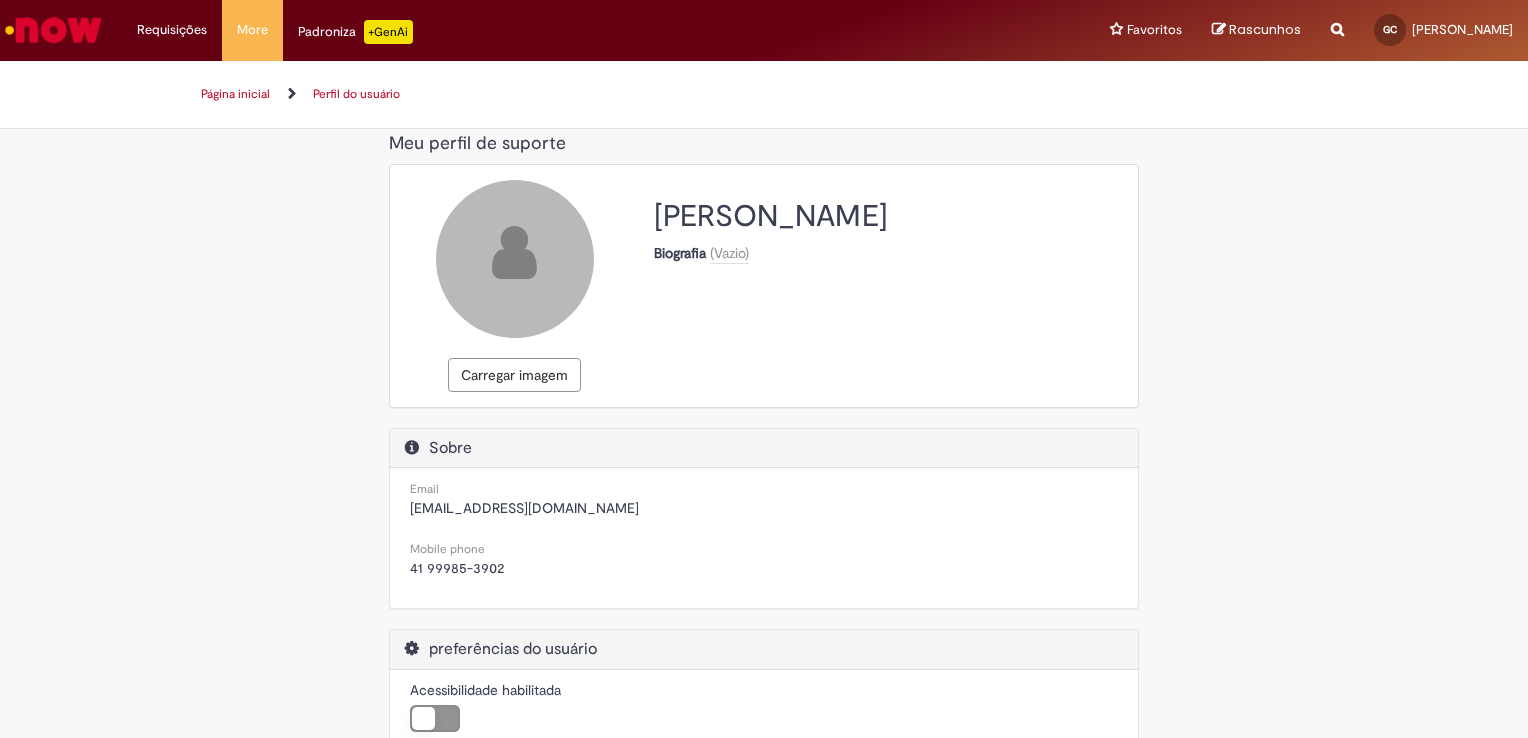scroll, scrollTop: 0, scrollLeft: 0, axis: both 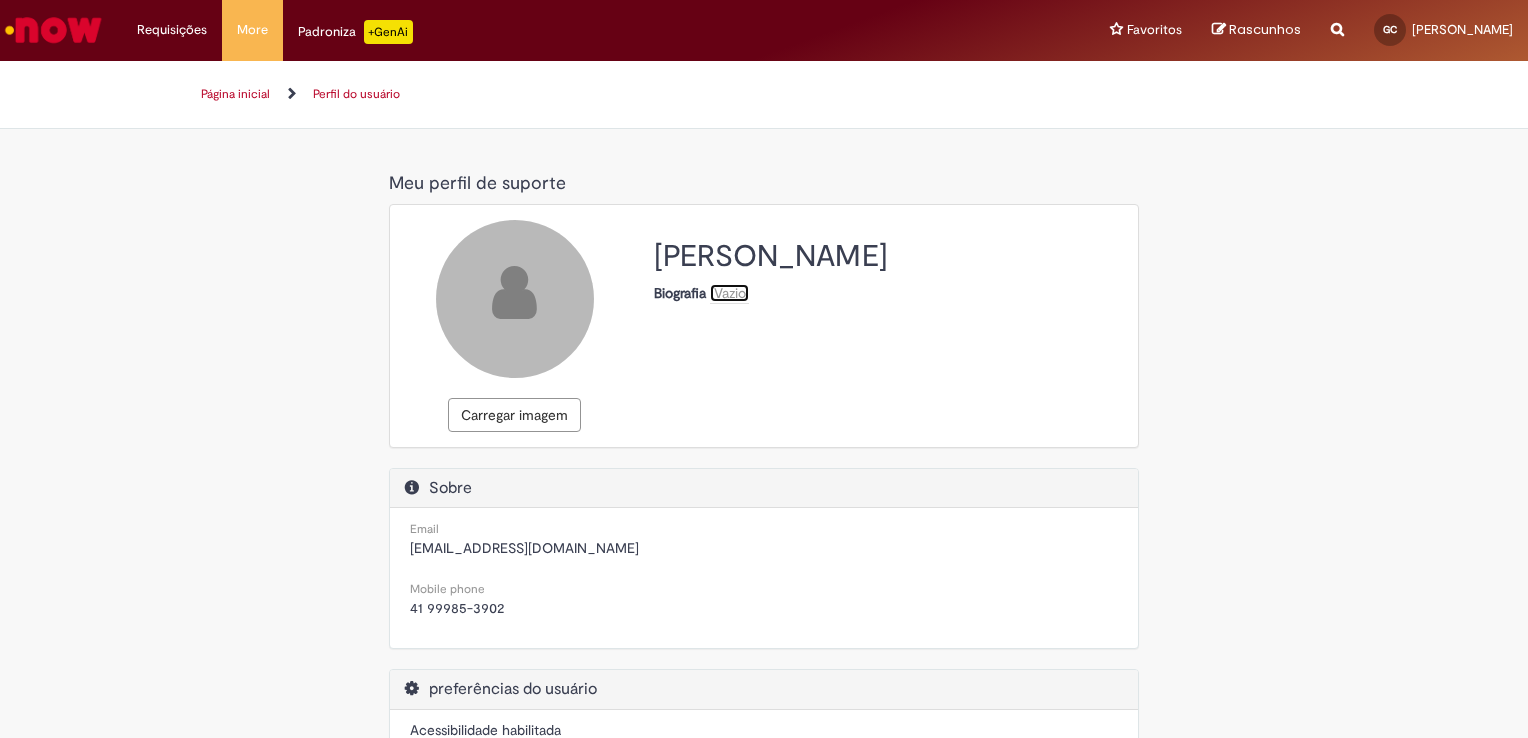 click on "(Vazio)" at bounding box center [729, 293] 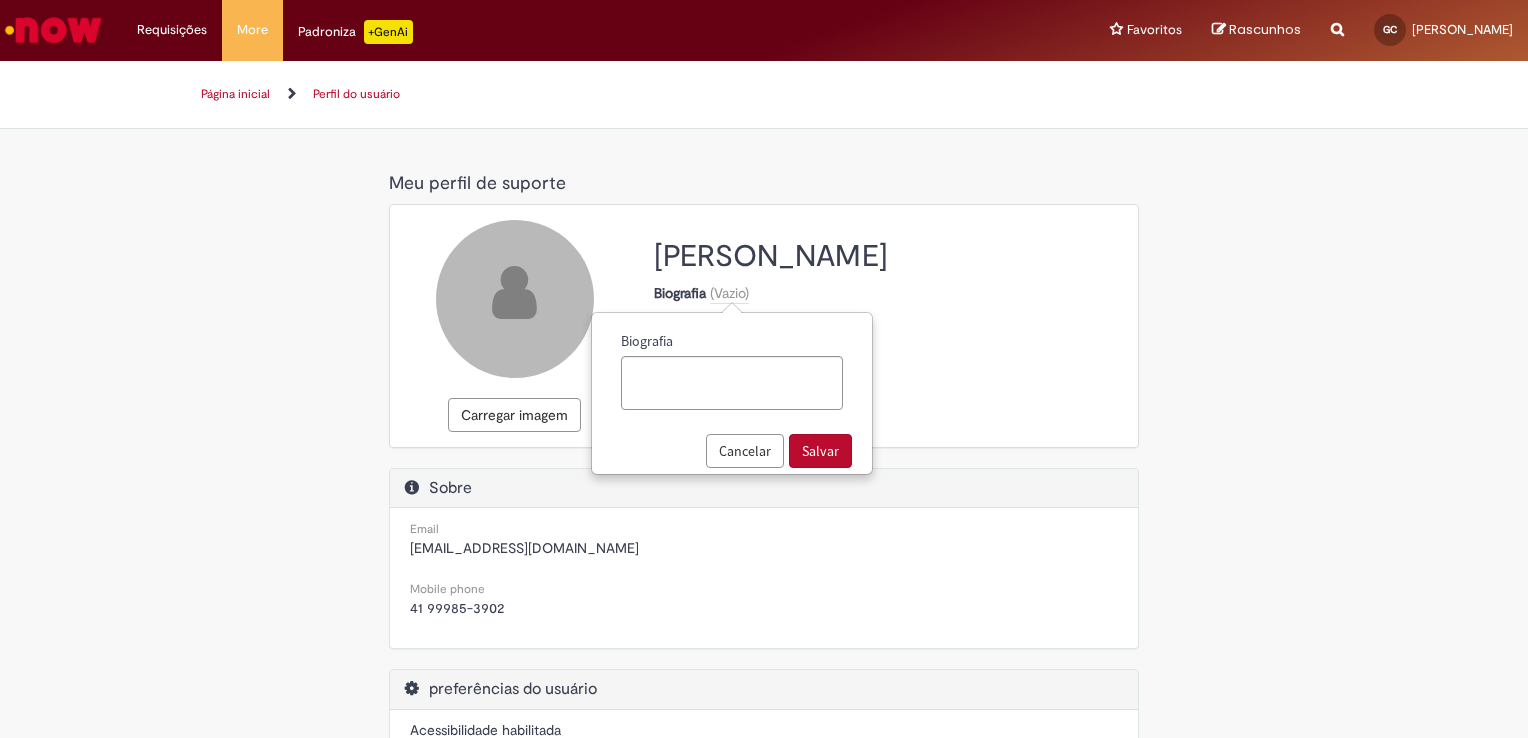 drag, startPoint x: 1042, startPoint y: 318, endPoint x: 1058, endPoint y: 264, distance: 56.32051 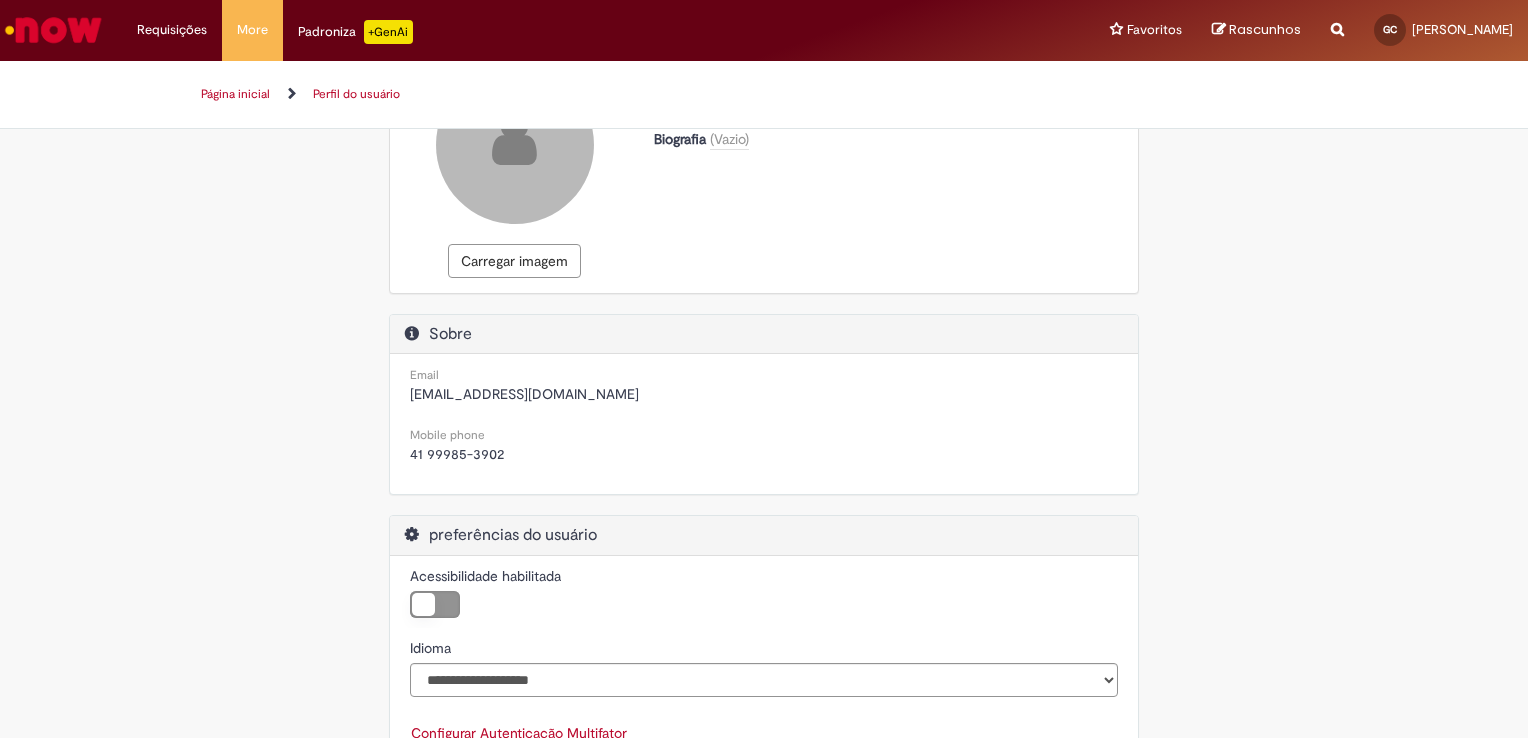 scroll, scrollTop: 200, scrollLeft: 0, axis: vertical 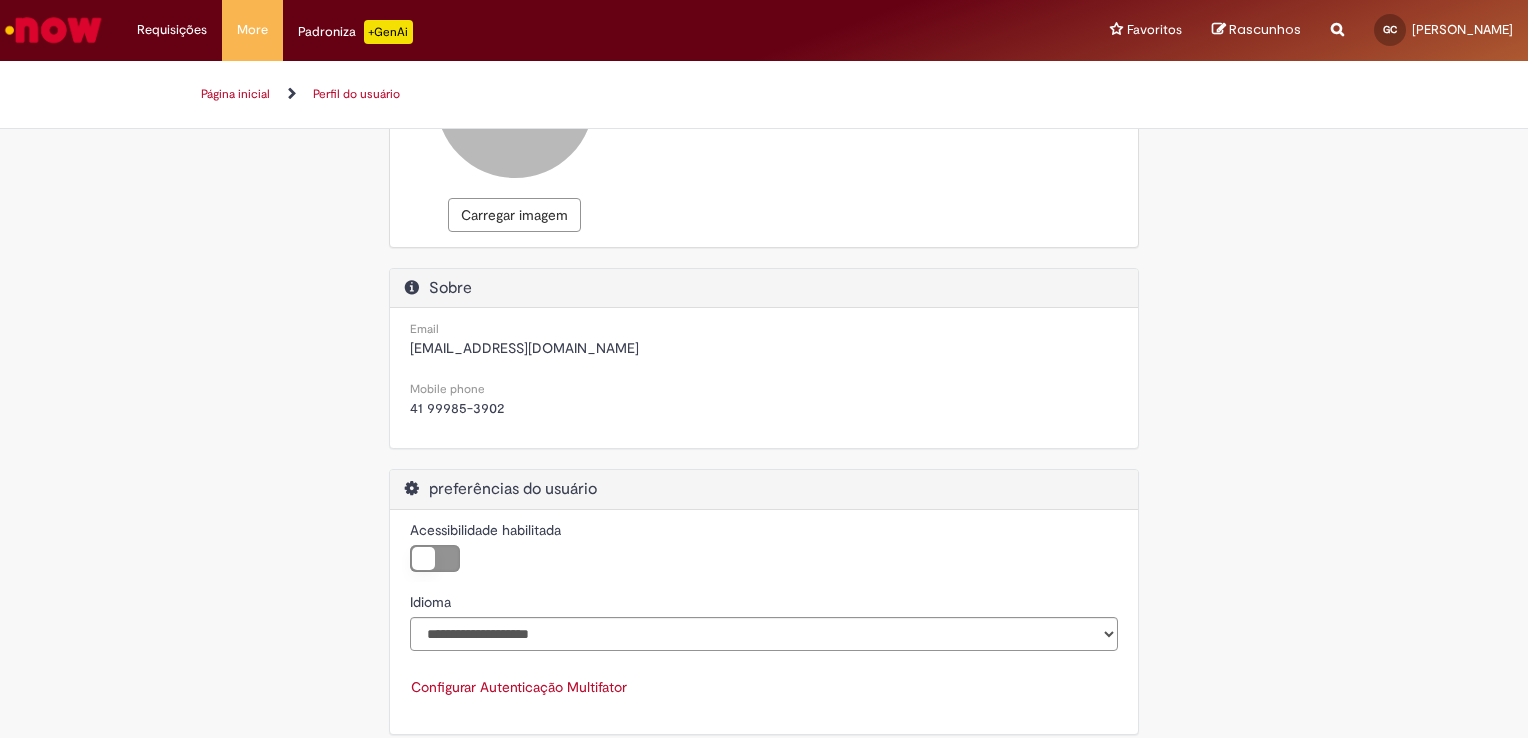 click at bounding box center (412, 287) 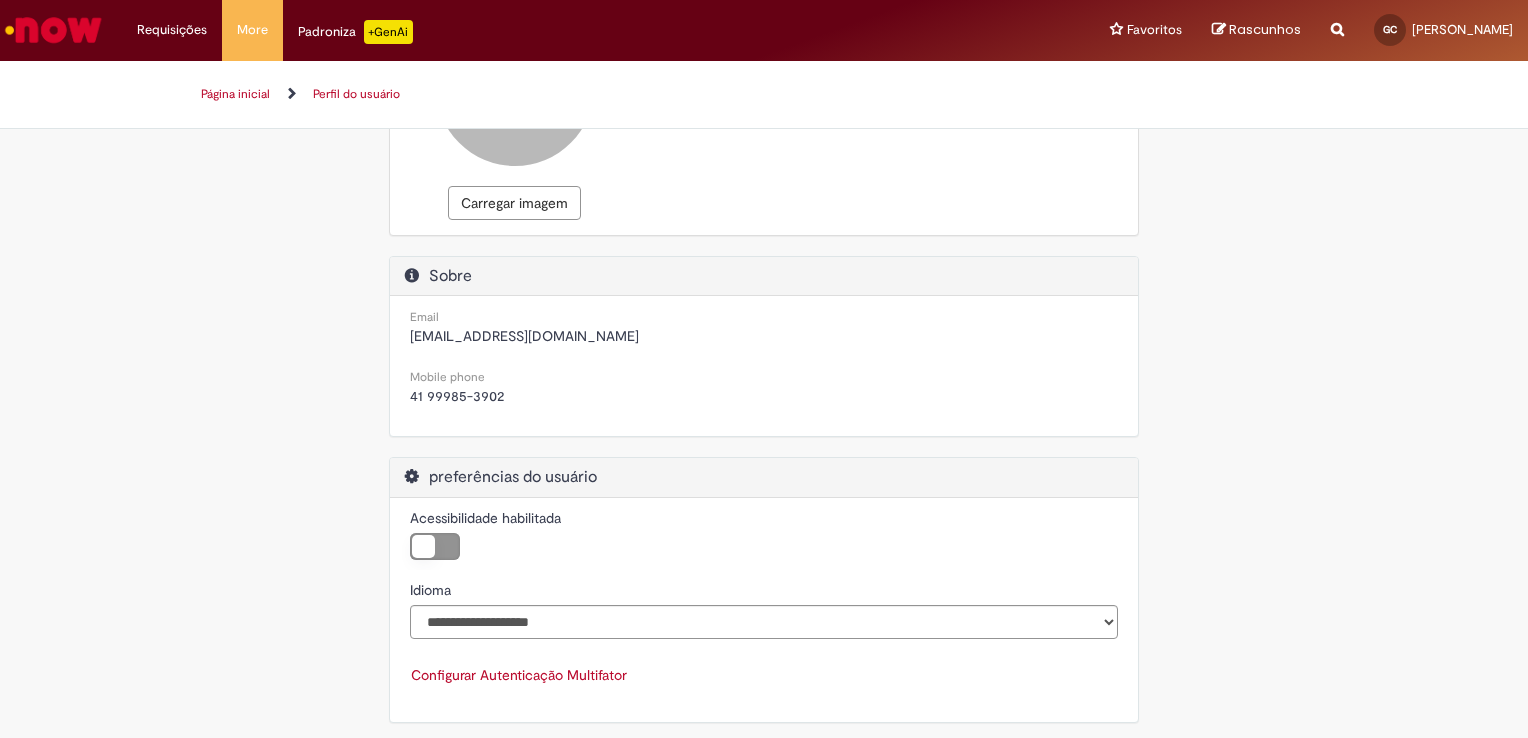drag, startPoint x: 397, startPoint y: 466, endPoint x: 444, endPoint y: 487, distance: 51.47815 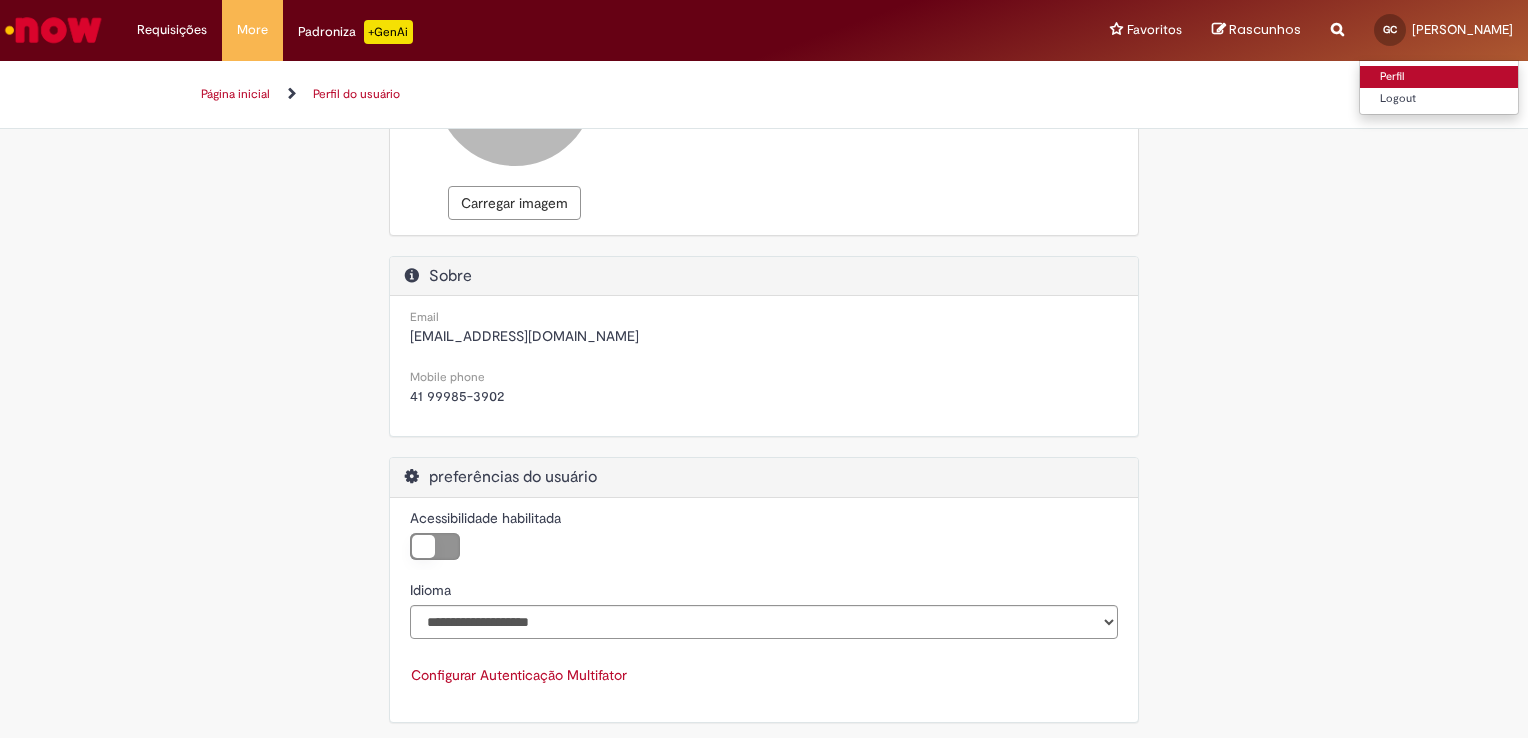 click on "Perfil" at bounding box center [1439, 77] 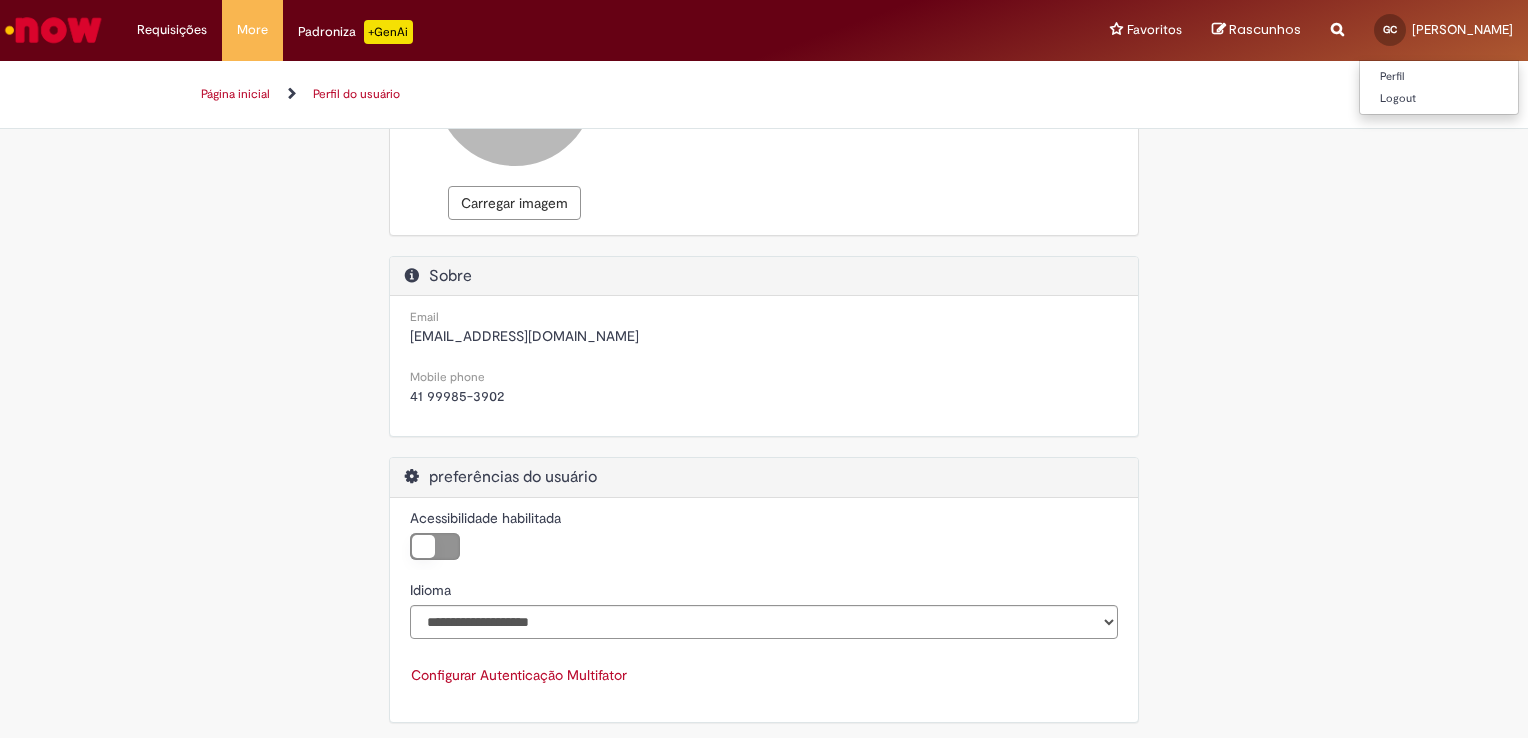 click on "GC" at bounding box center [1390, 29] 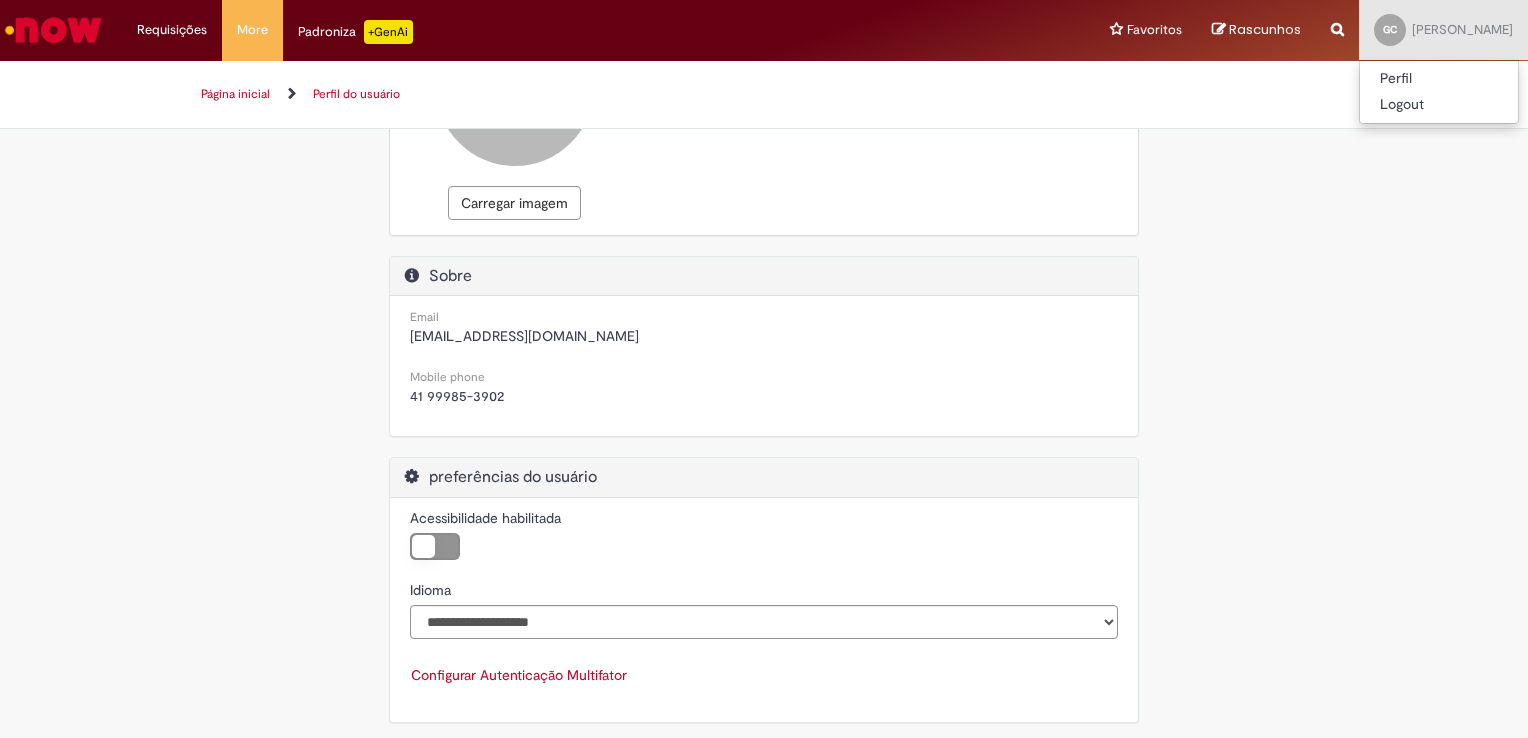 drag, startPoint x: 1346, startPoint y: 20, endPoint x: 1064, endPoint y: 217, distance: 343.99564 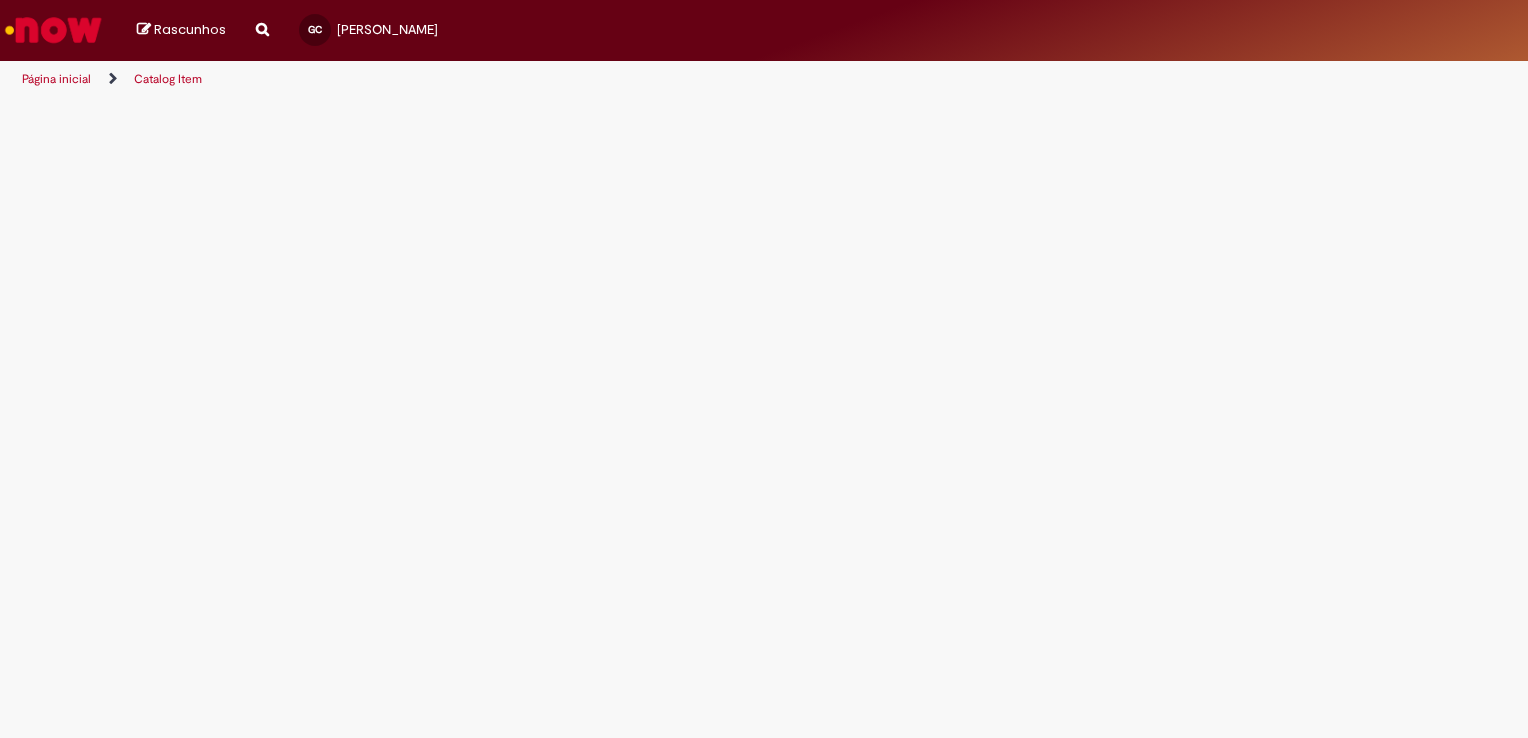 scroll, scrollTop: 0, scrollLeft: 0, axis: both 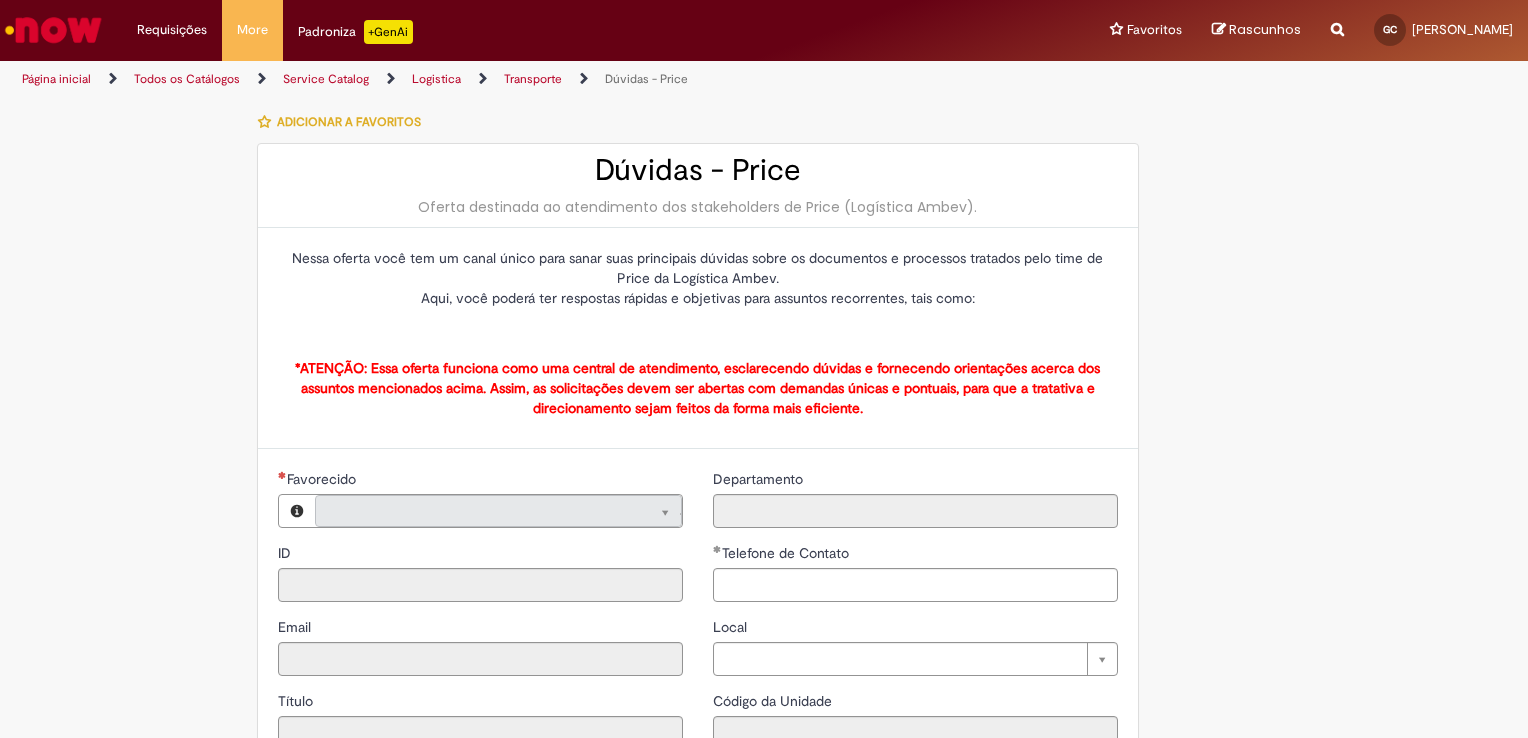 type on "**********" 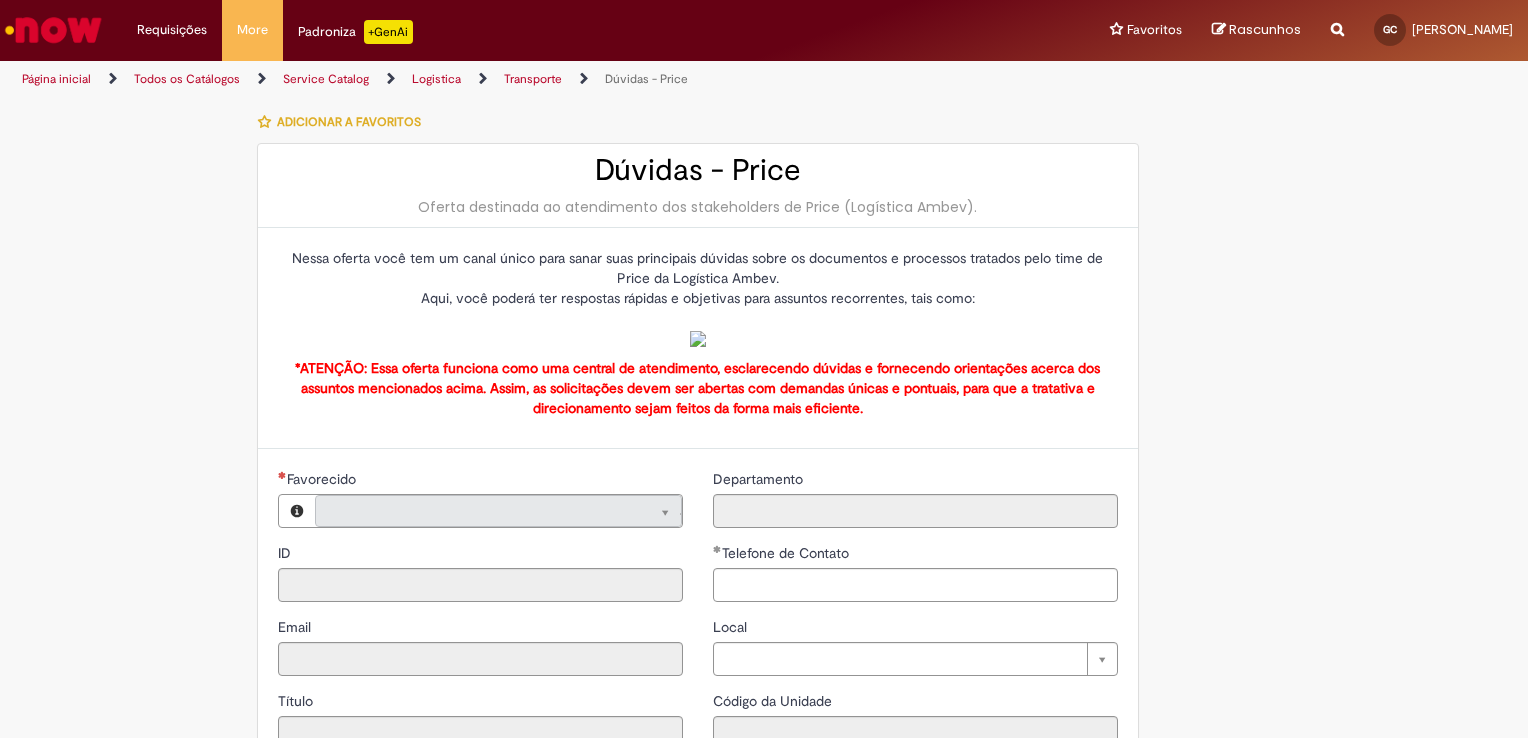 type on "**********" 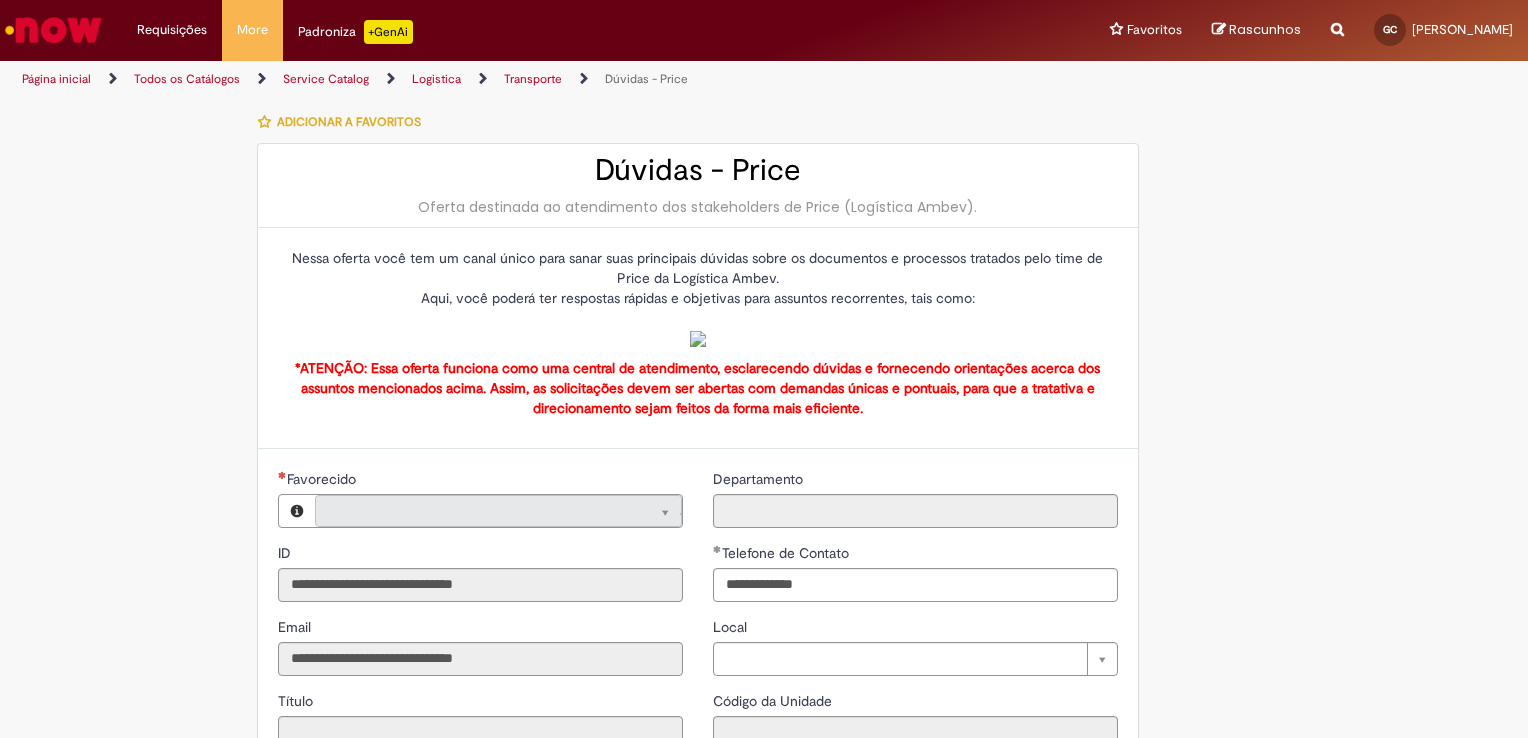 type on "**********" 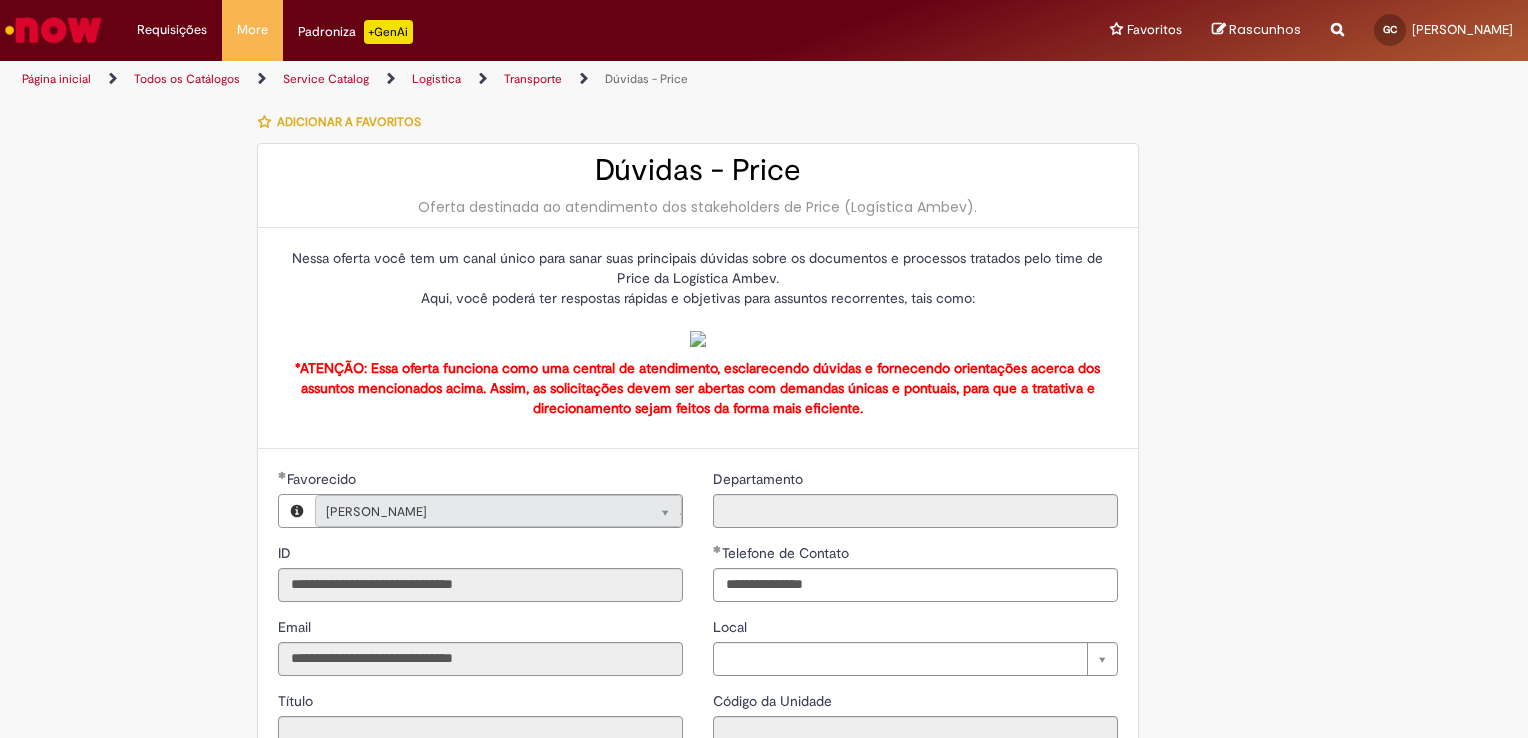 type on "**********" 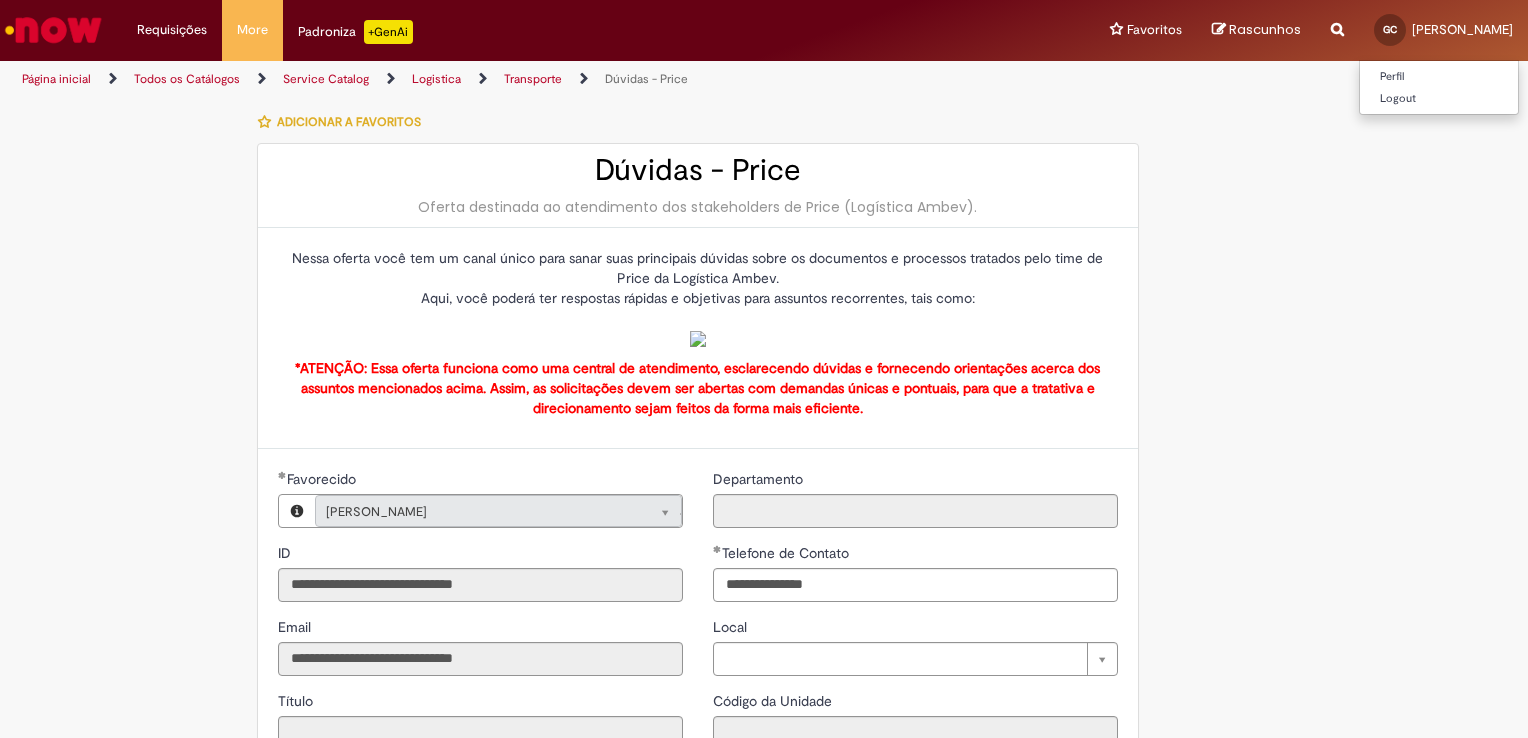 click on "GC" at bounding box center [1390, 30] 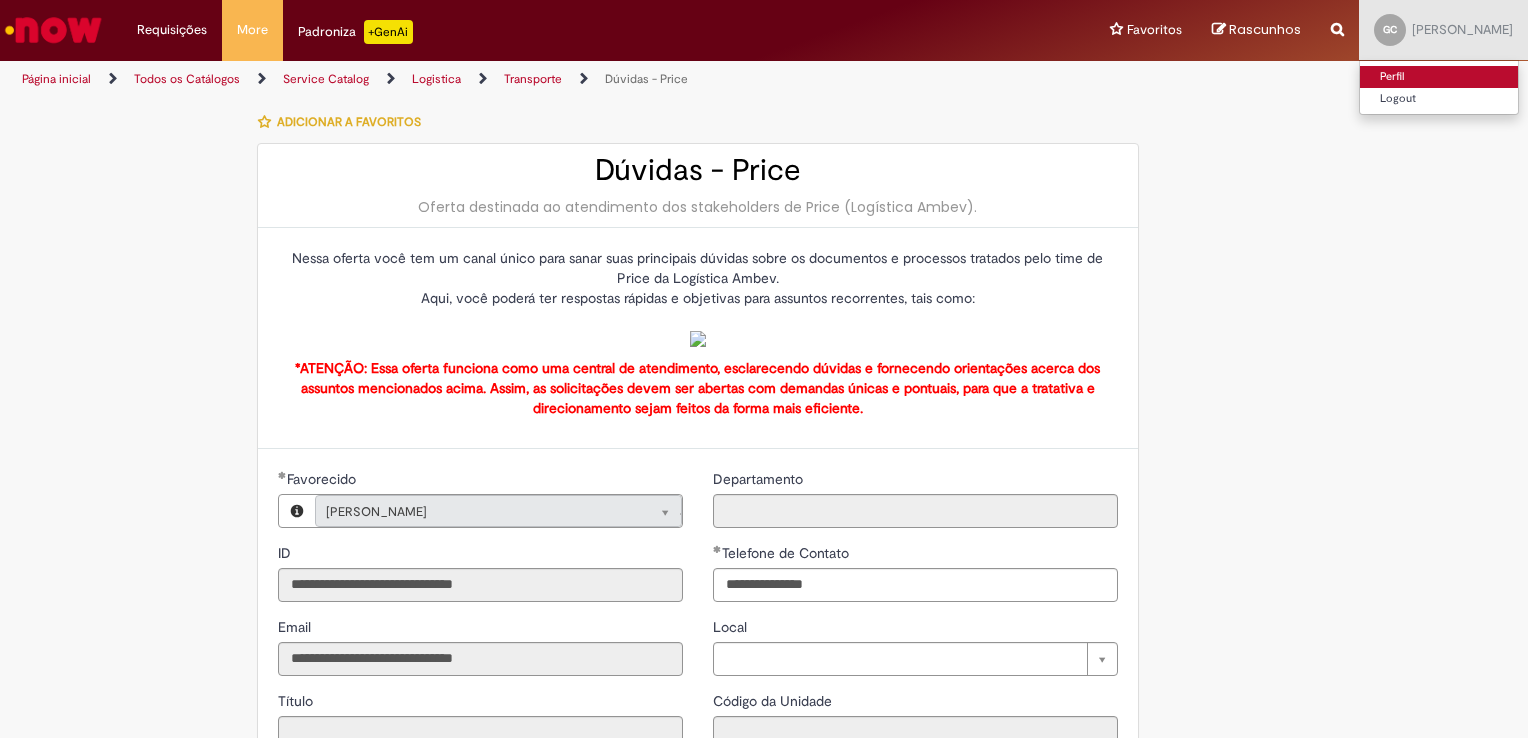 click on "Perfil" at bounding box center [1439, 77] 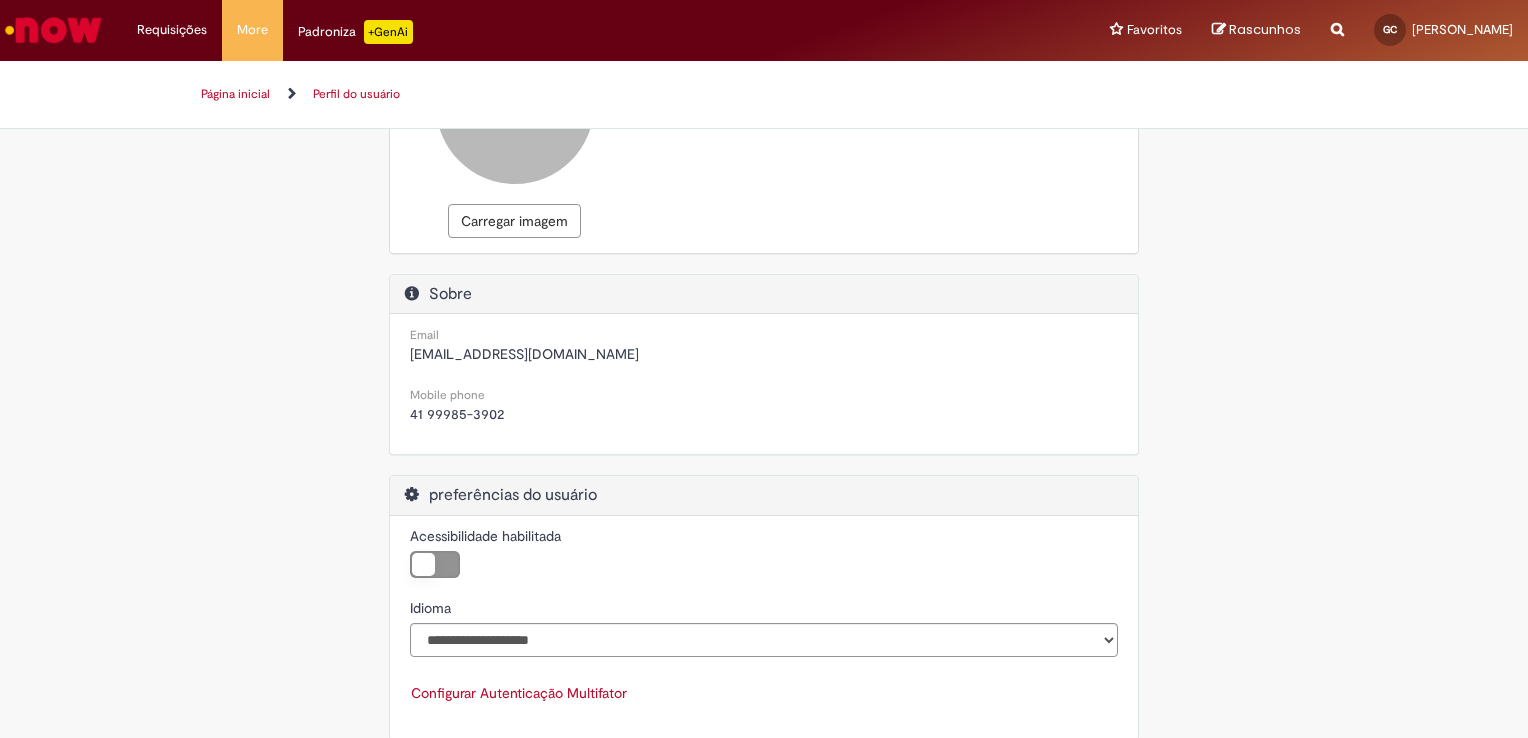 scroll, scrollTop: 200, scrollLeft: 0, axis: vertical 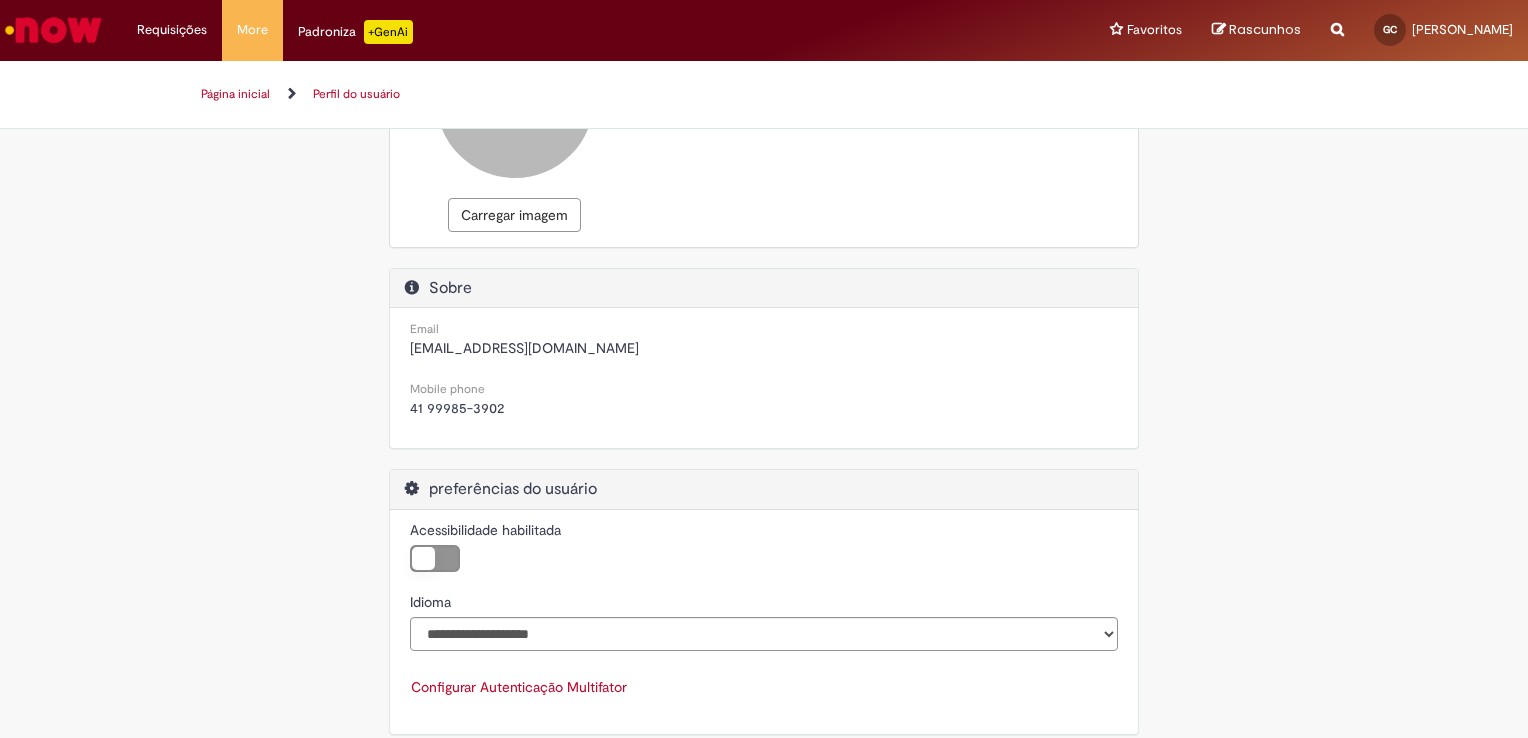 click on "[EMAIL_ADDRESS][DOMAIN_NAME]" at bounding box center [524, 348] 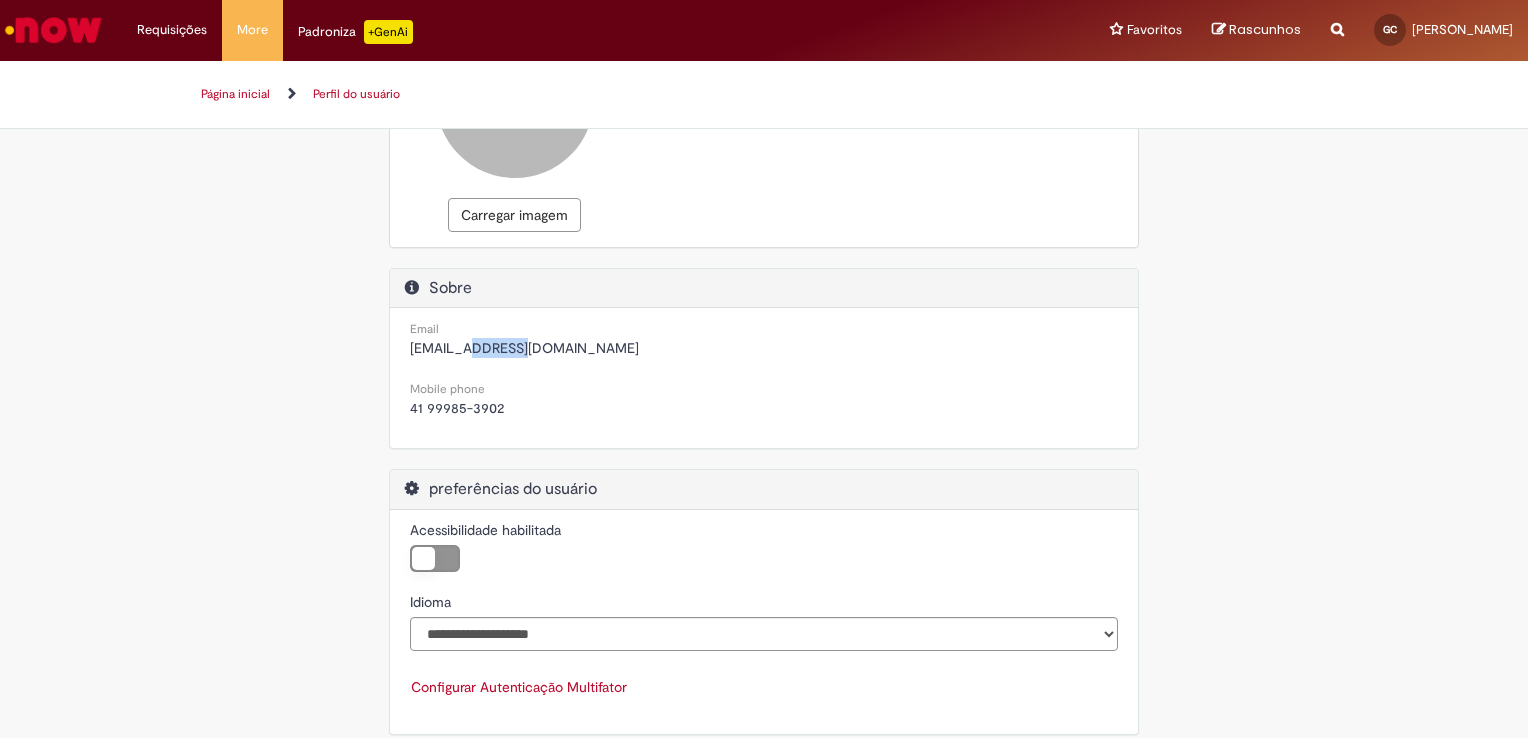 click on "[EMAIL_ADDRESS][DOMAIN_NAME]" at bounding box center (524, 348) 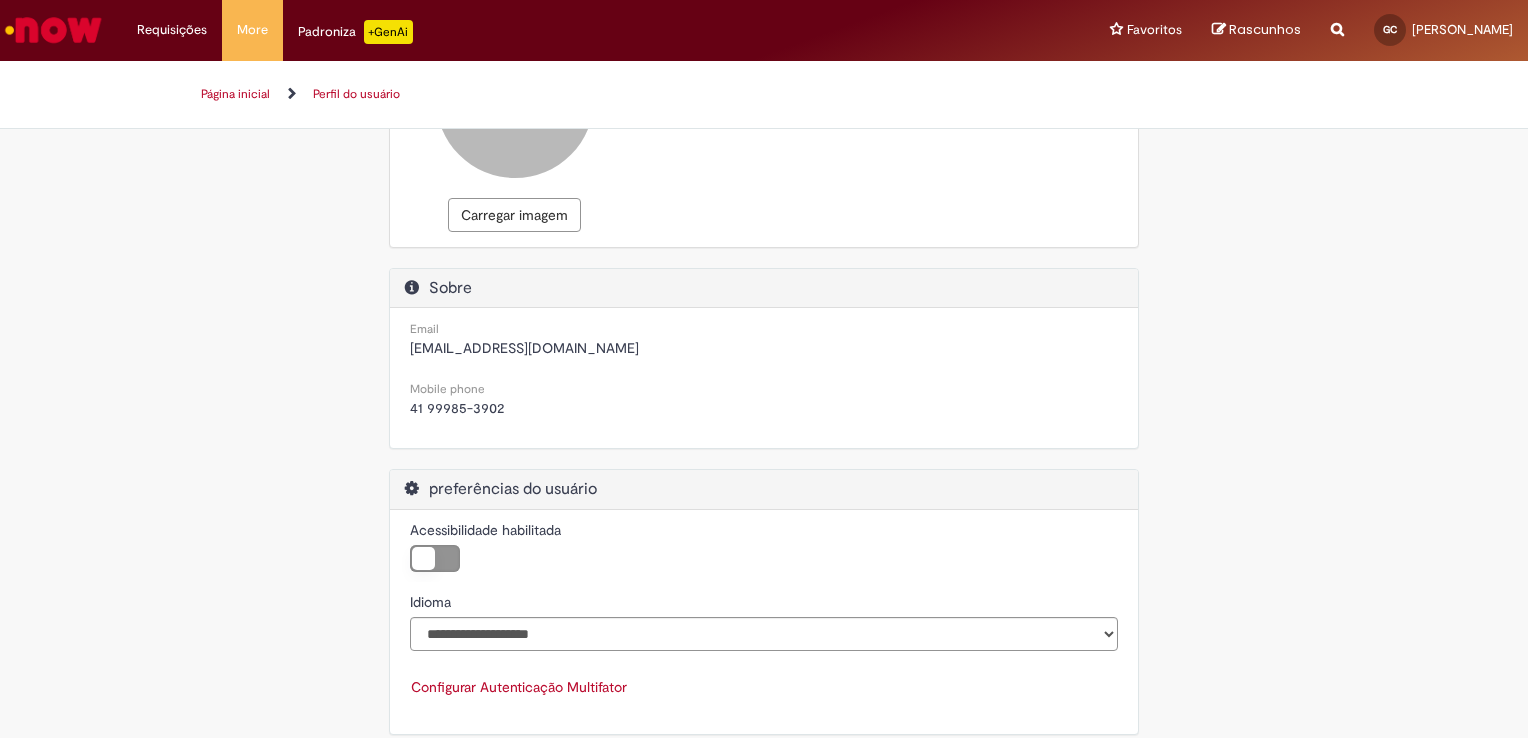 drag, startPoint x: 465, startPoint y: 343, endPoint x: 402, endPoint y: 290, distance: 82.32861 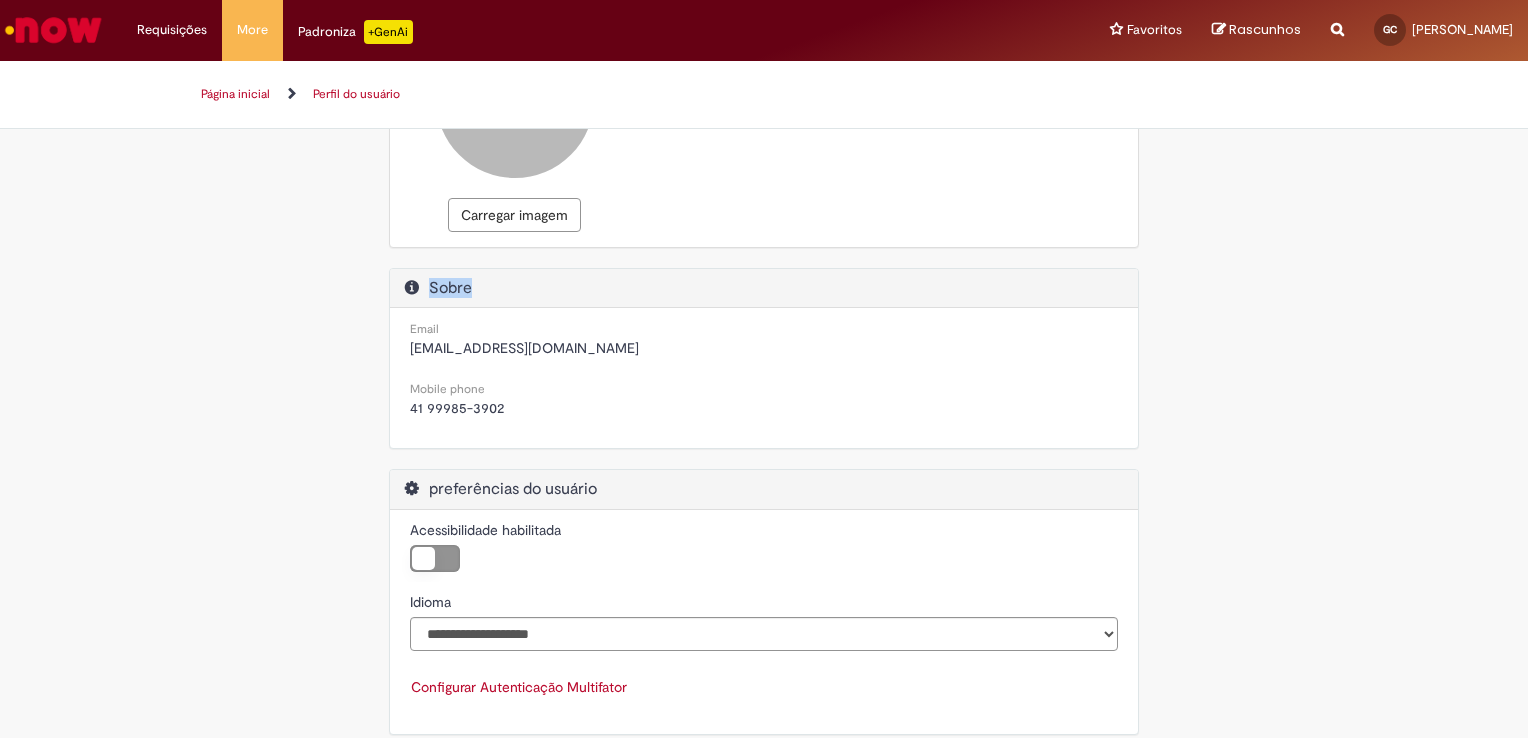 click on "Sobre" at bounding box center [764, 288] 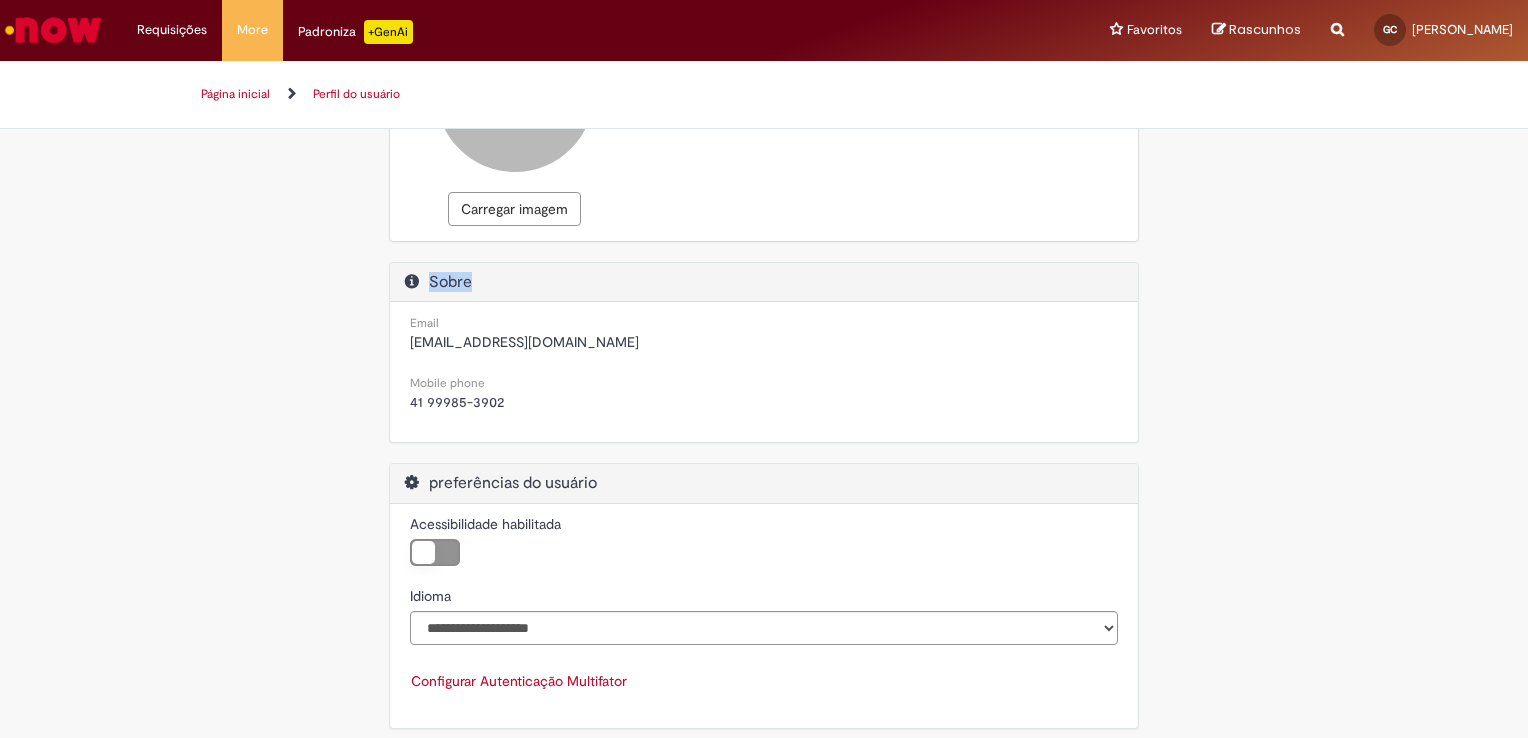 scroll, scrollTop: 212, scrollLeft: 0, axis: vertical 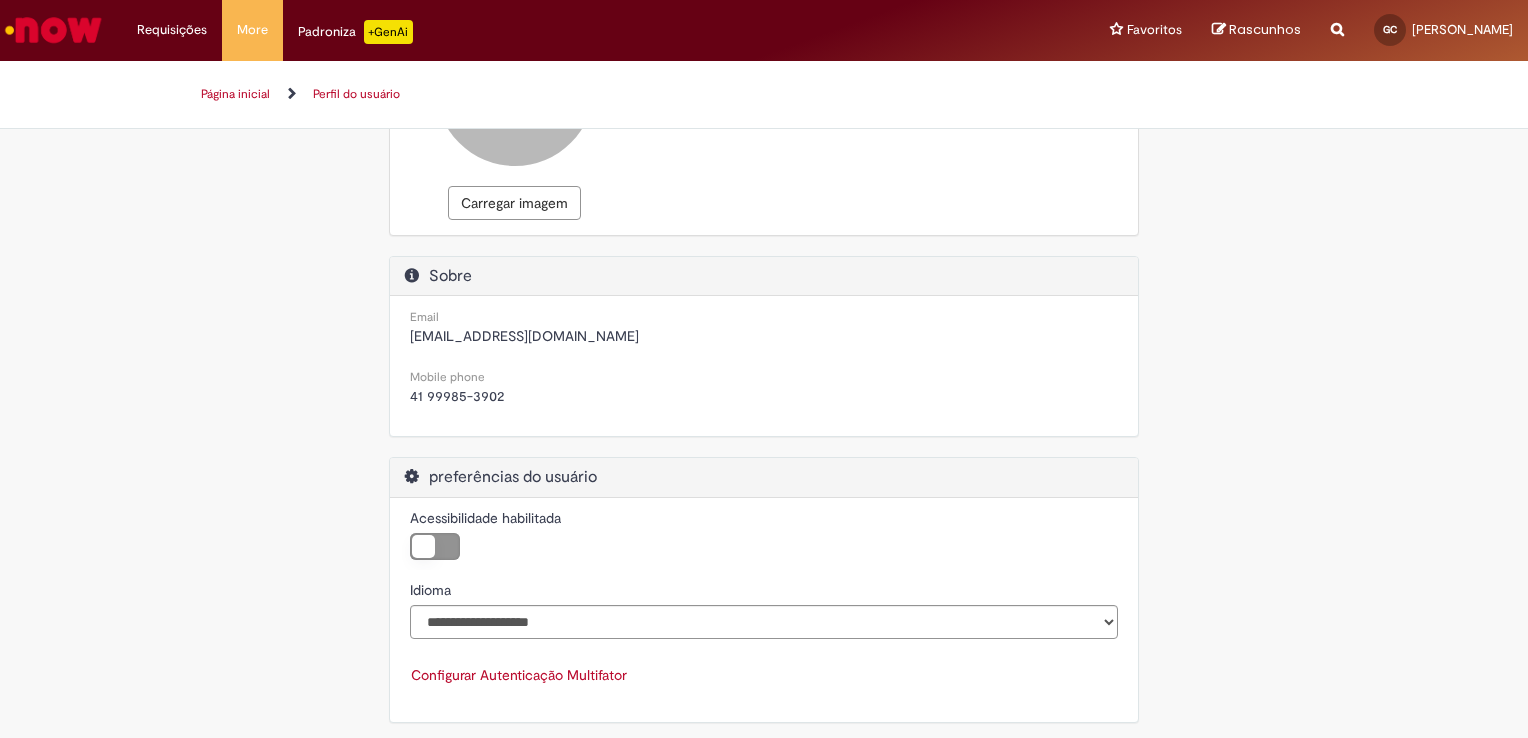 click at bounding box center [412, 476] 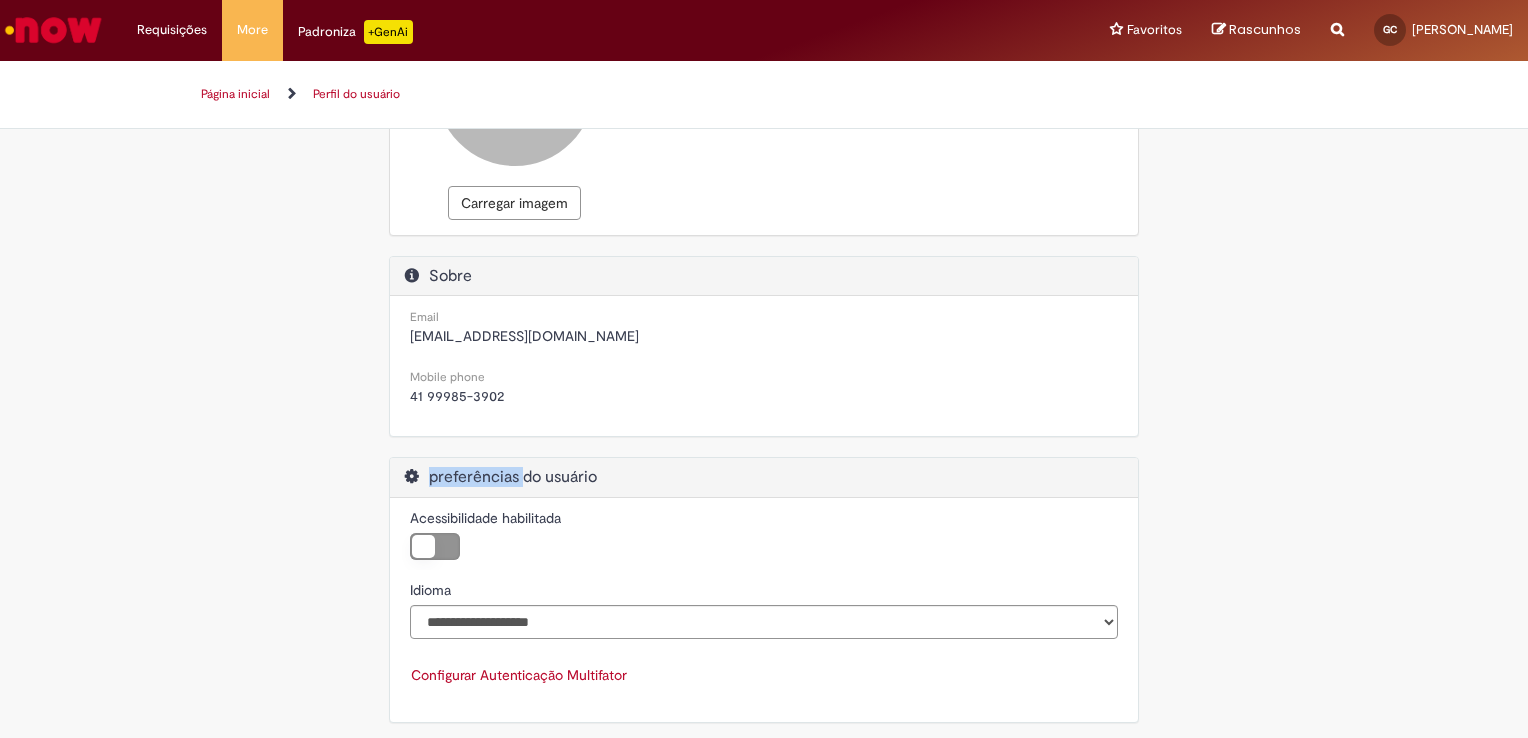 click at bounding box center (412, 476) 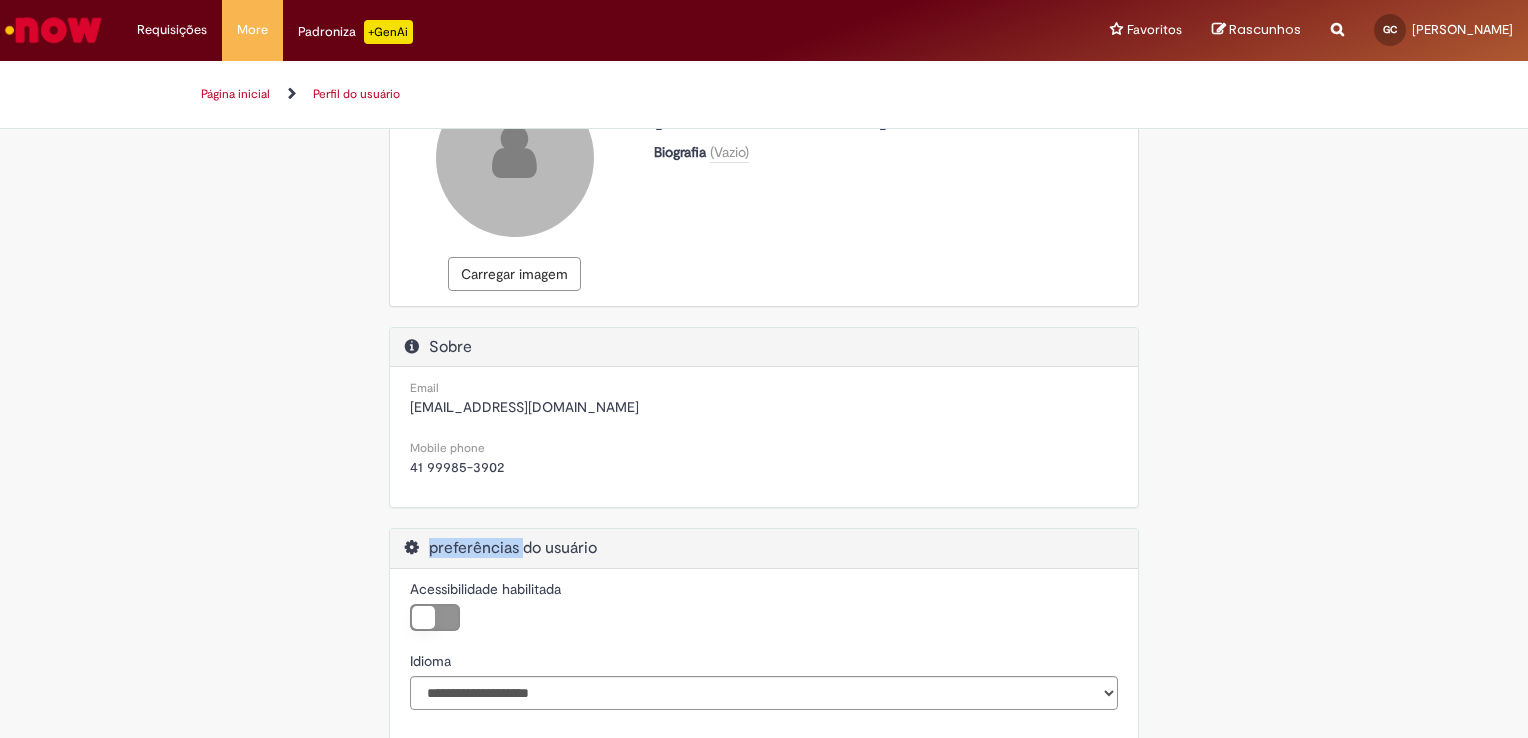 scroll, scrollTop: 0, scrollLeft: 0, axis: both 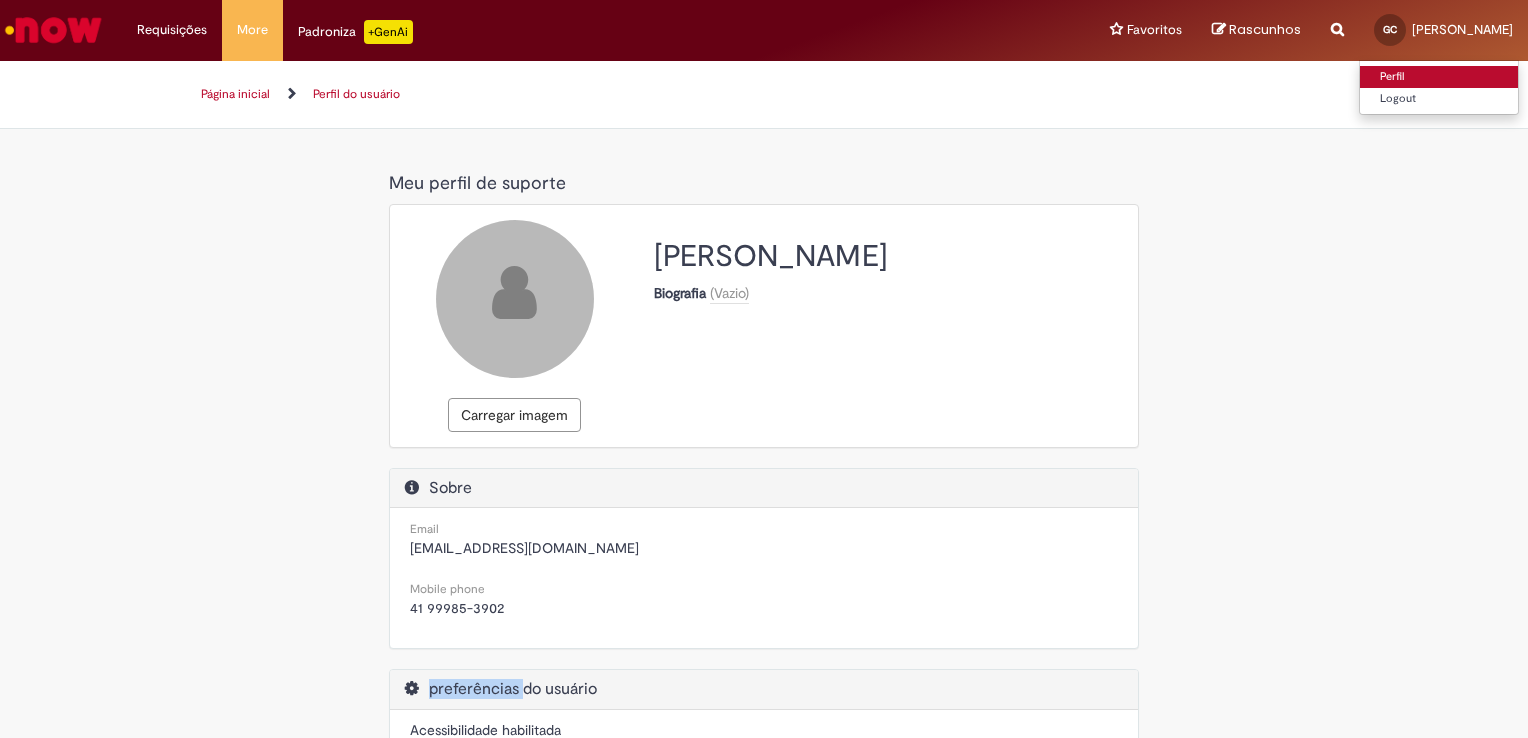 click on "Perfil" at bounding box center (1439, 77) 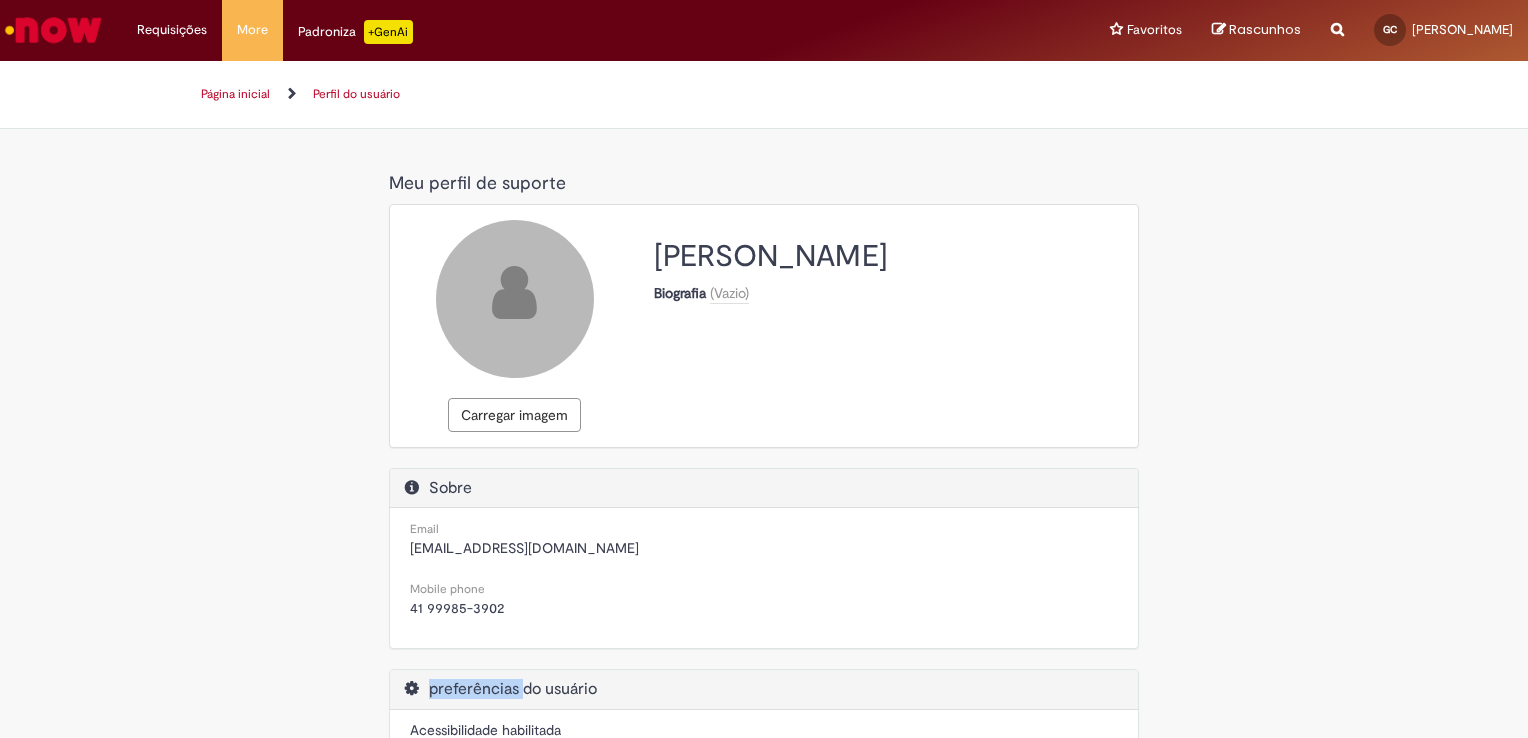 click on "Página inicial" at bounding box center [235, 94] 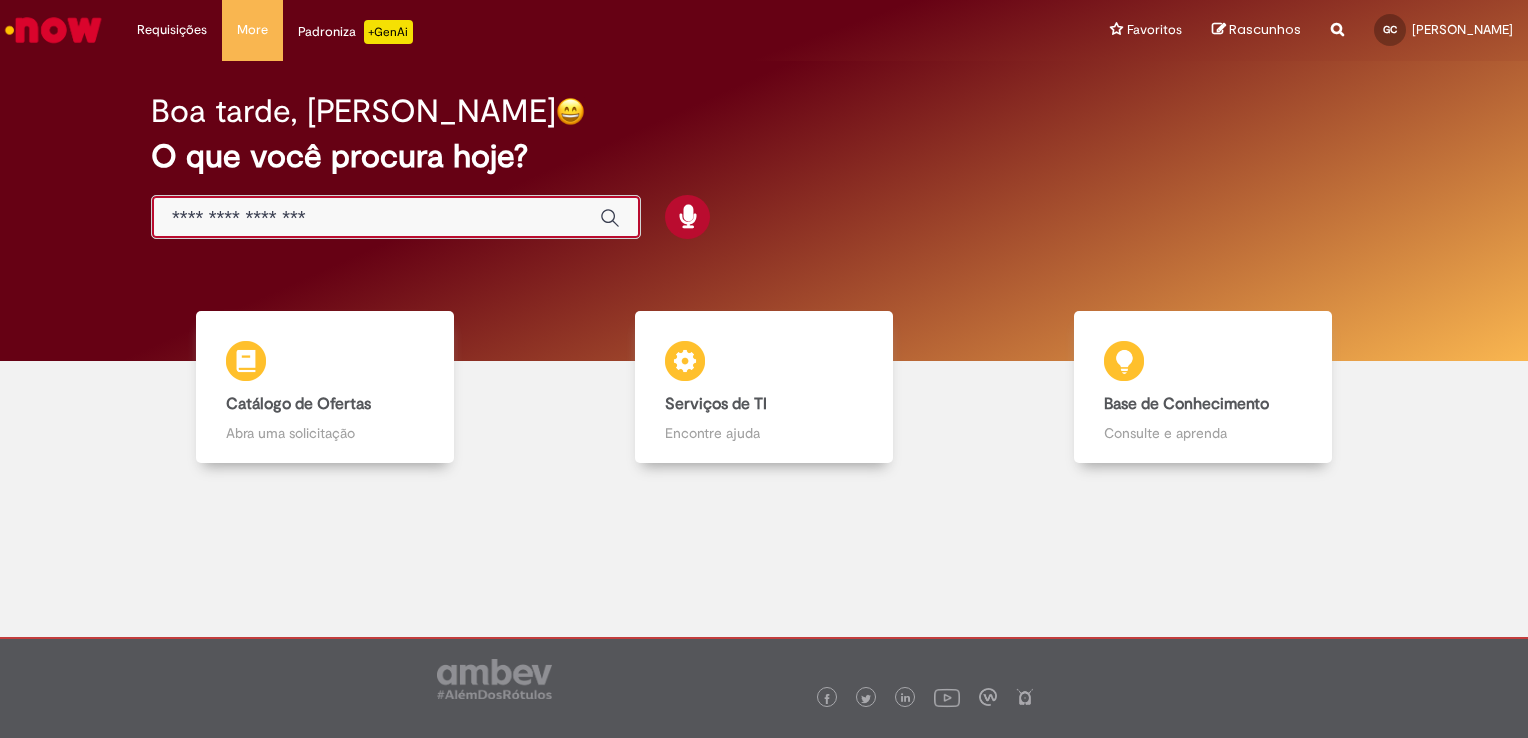 click at bounding box center [376, 218] 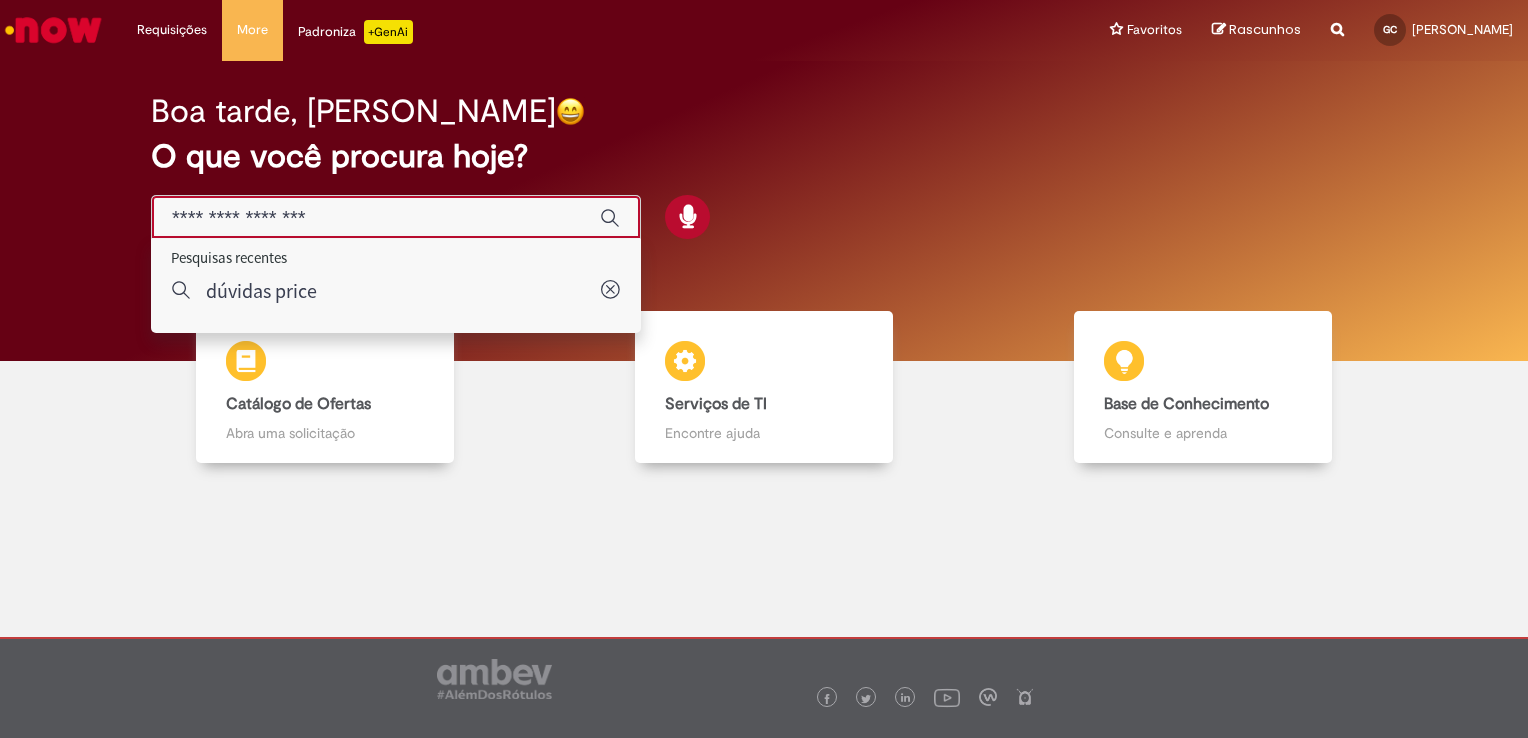 paste on "**********" 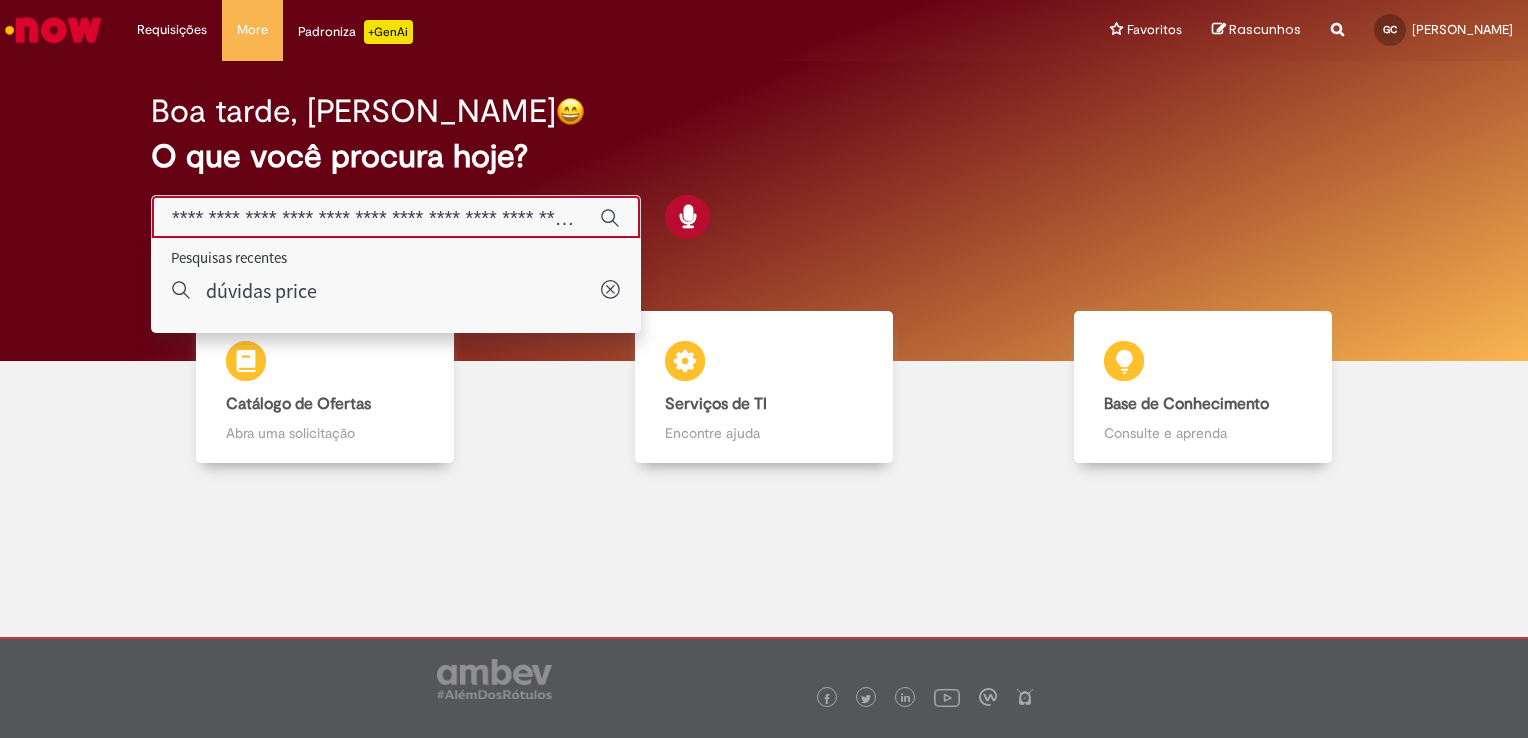 scroll, scrollTop: 0, scrollLeft: 716, axis: horizontal 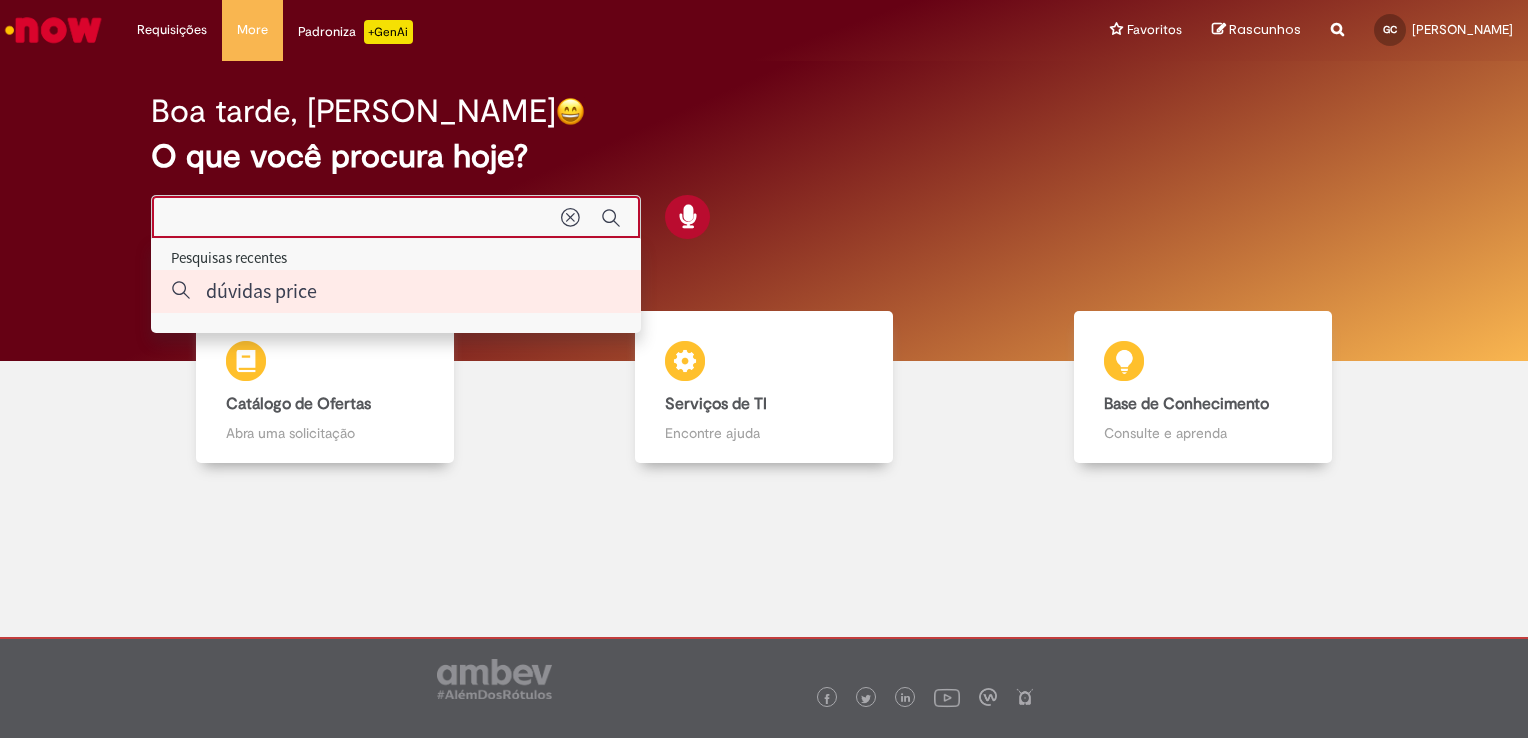 type on "**********" 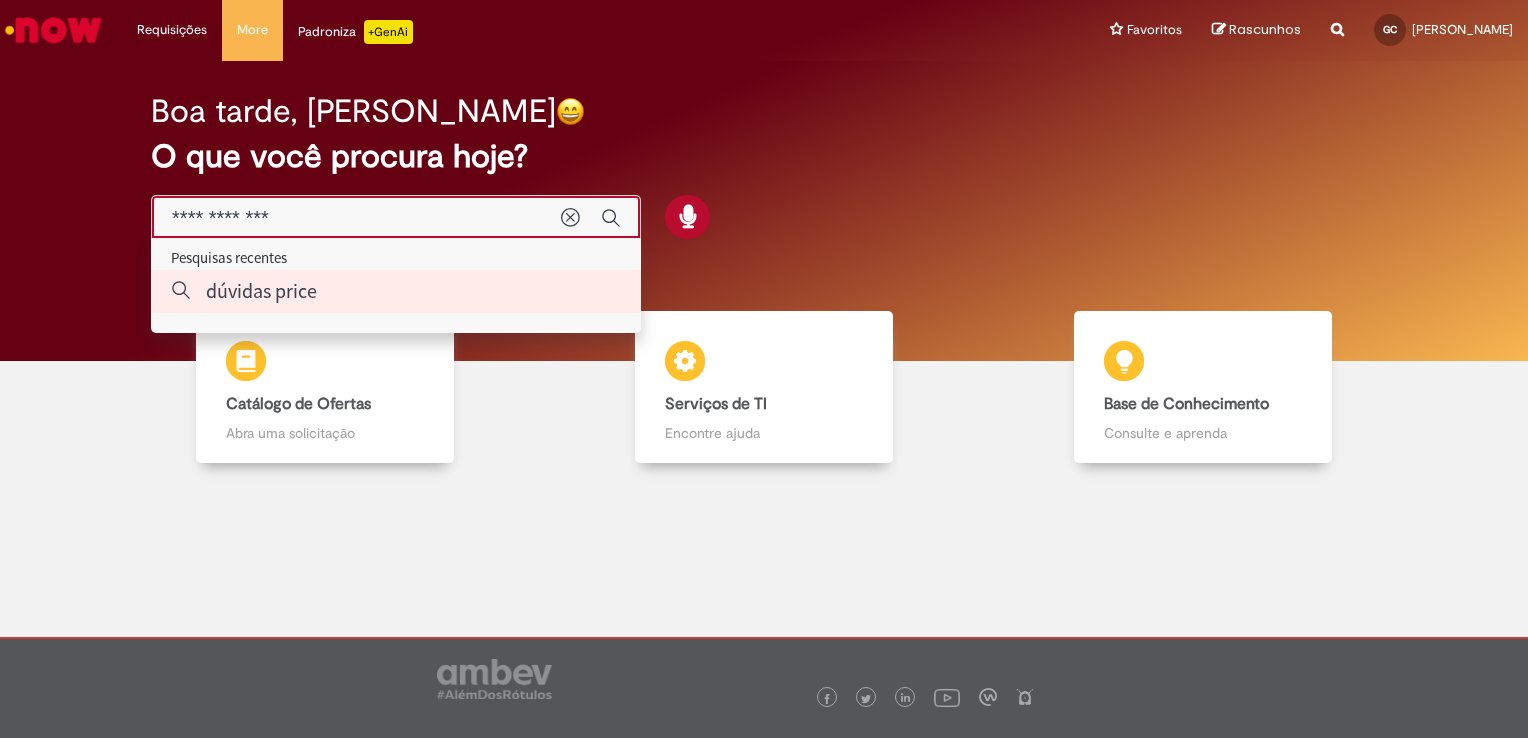 scroll, scrollTop: 0, scrollLeft: 0, axis: both 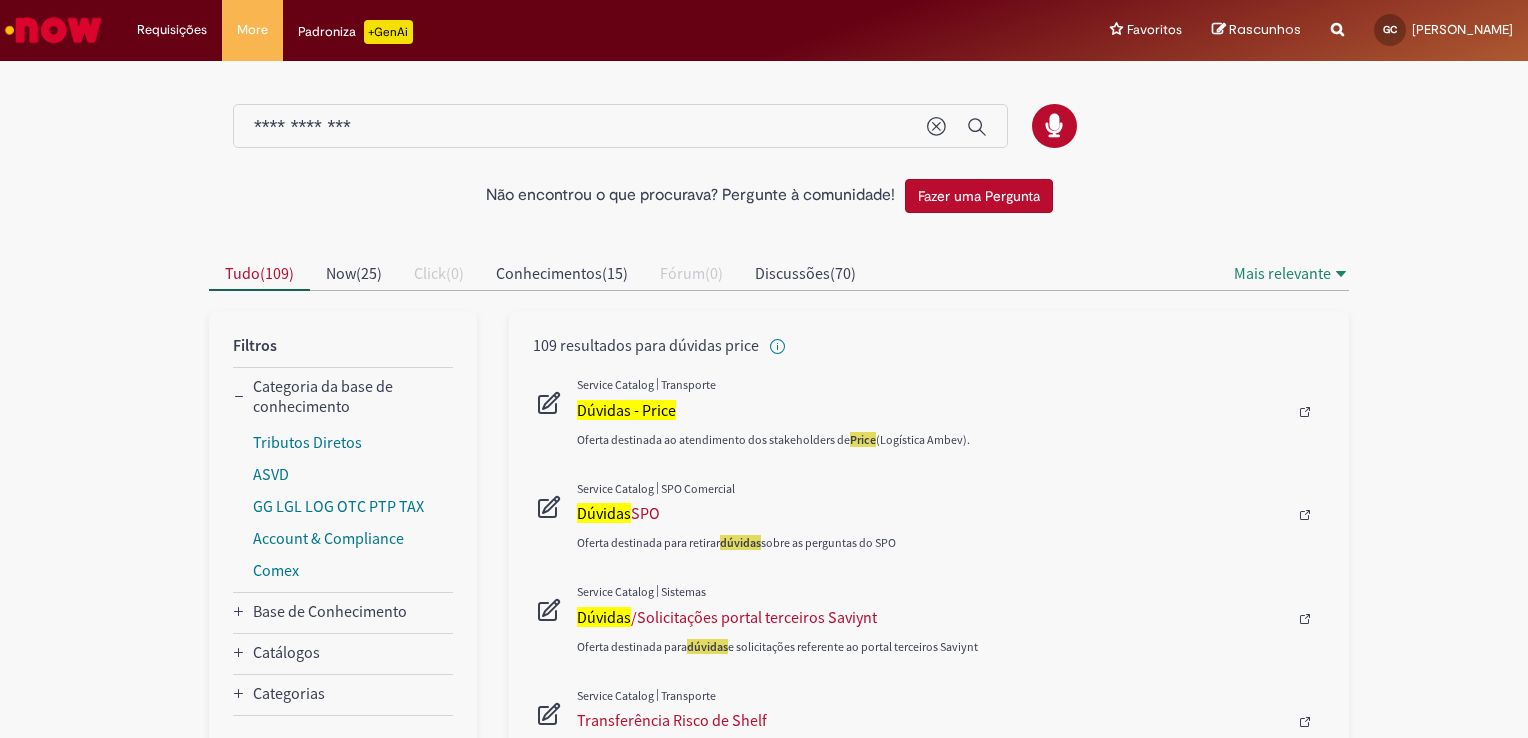 click on "Oferta destinada ao atendimento dos stakeholders de  Price  (Logística Ambev)." at bounding box center (951, 427) 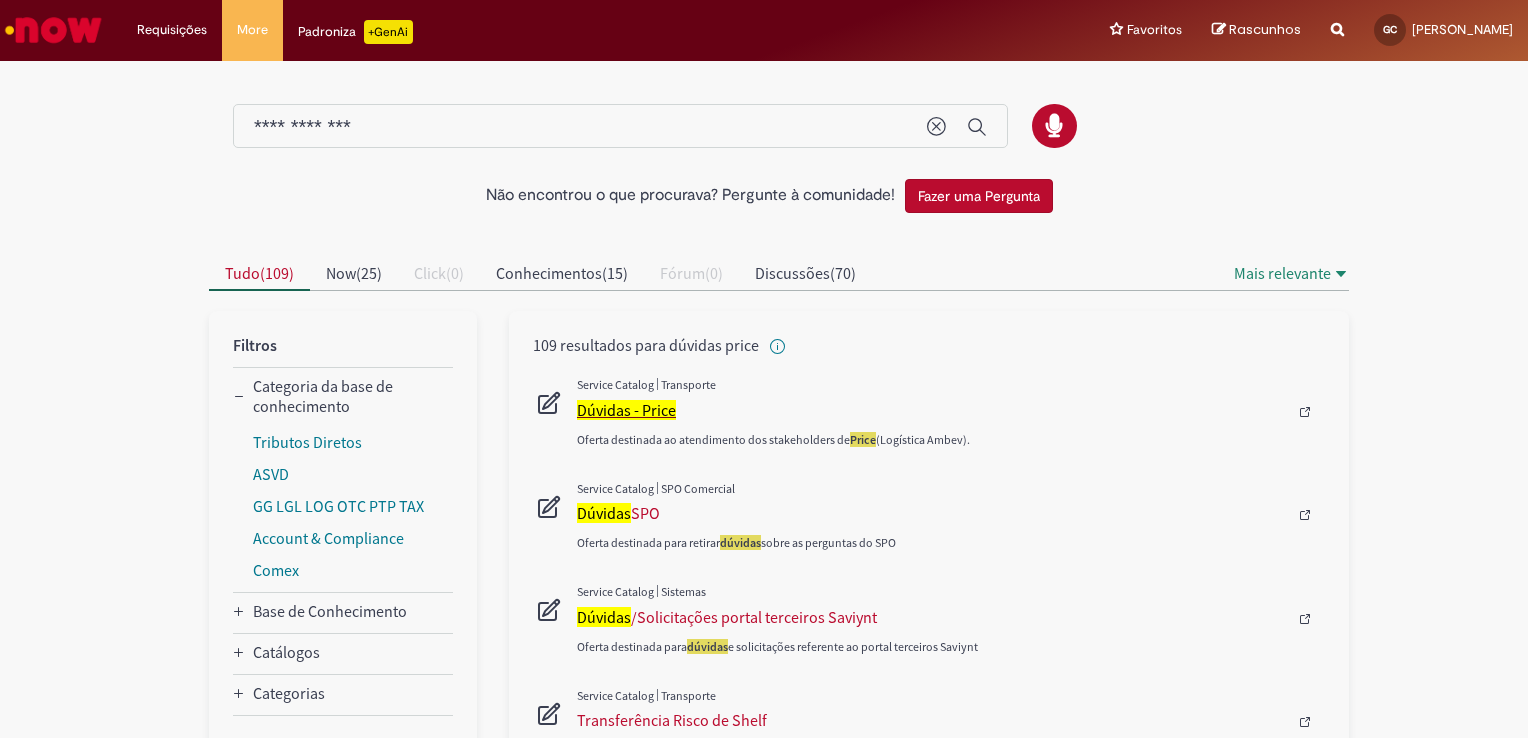 click on "Dúvidas - Price" at bounding box center (626, 410) 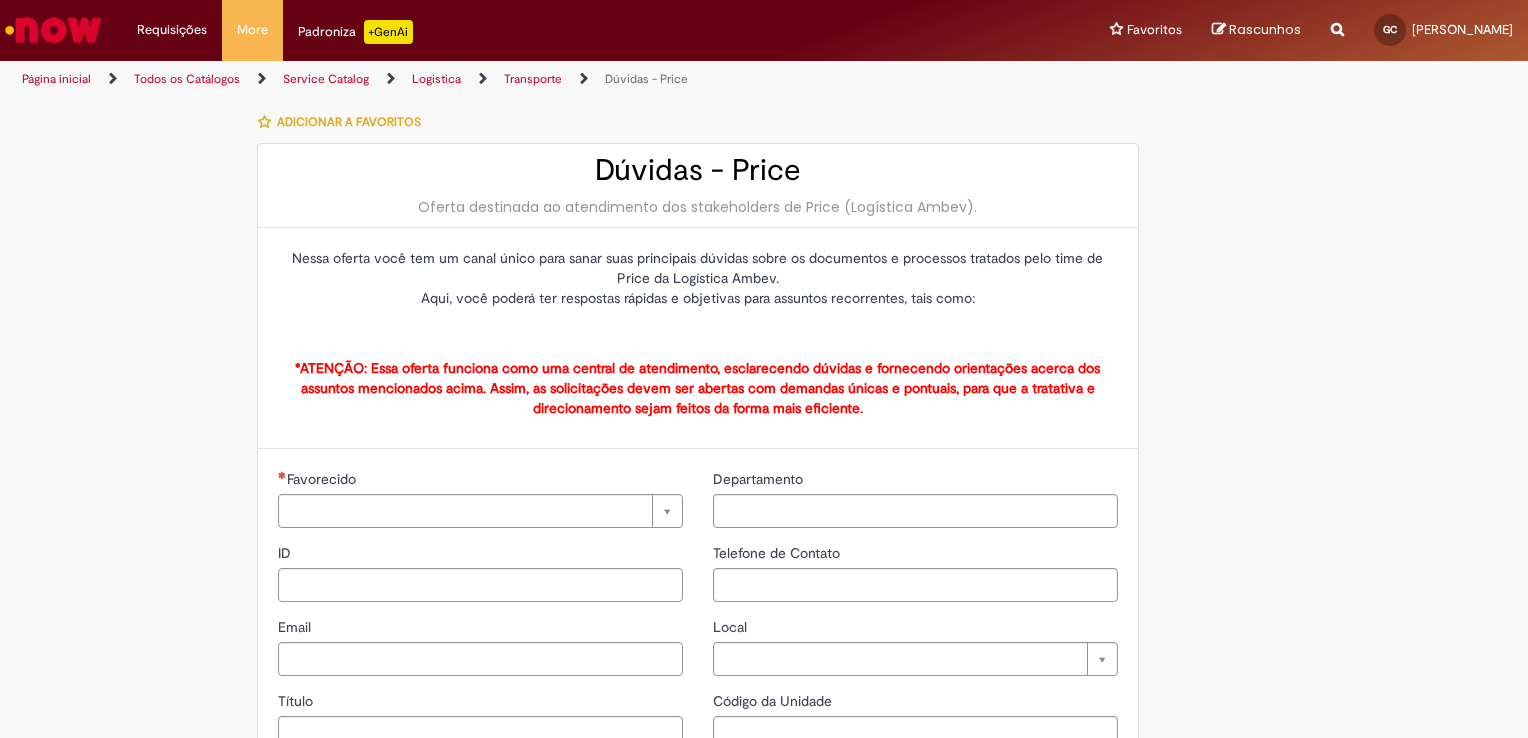type on "**********" 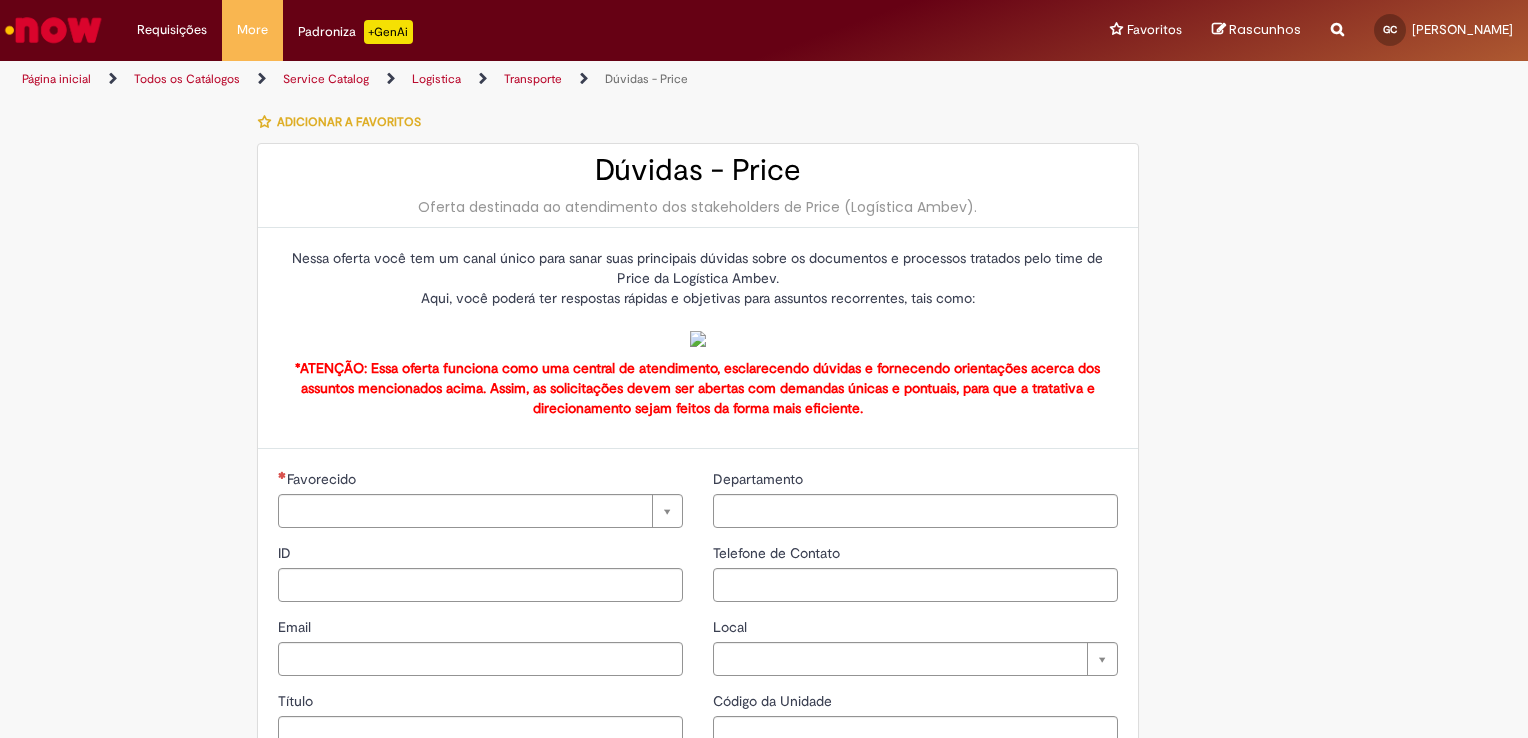 type on "**********" 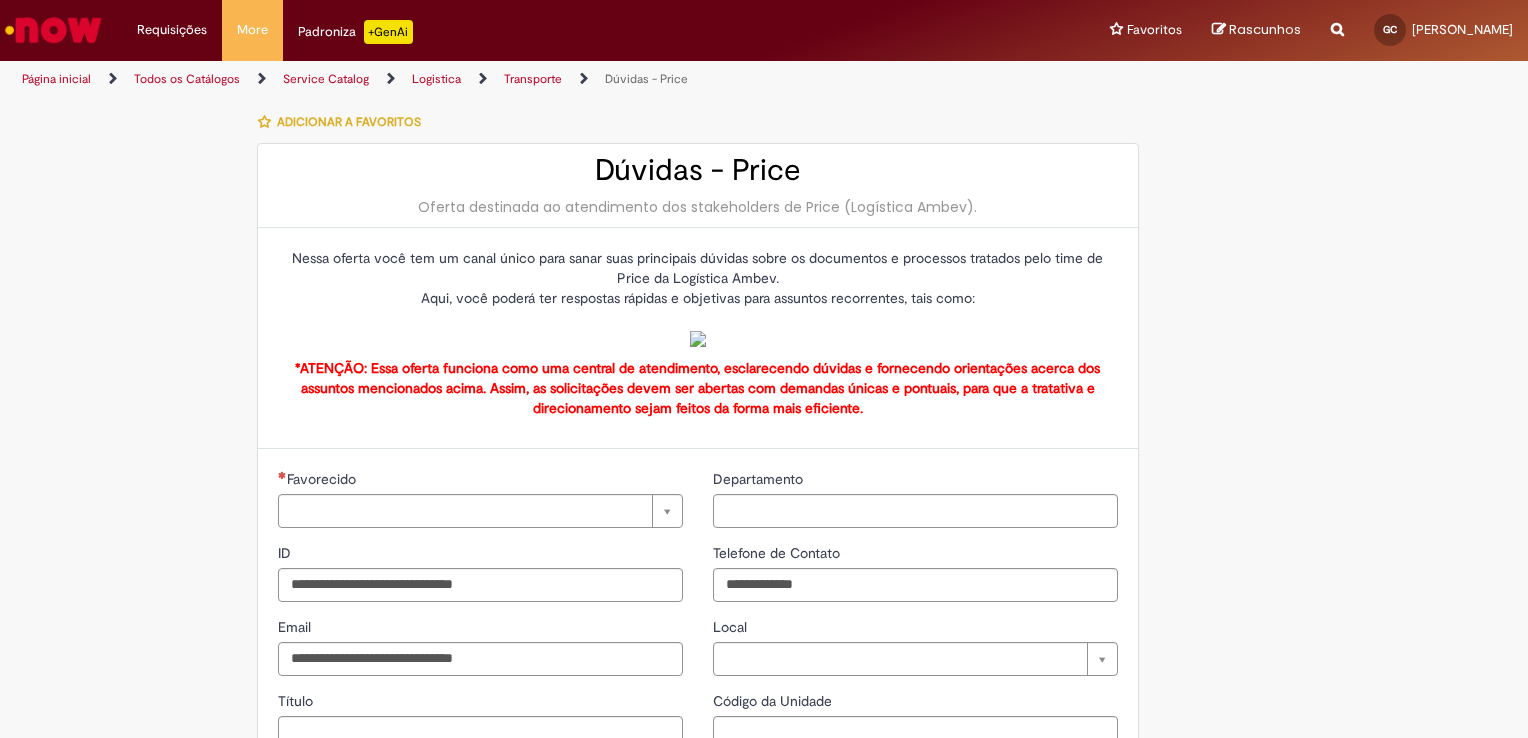 type on "**********" 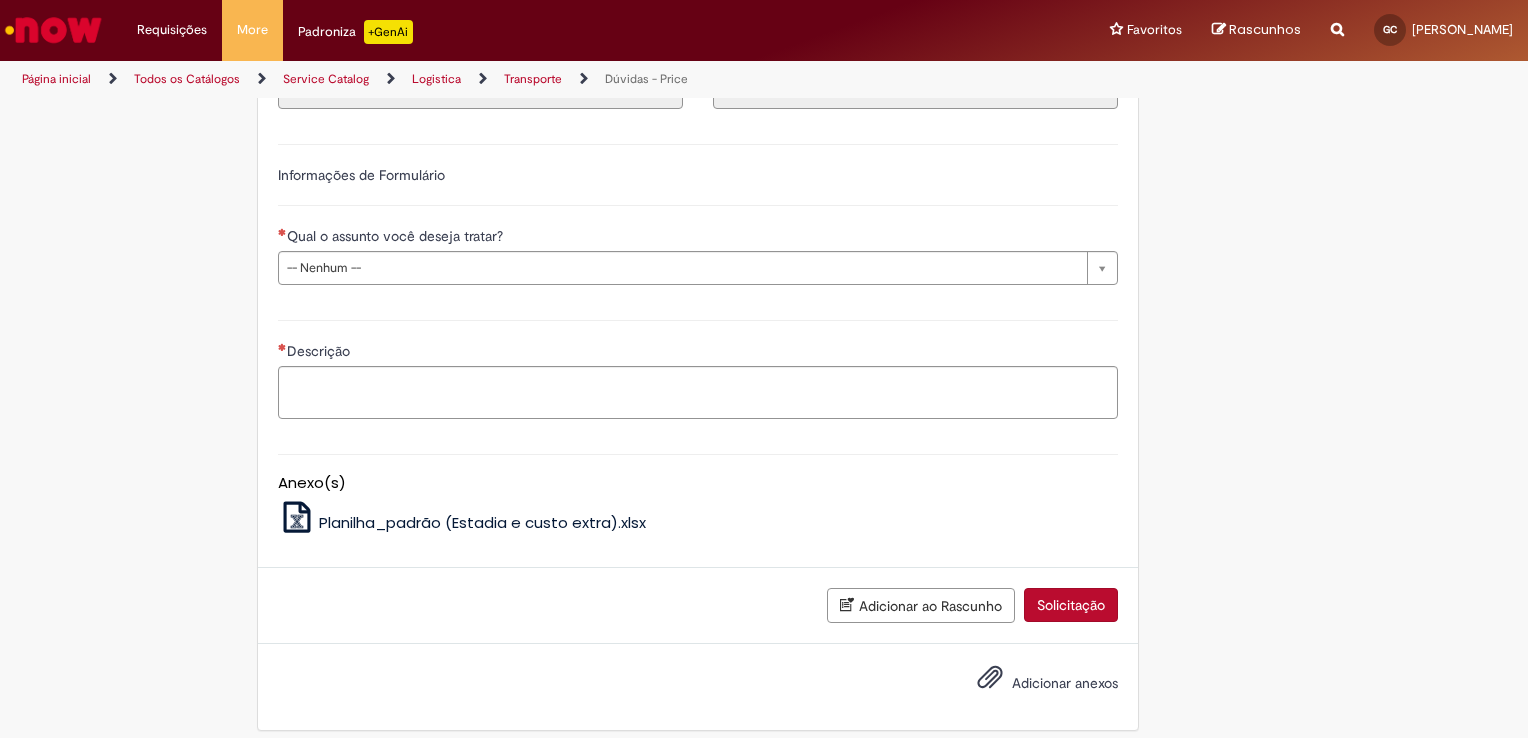 scroll, scrollTop: 700, scrollLeft: 0, axis: vertical 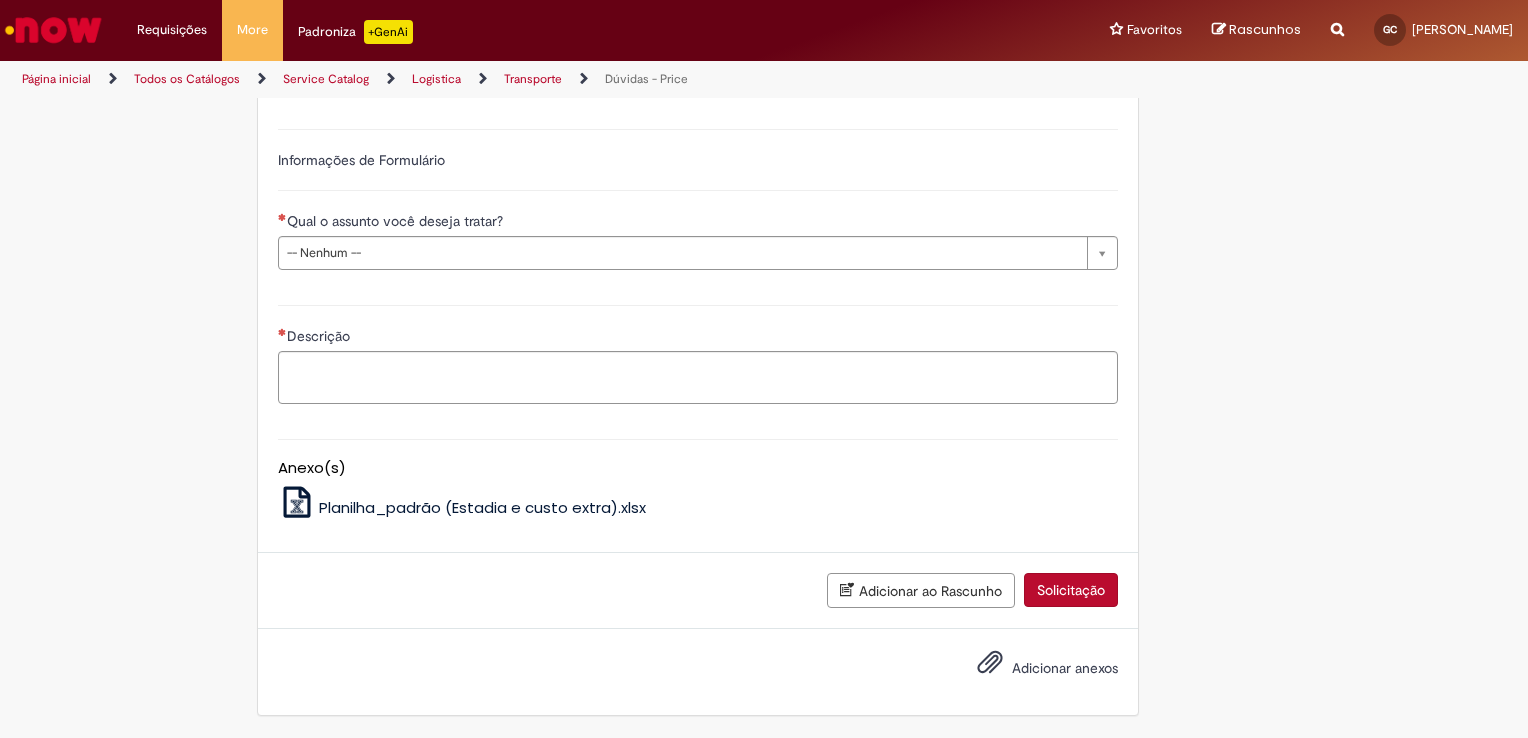 click on "**********" at bounding box center [480, -71] 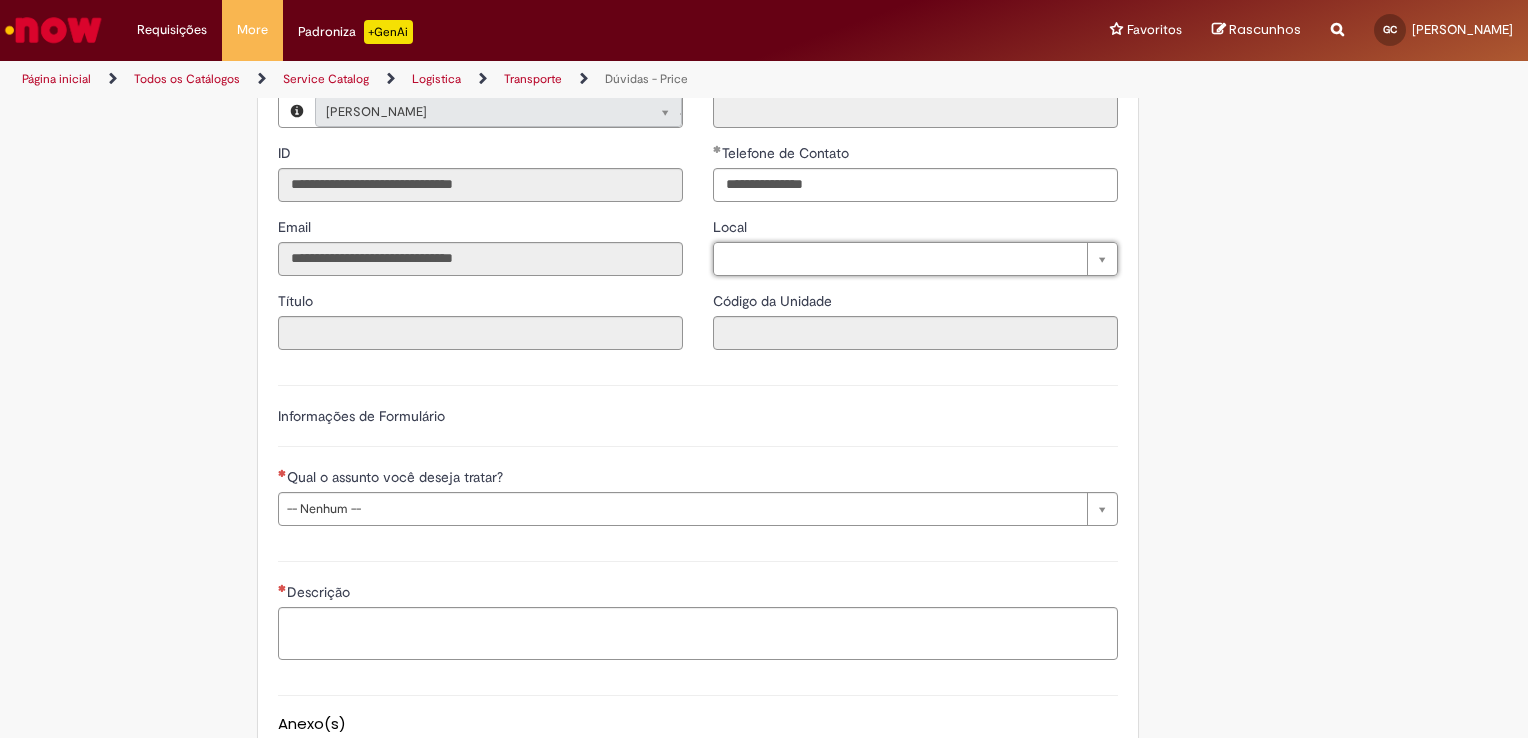 scroll, scrollTop: 392, scrollLeft: 0, axis: vertical 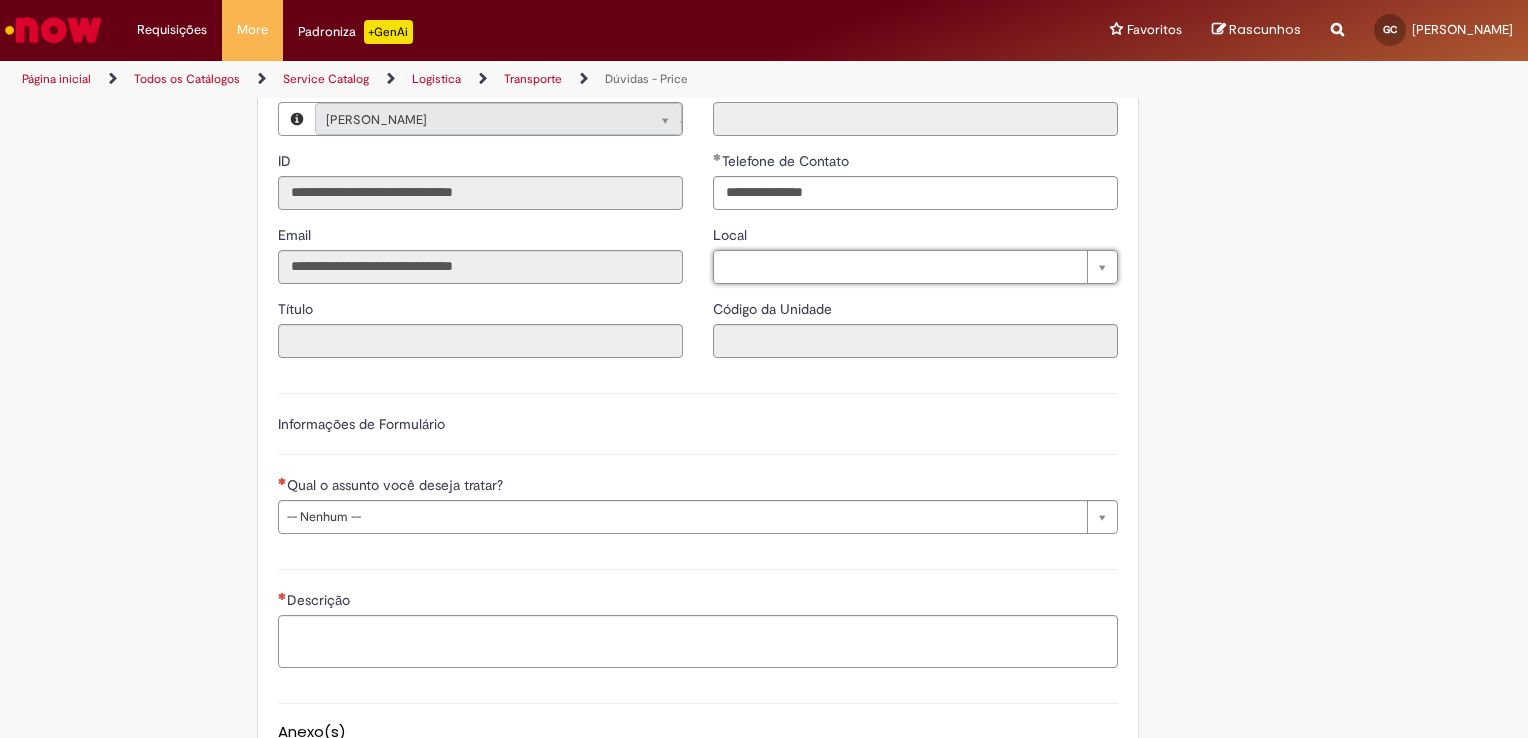 click on "Departamento" at bounding box center (915, 119) 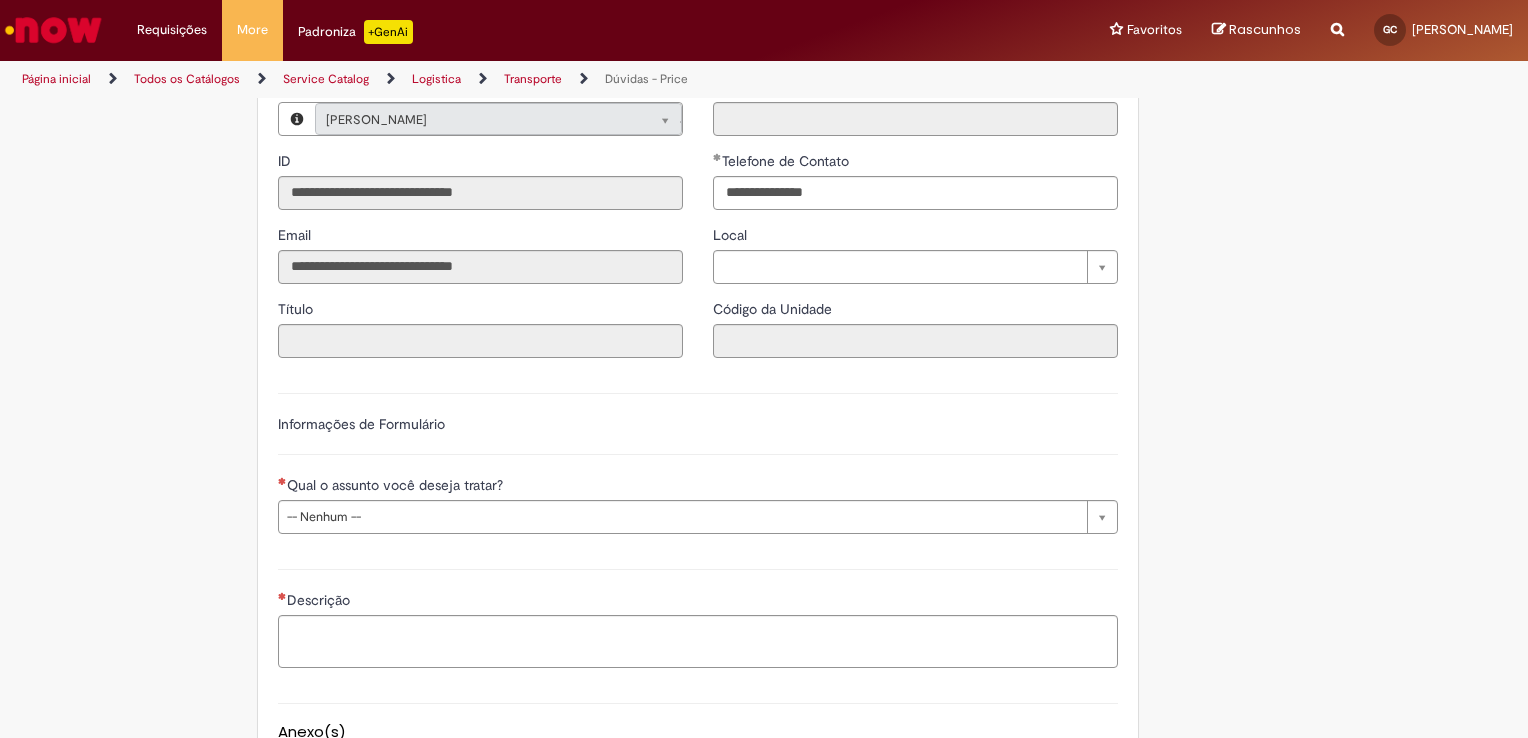 click on "ID" at bounding box center [480, 163] 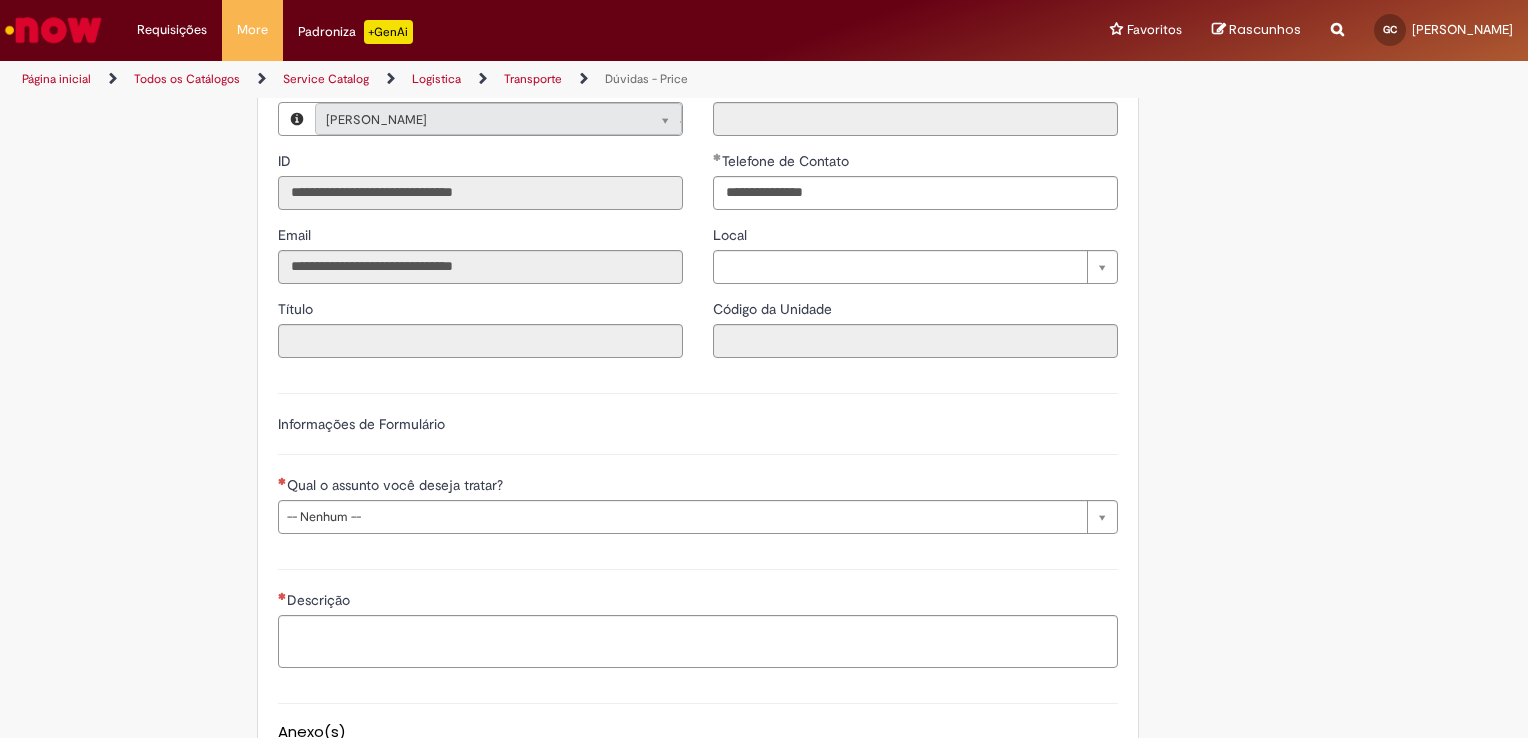 click on "**********" at bounding box center [480, 193] 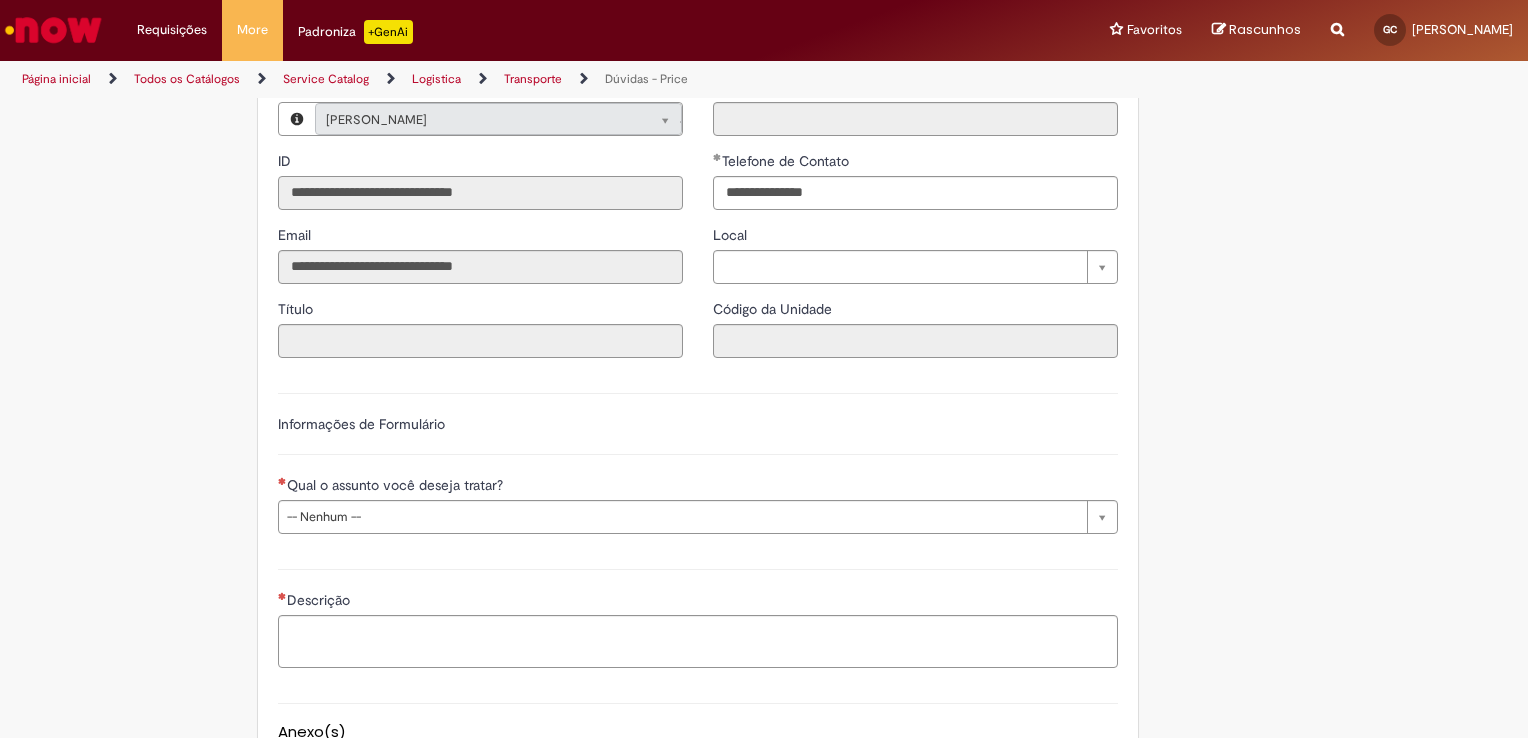 drag, startPoint x: 566, startPoint y: 530, endPoint x: 475, endPoint y: 549, distance: 92.96236 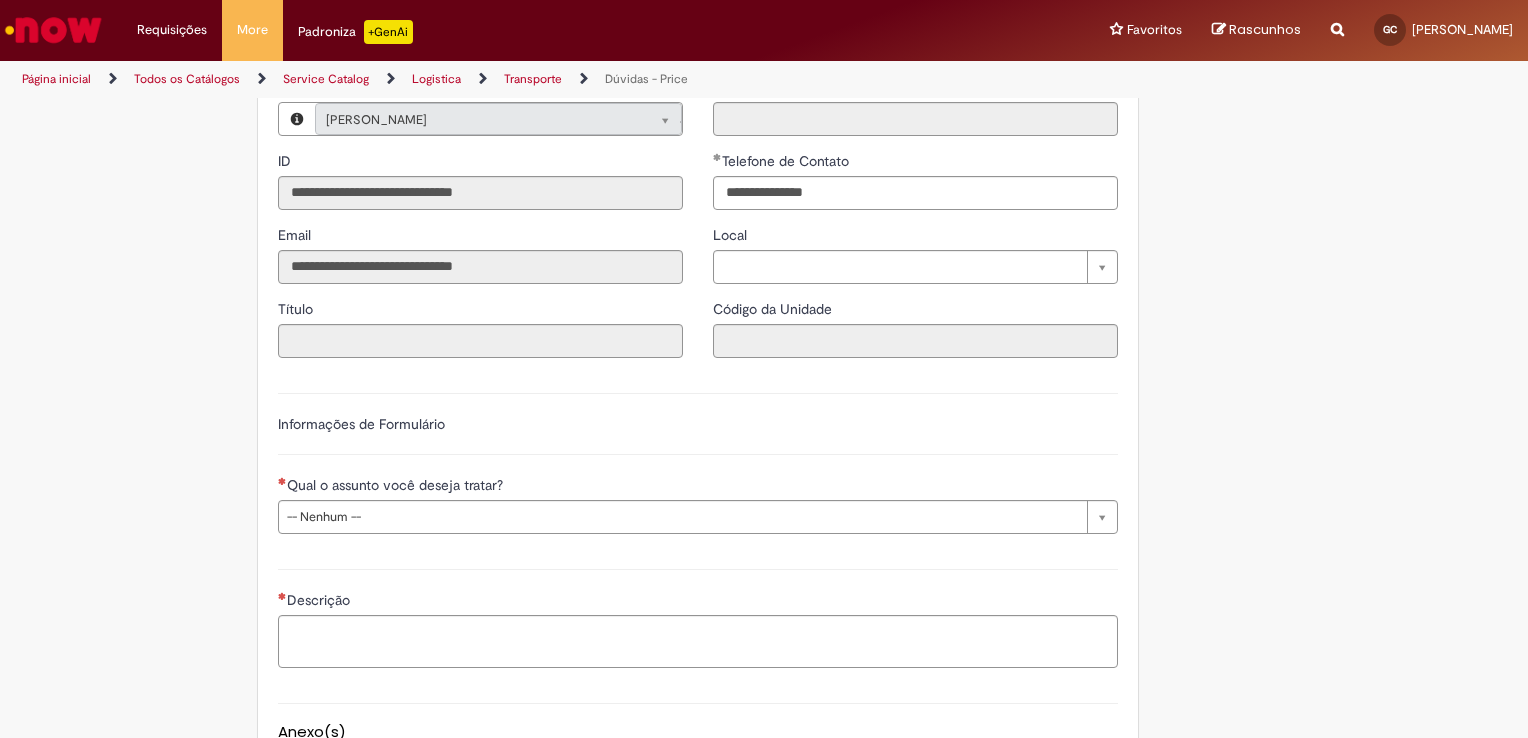 click on "**********" at bounding box center [480, 225] 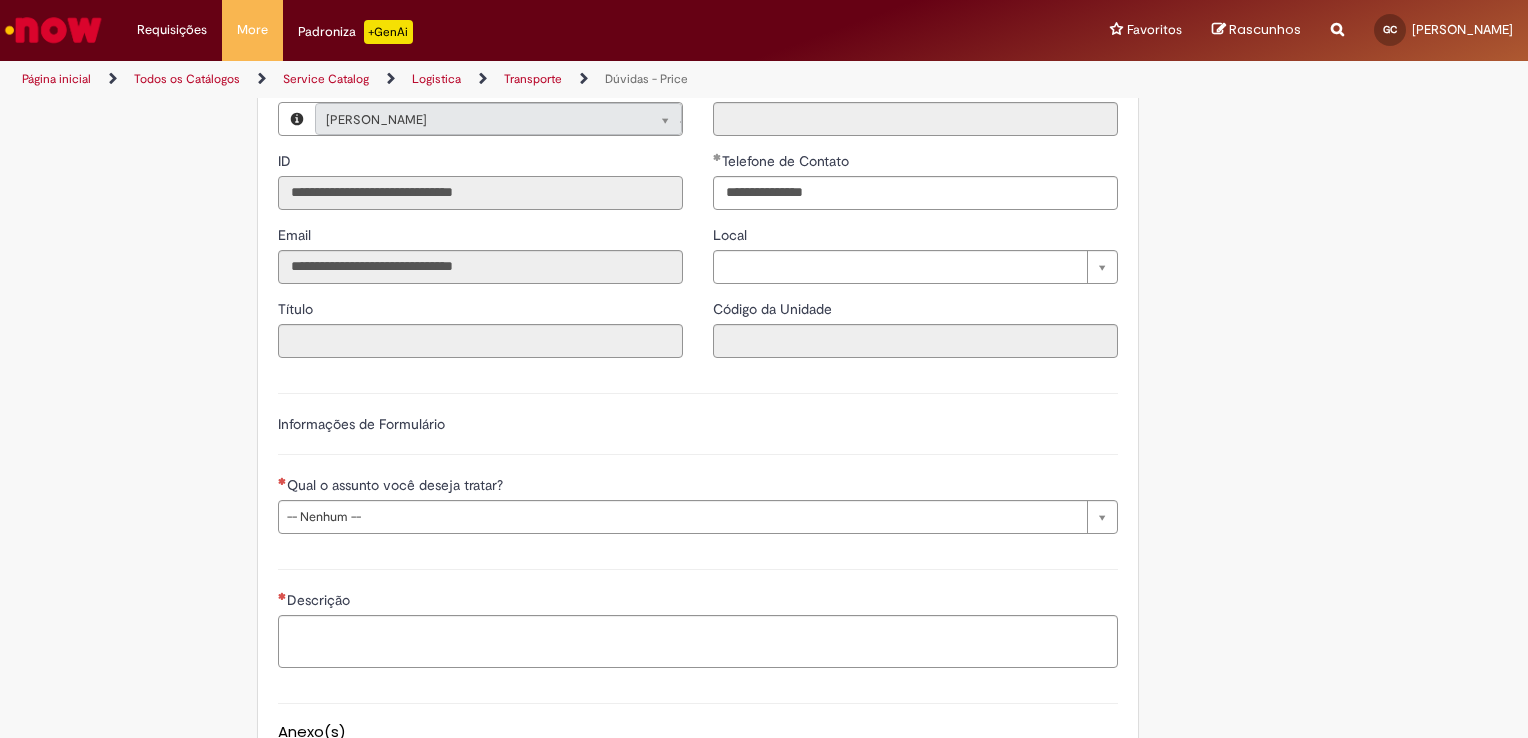 click on "**********" at bounding box center [480, 193] 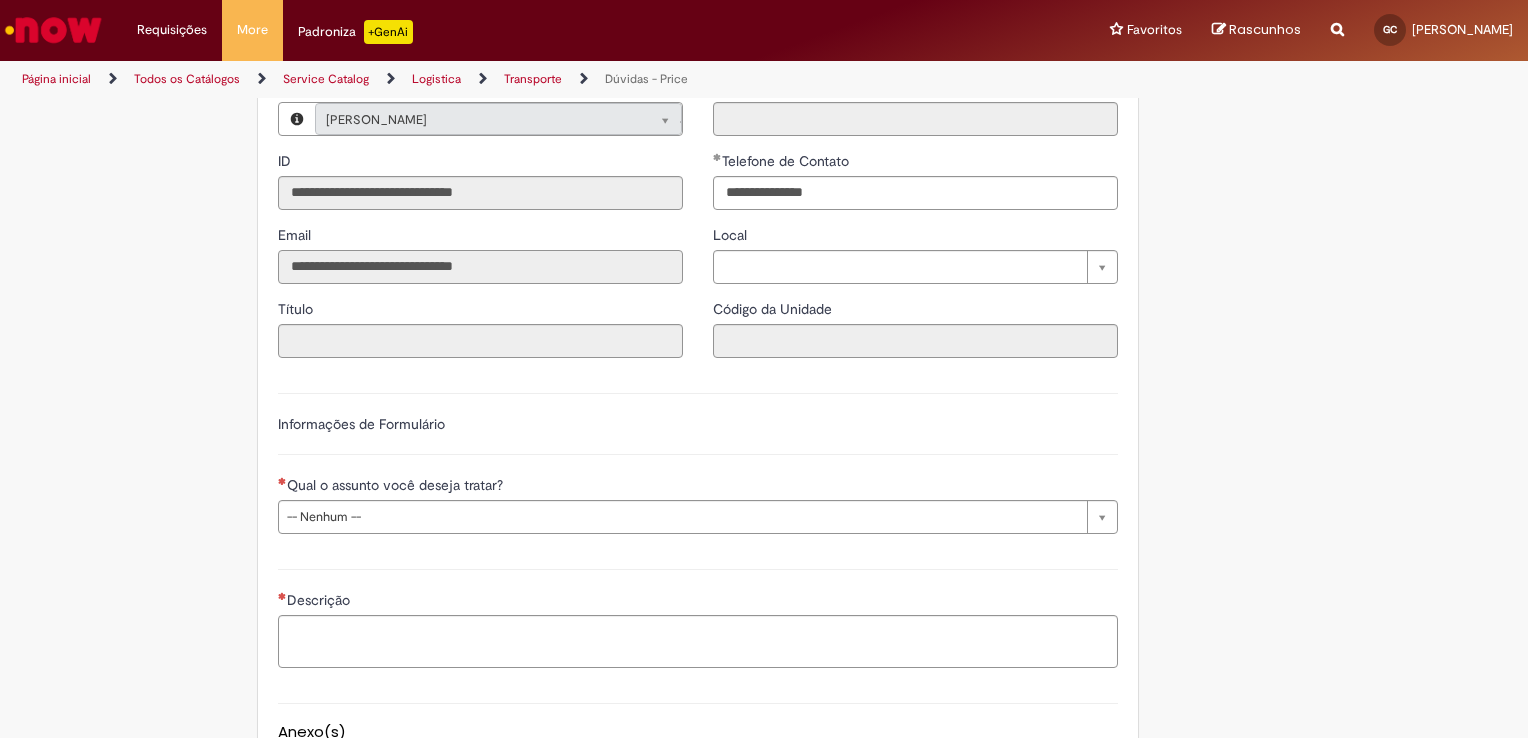 drag, startPoint x: 557, startPoint y: 592, endPoint x: 260, endPoint y: 615, distance: 297.88925 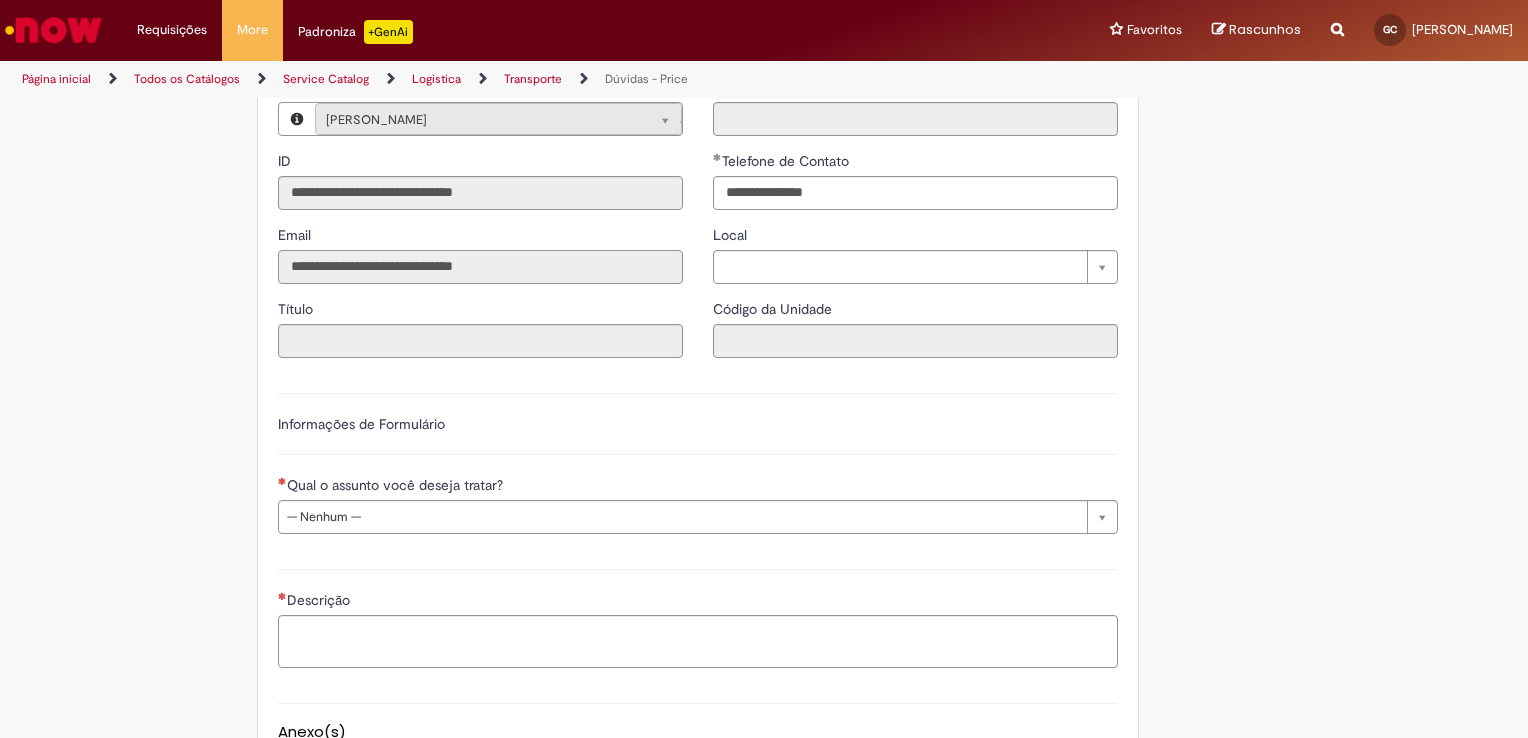 drag, startPoint x: 503, startPoint y: 618, endPoint x: 382, endPoint y: 606, distance: 121.59358 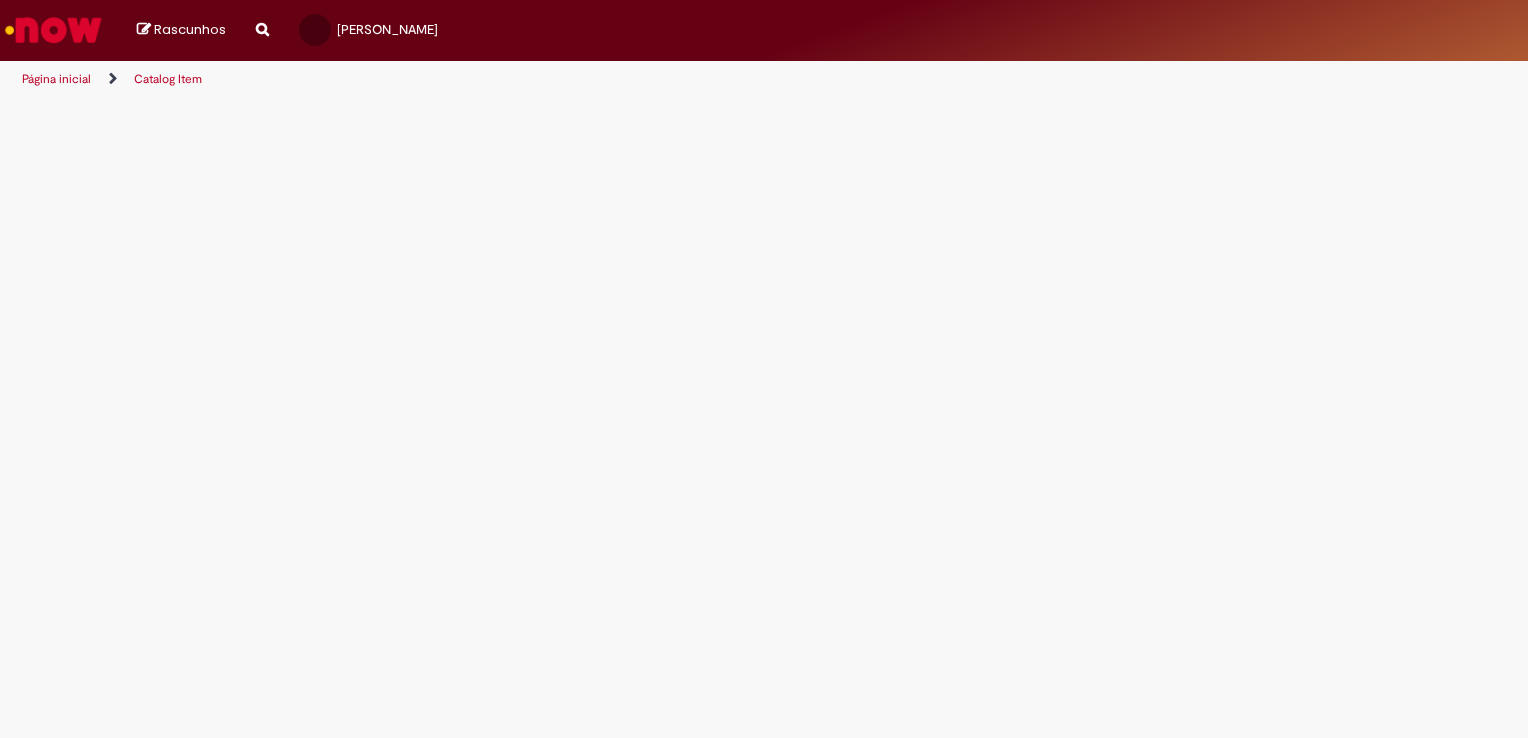 scroll, scrollTop: 0, scrollLeft: 0, axis: both 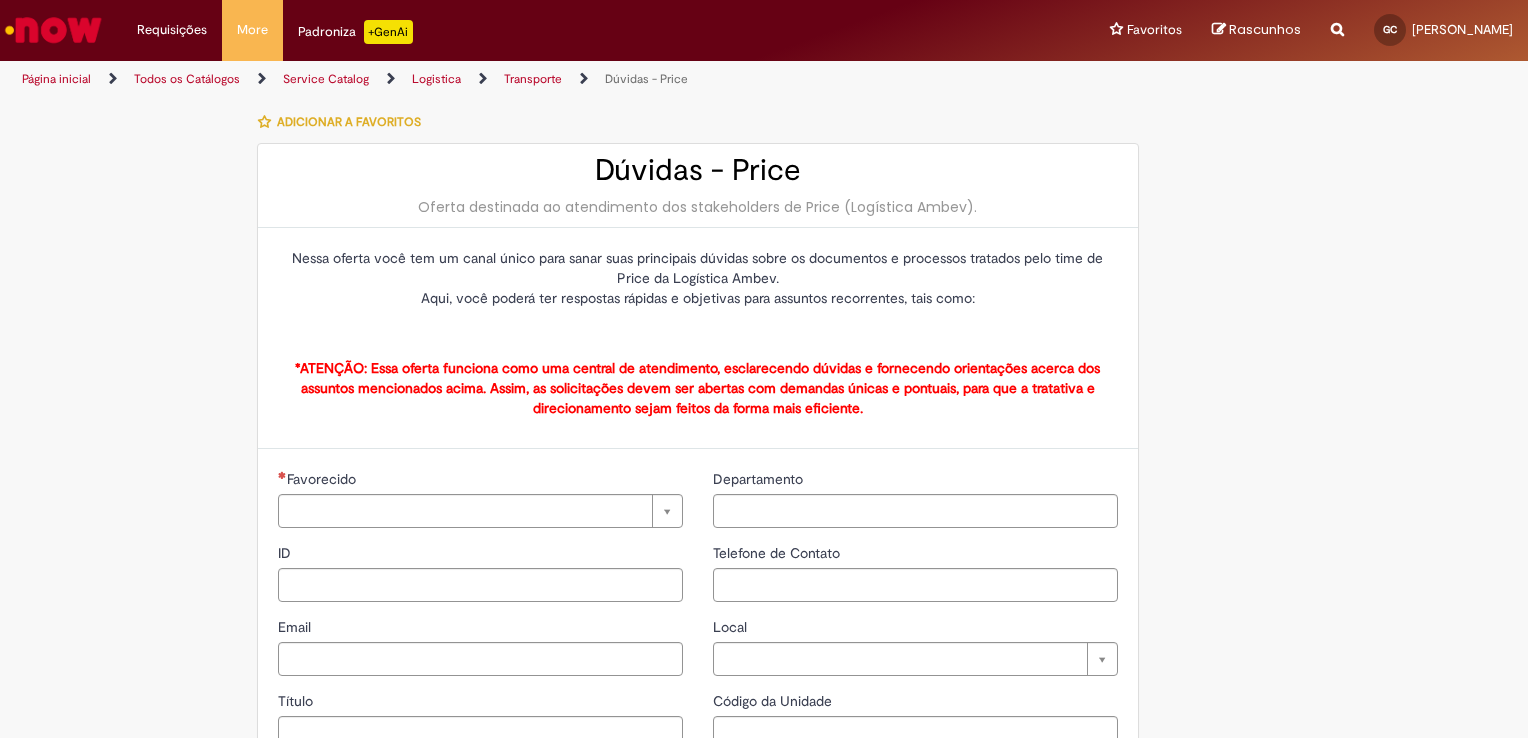 type on "**********" 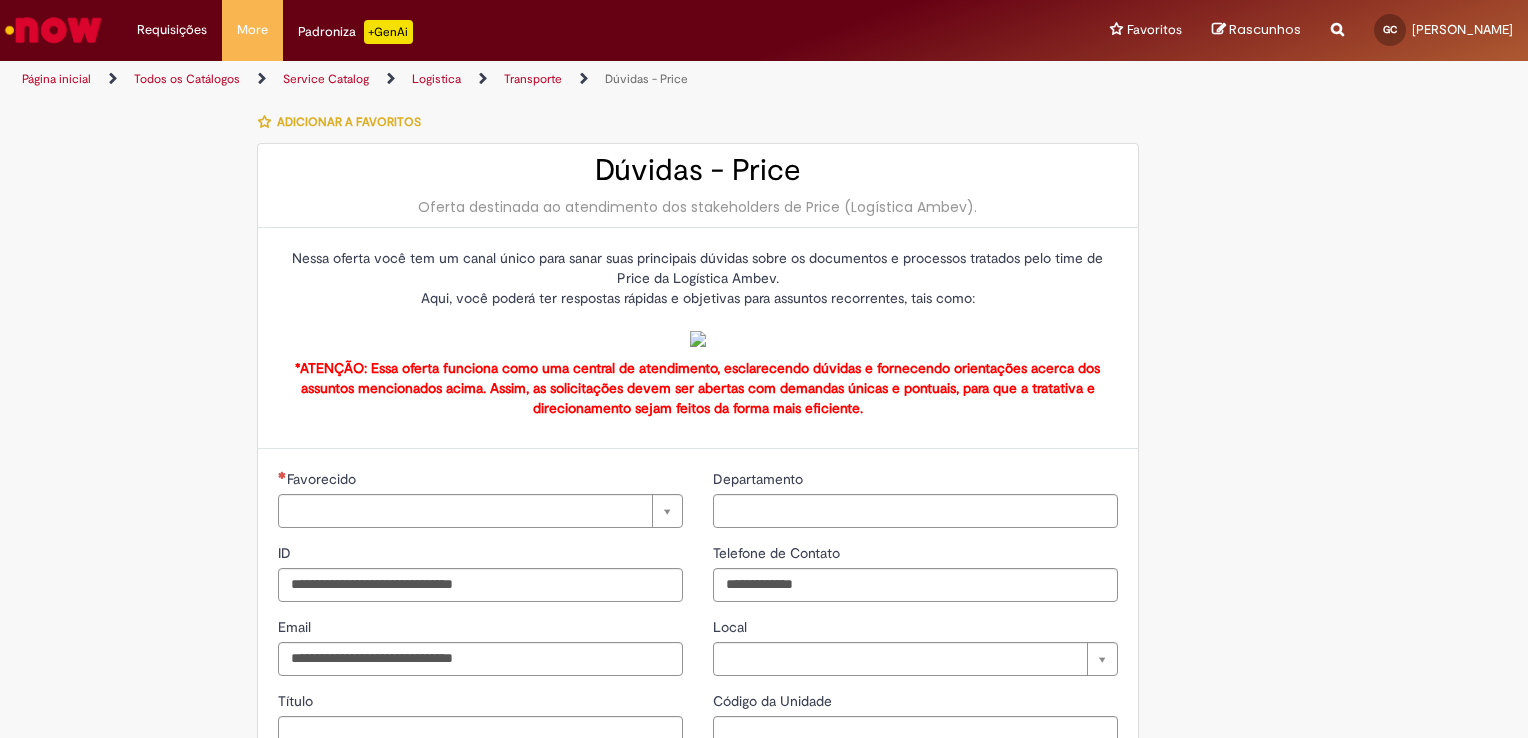 type on "**********" 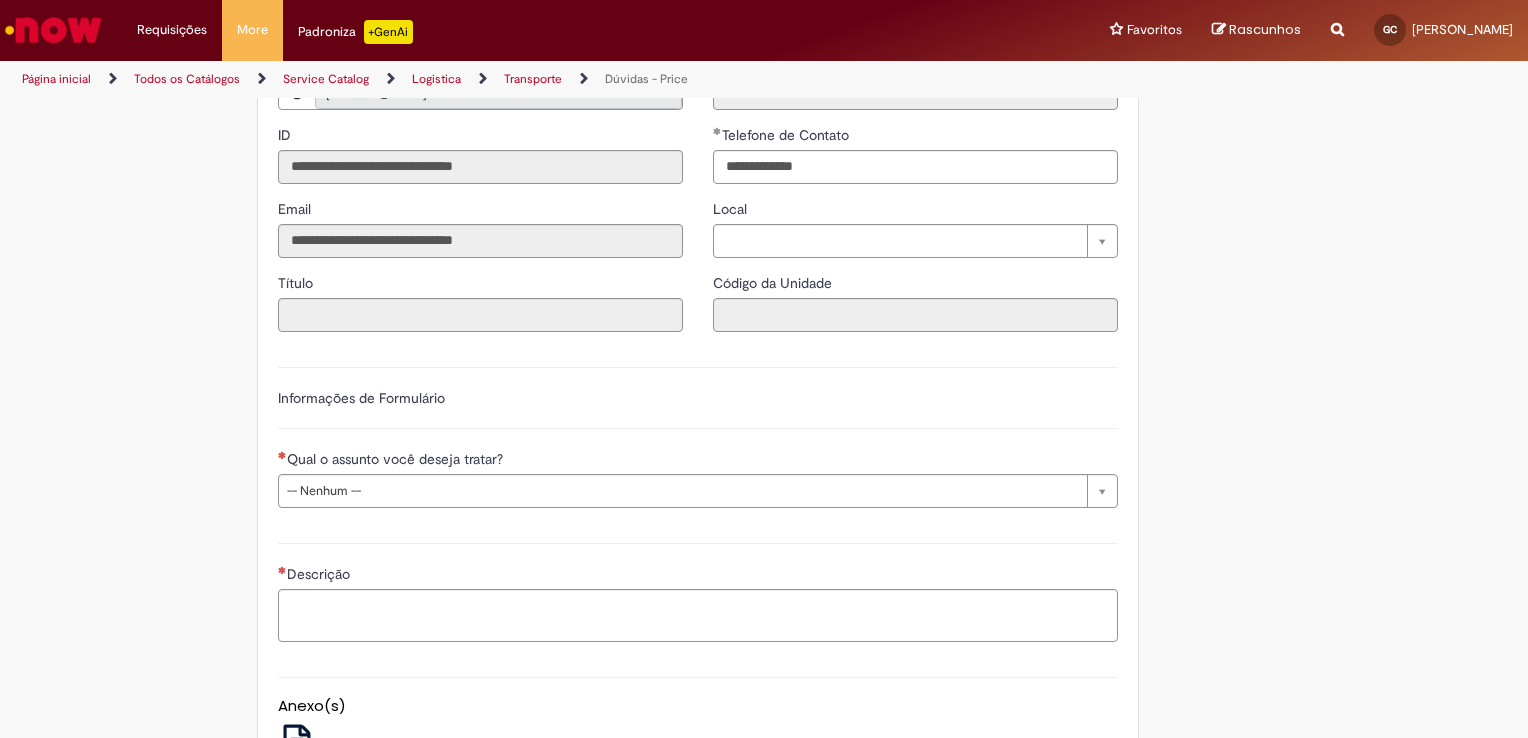 type on "**********" 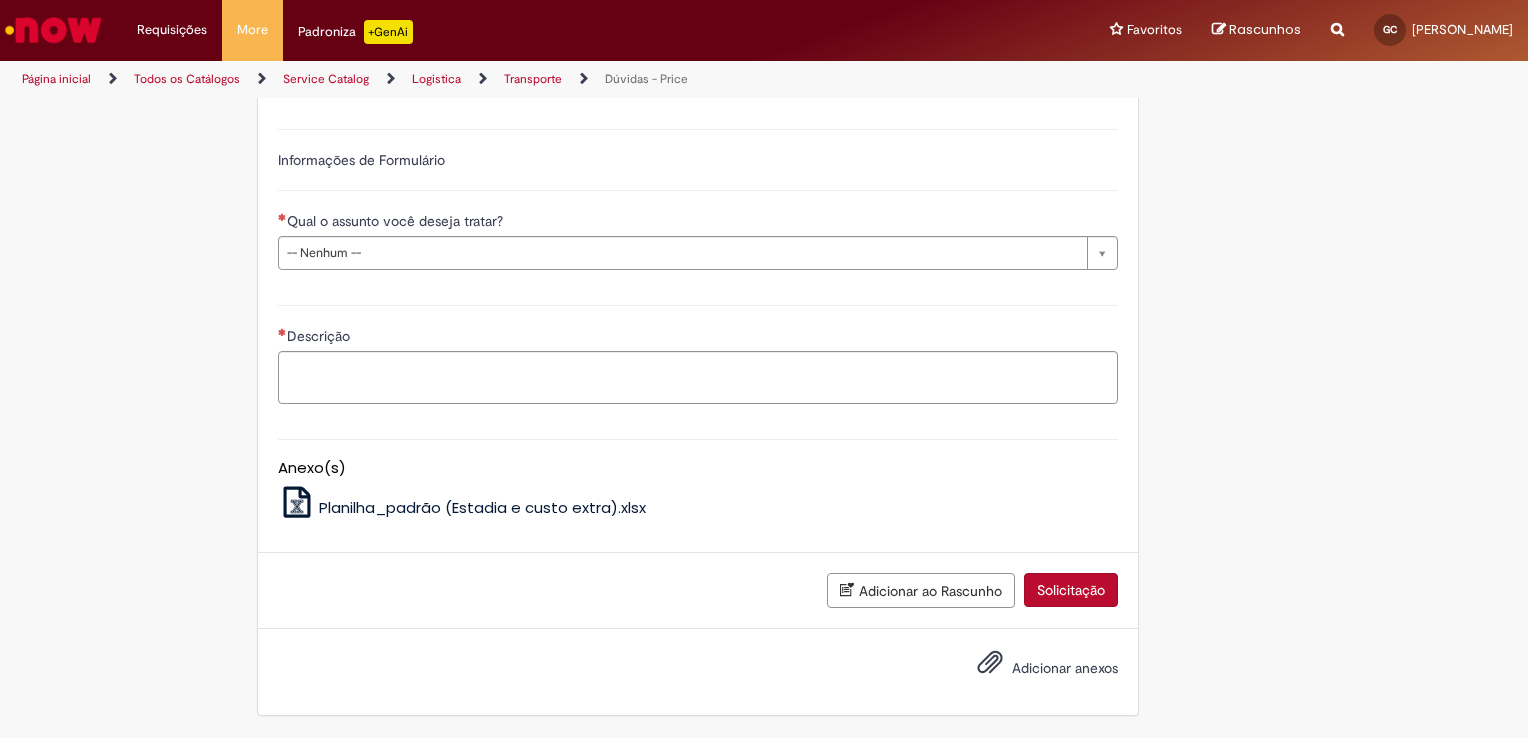 scroll, scrollTop: 592, scrollLeft: 0, axis: vertical 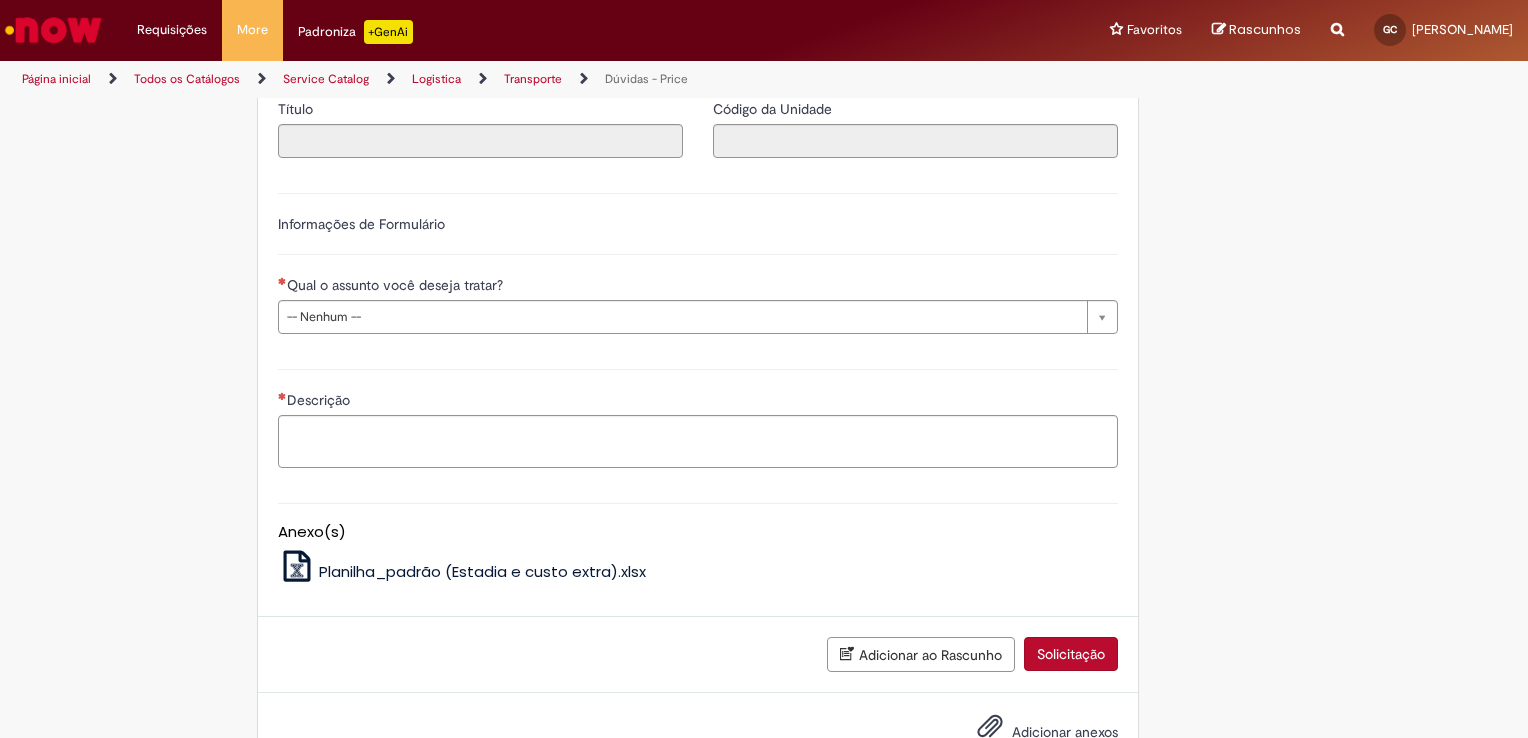 click at bounding box center (278, 84) 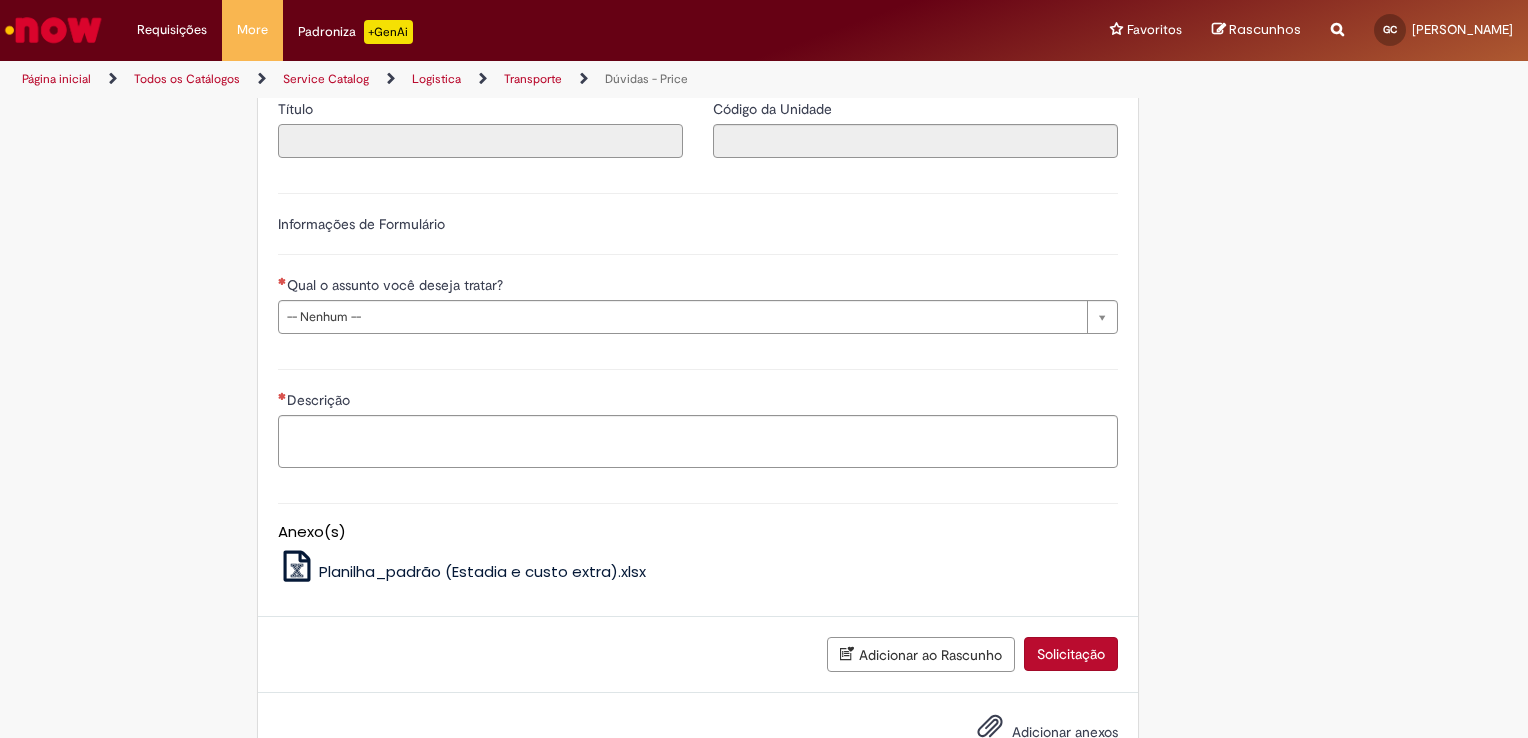 click on "Título" at bounding box center [480, 141] 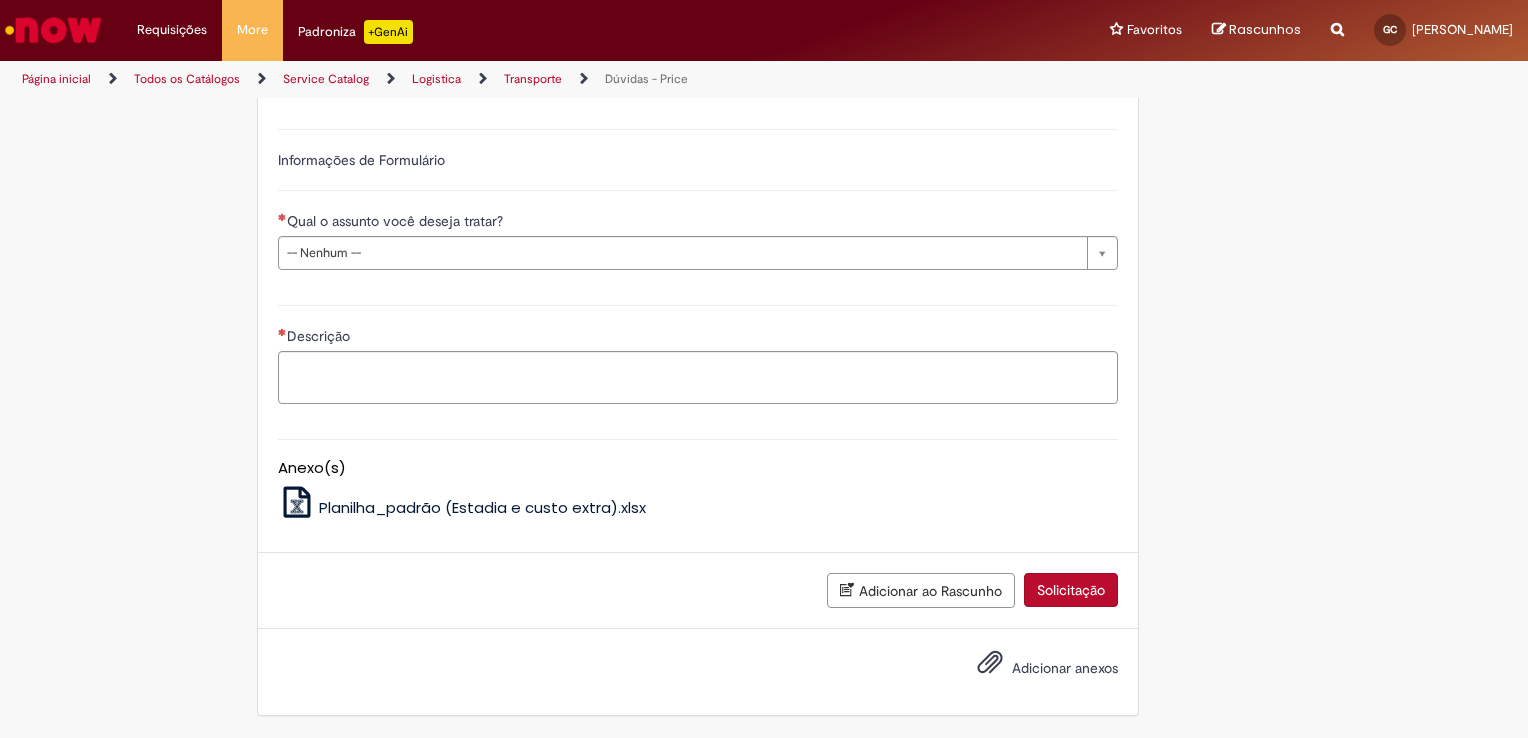 scroll, scrollTop: 792, scrollLeft: 0, axis: vertical 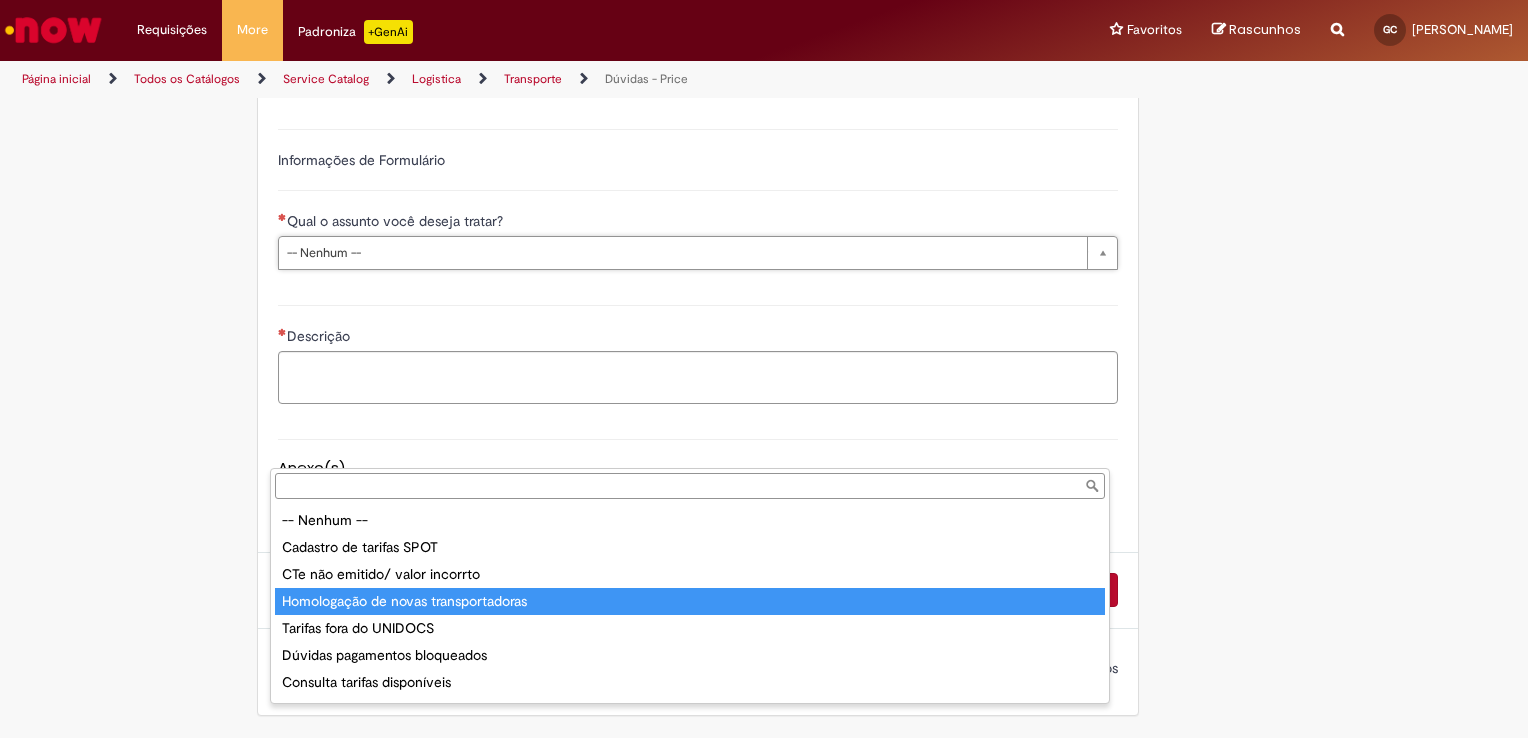 type on "**********" 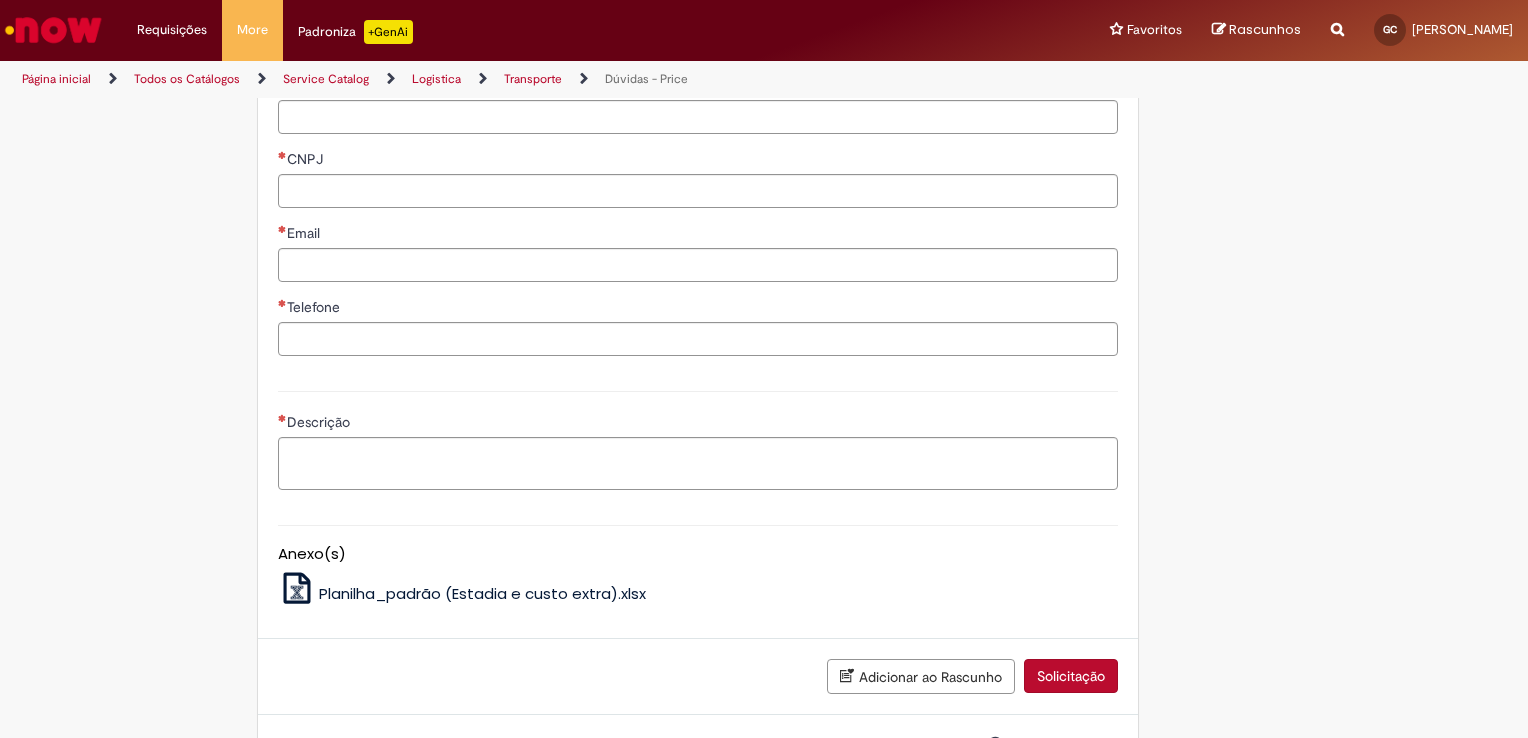 scroll, scrollTop: 1292, scrollLeft: 0, axis: vertical 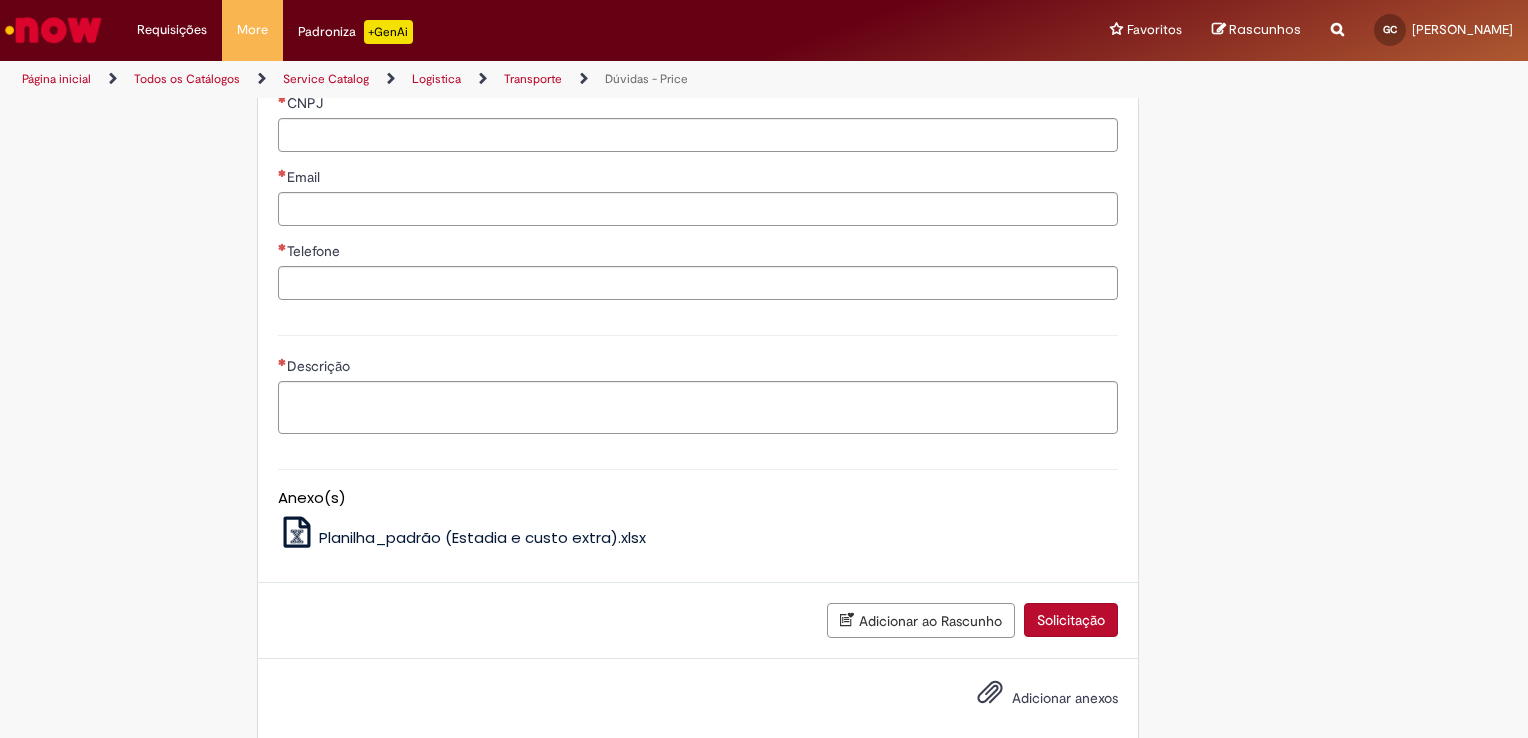 click on "Qual o CNPJ da transportadora?" at bounding box center (698, -13) 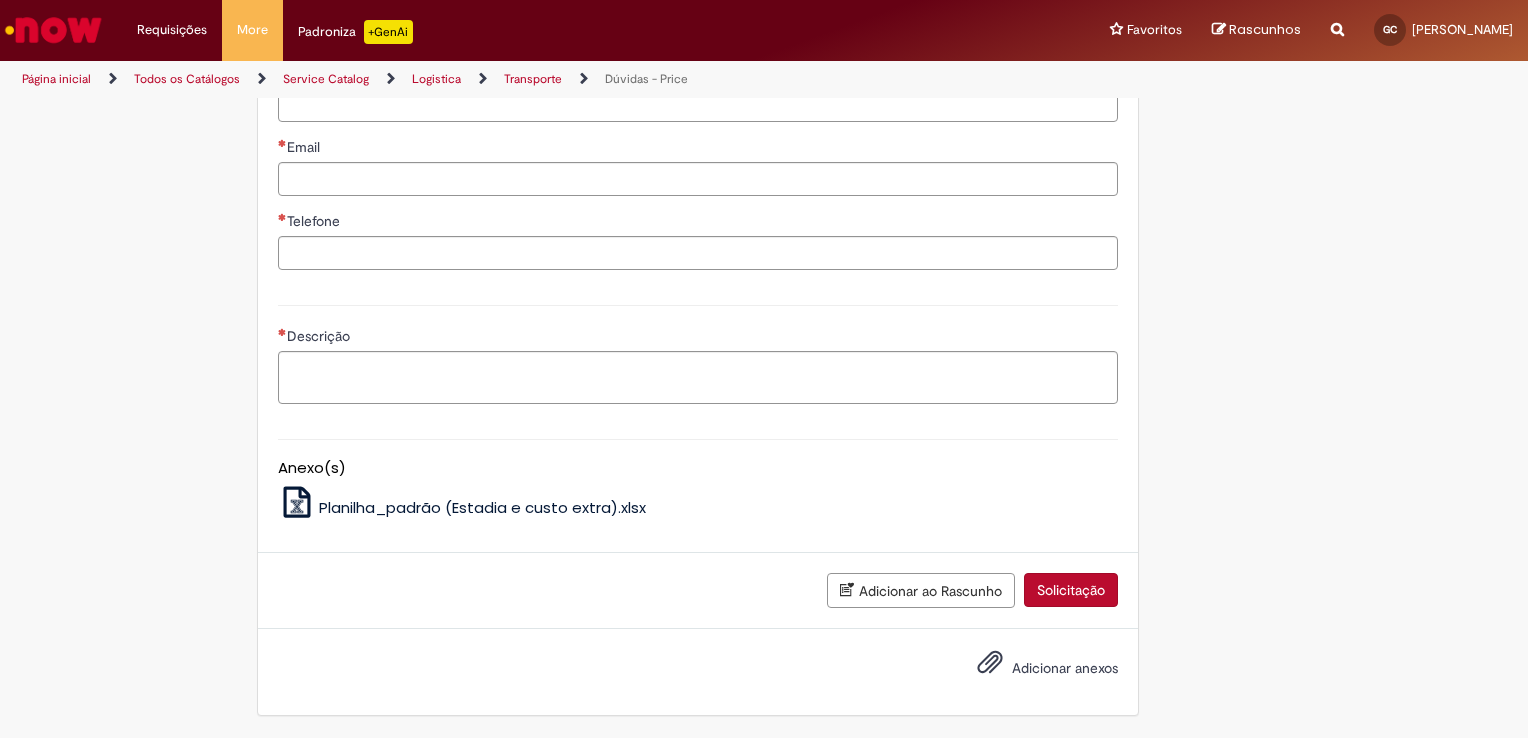 type on "**********" 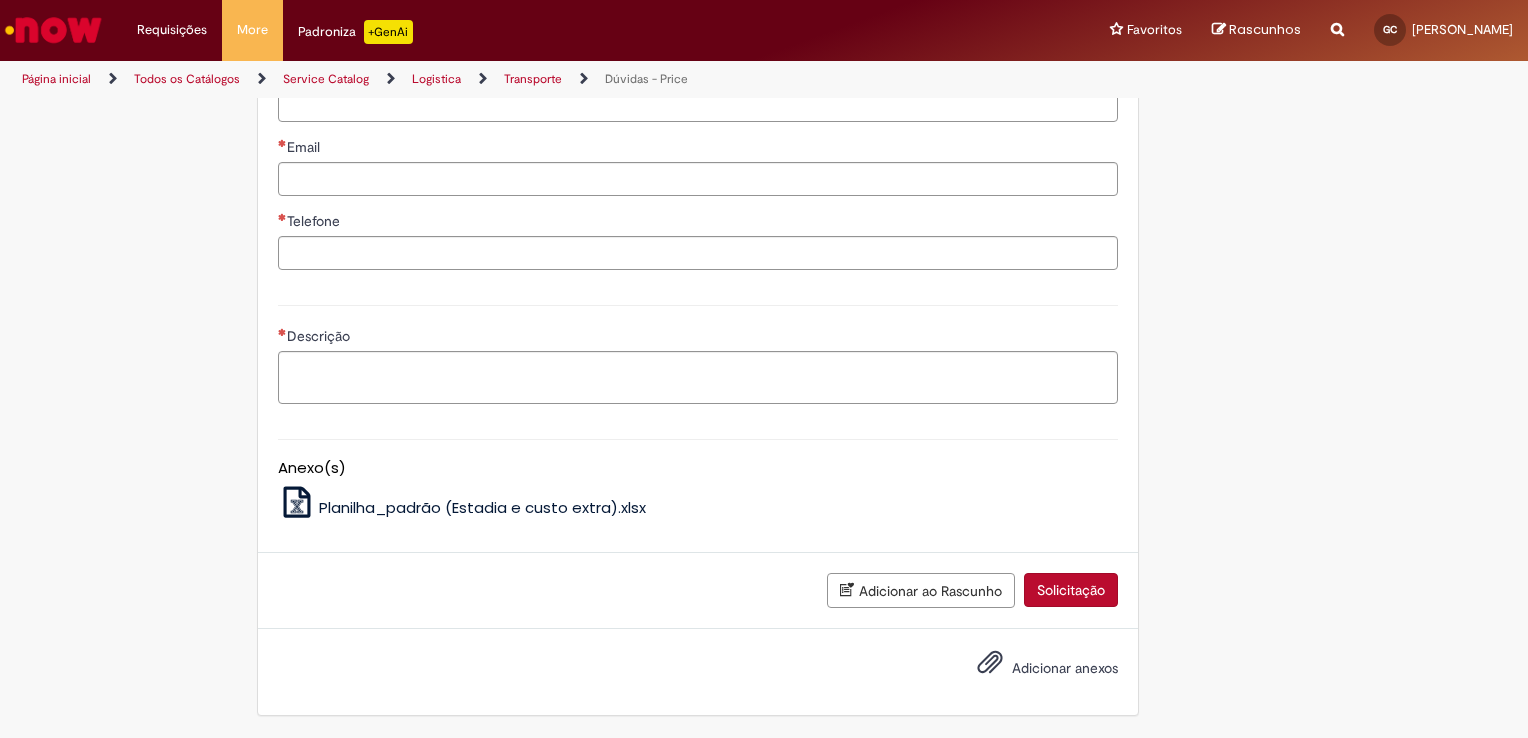 click on "CNPJ" at bounding box center [698, 105] 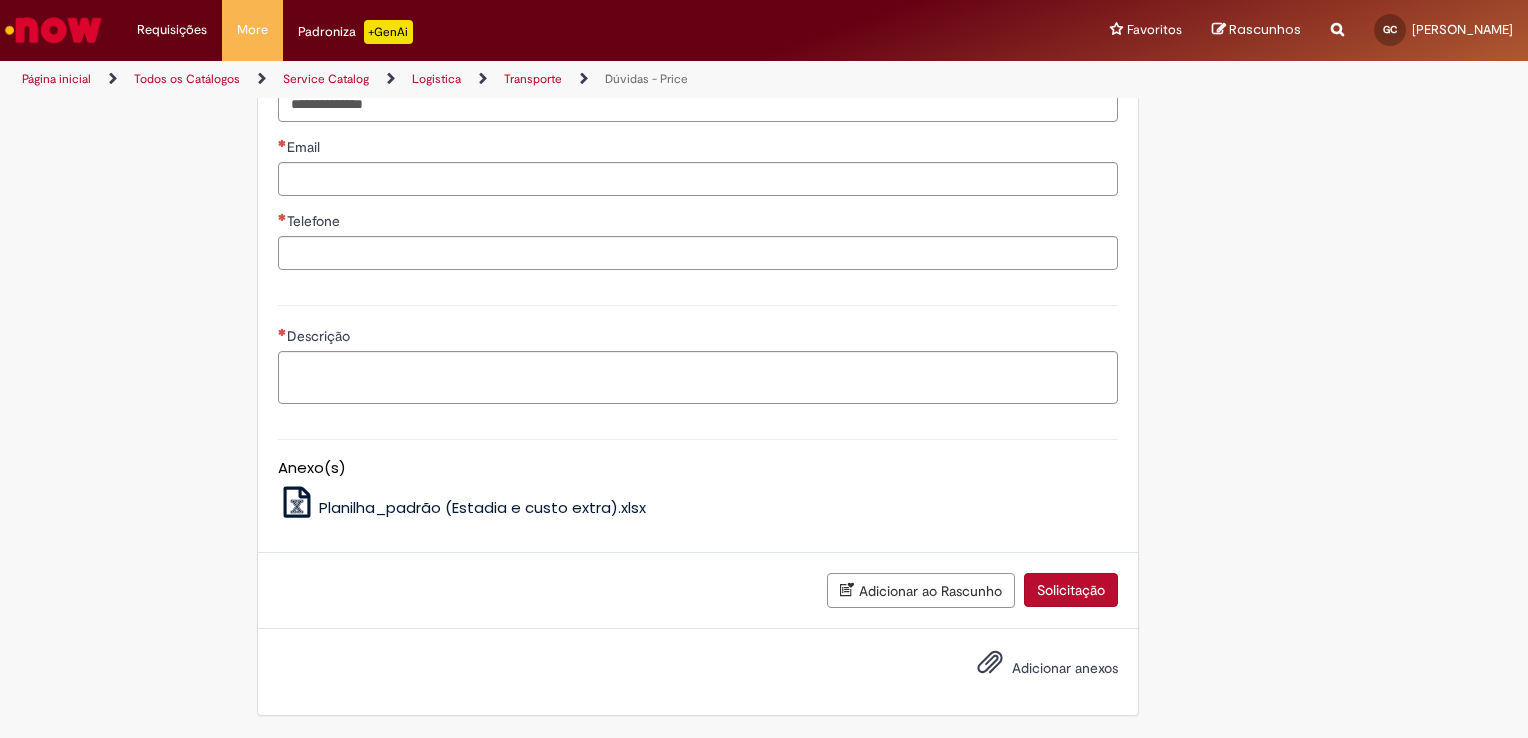 type on "**********" 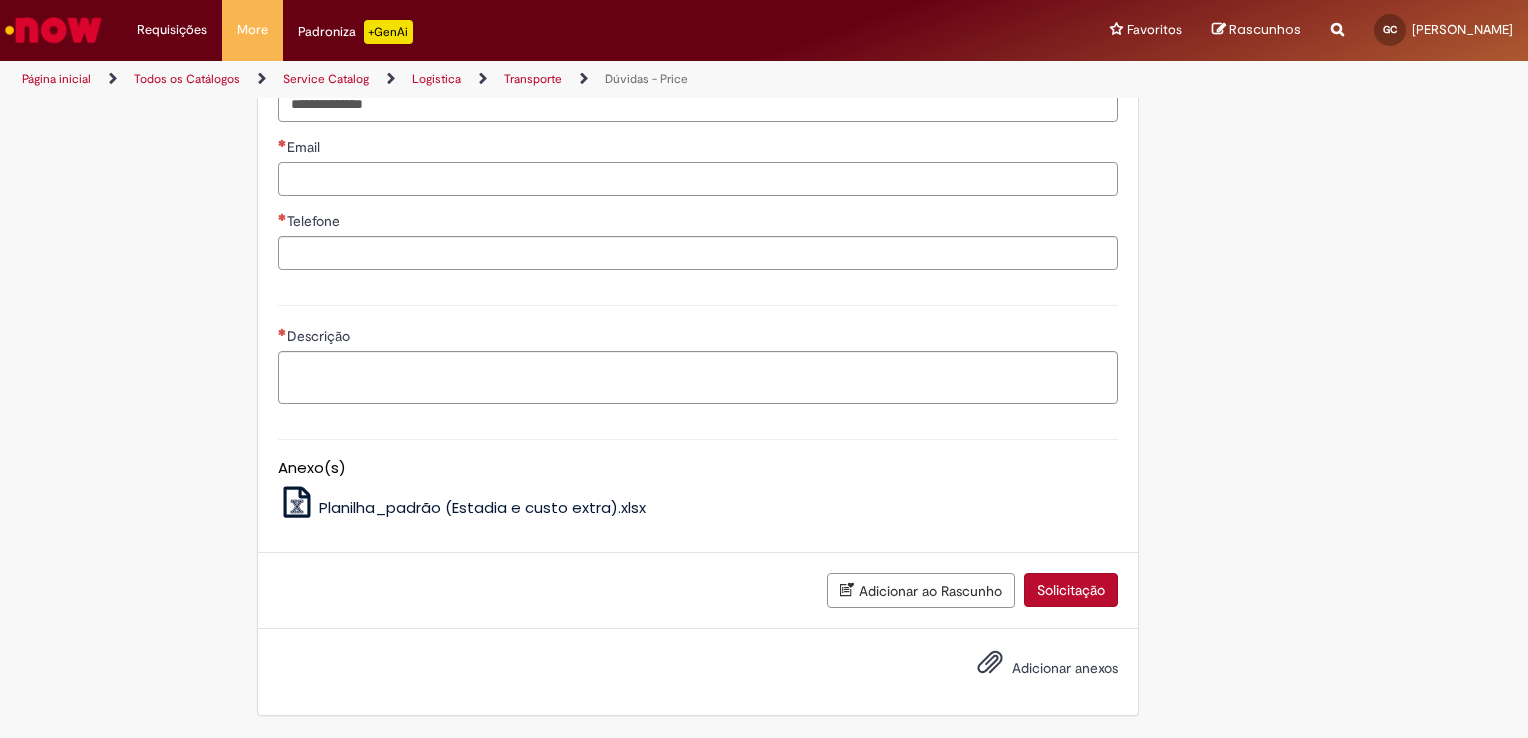 click on "Email" at bounding box center (698, 179) 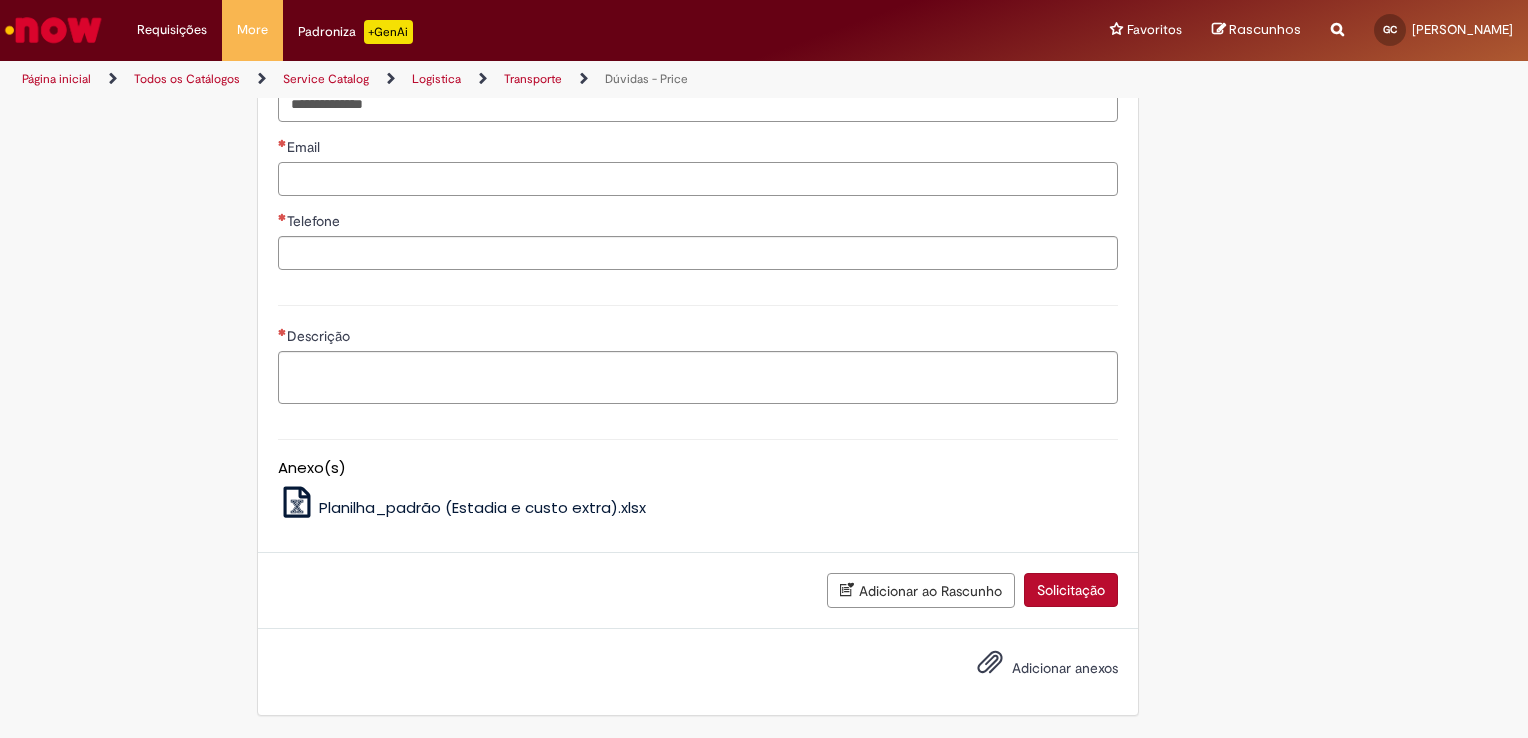 type on "**********" 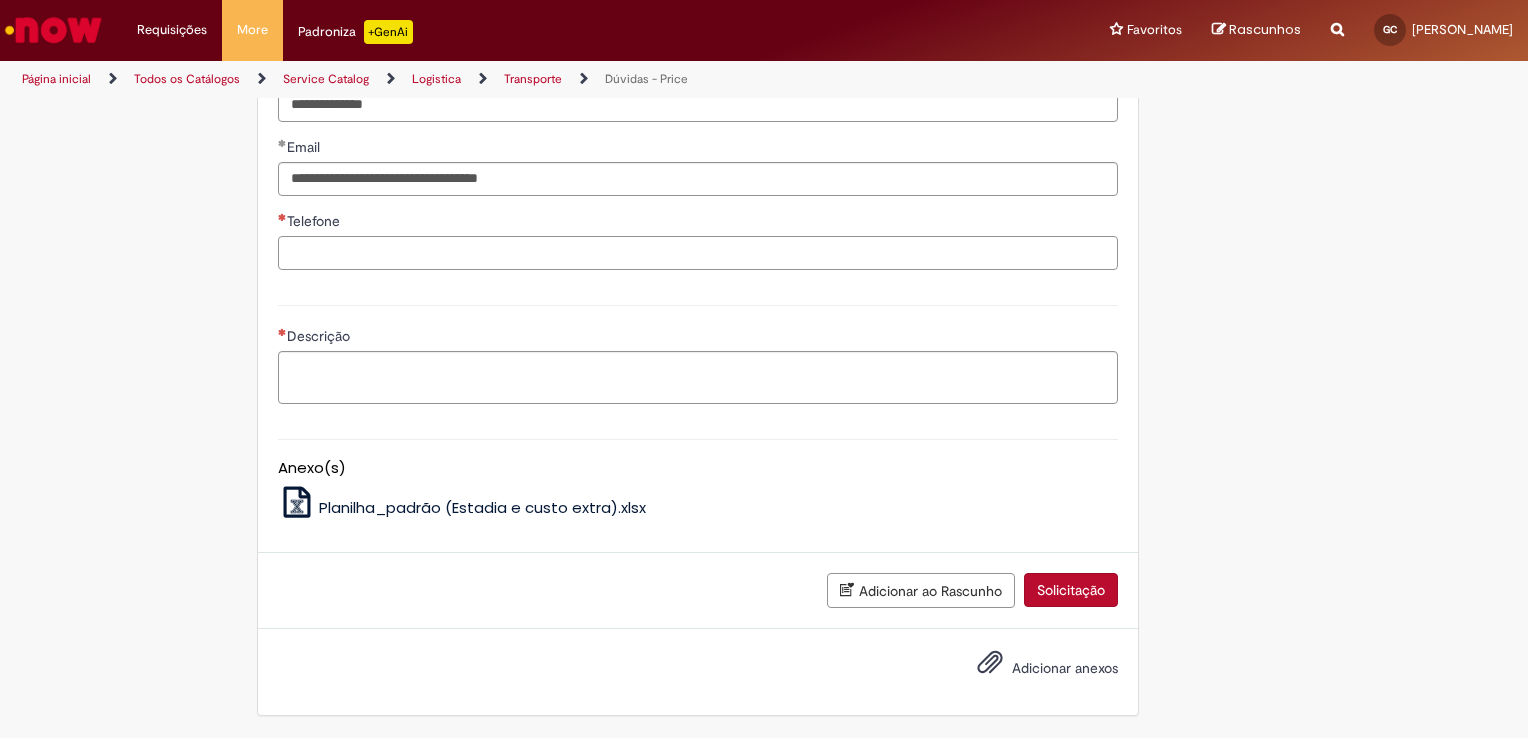 click on "Telefone" at bounding box center (698, 253) 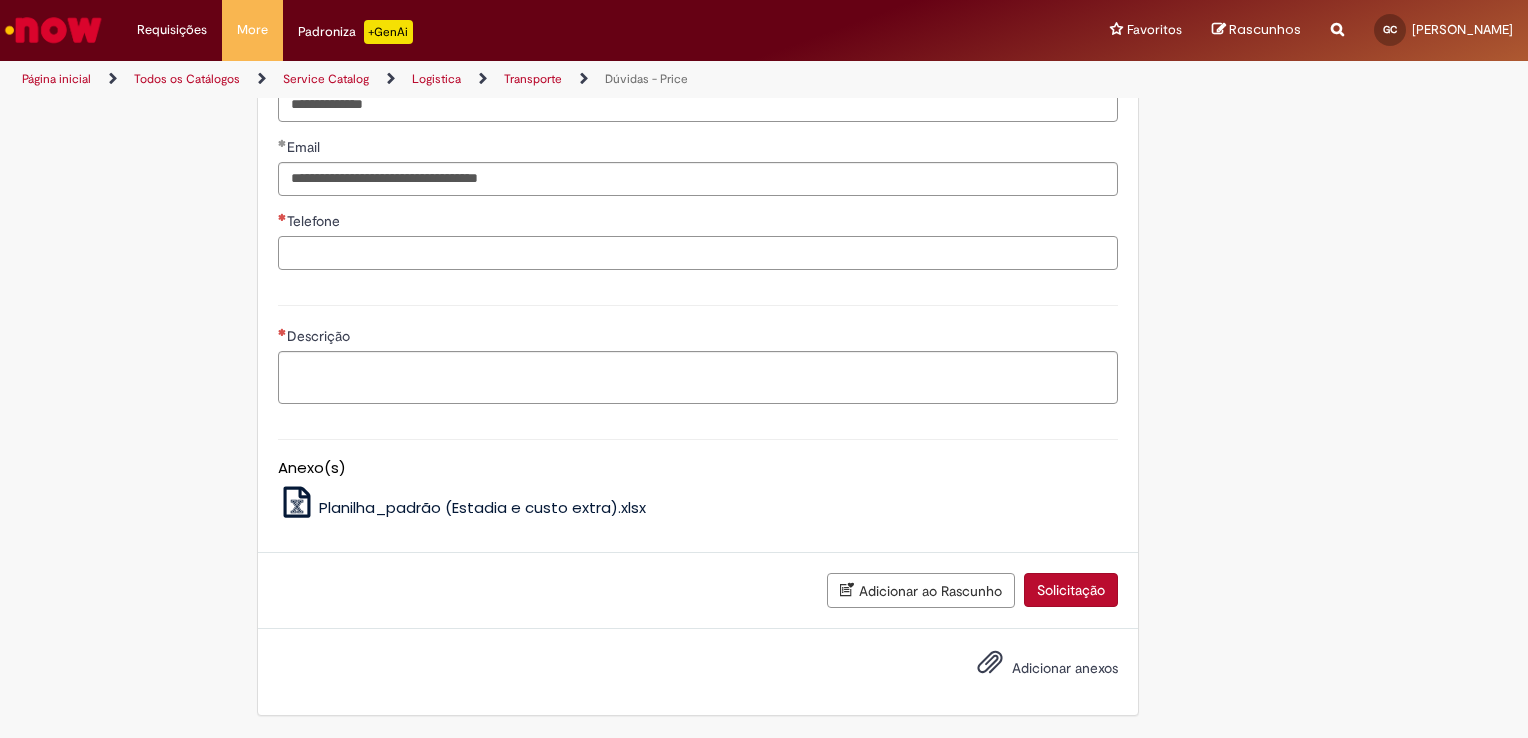 scroll, scrollTop: 1592, scrollLeft: 0, axis: vertical 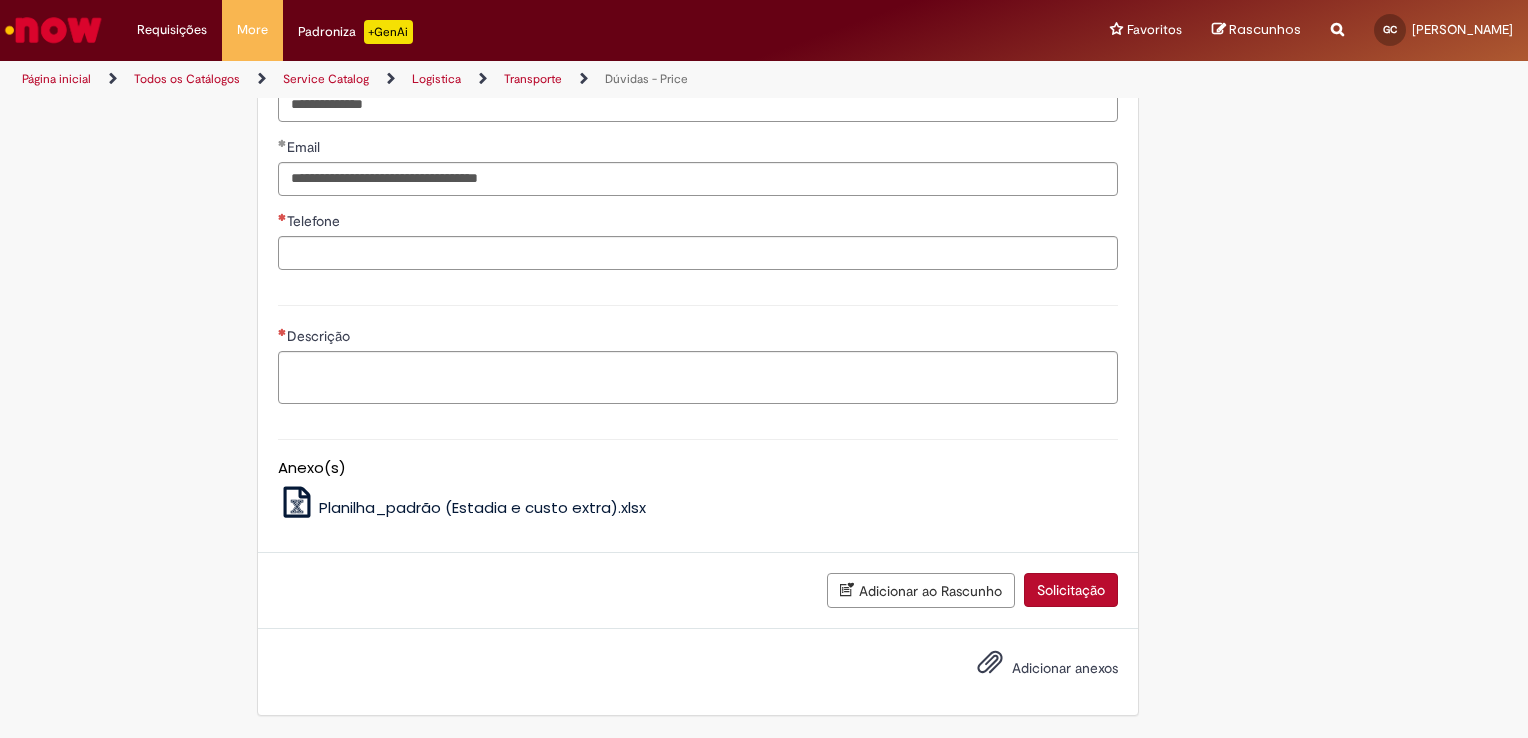 click on "**********" at bounding box center [698, -136] 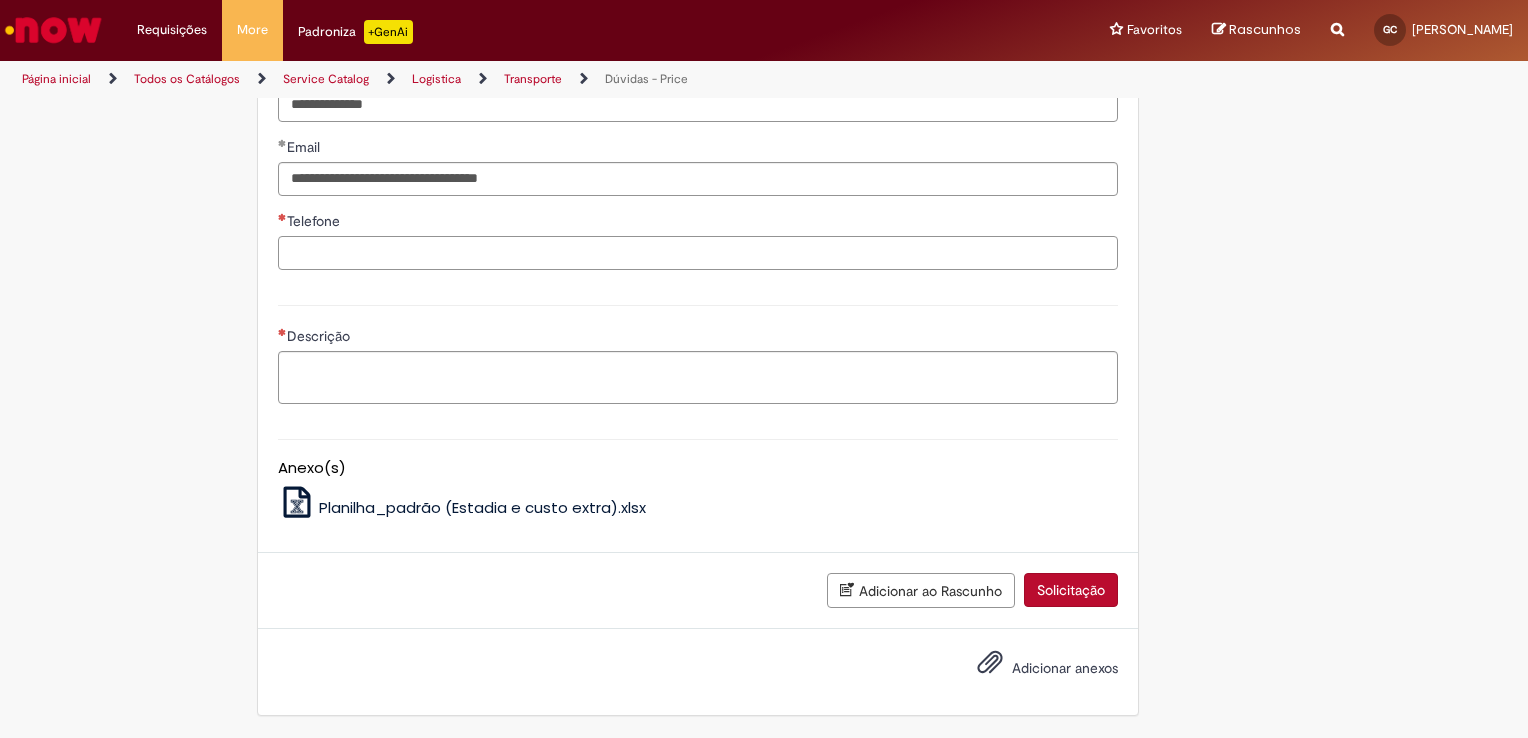 click on "Telefone" at bounding box center [698, 253] 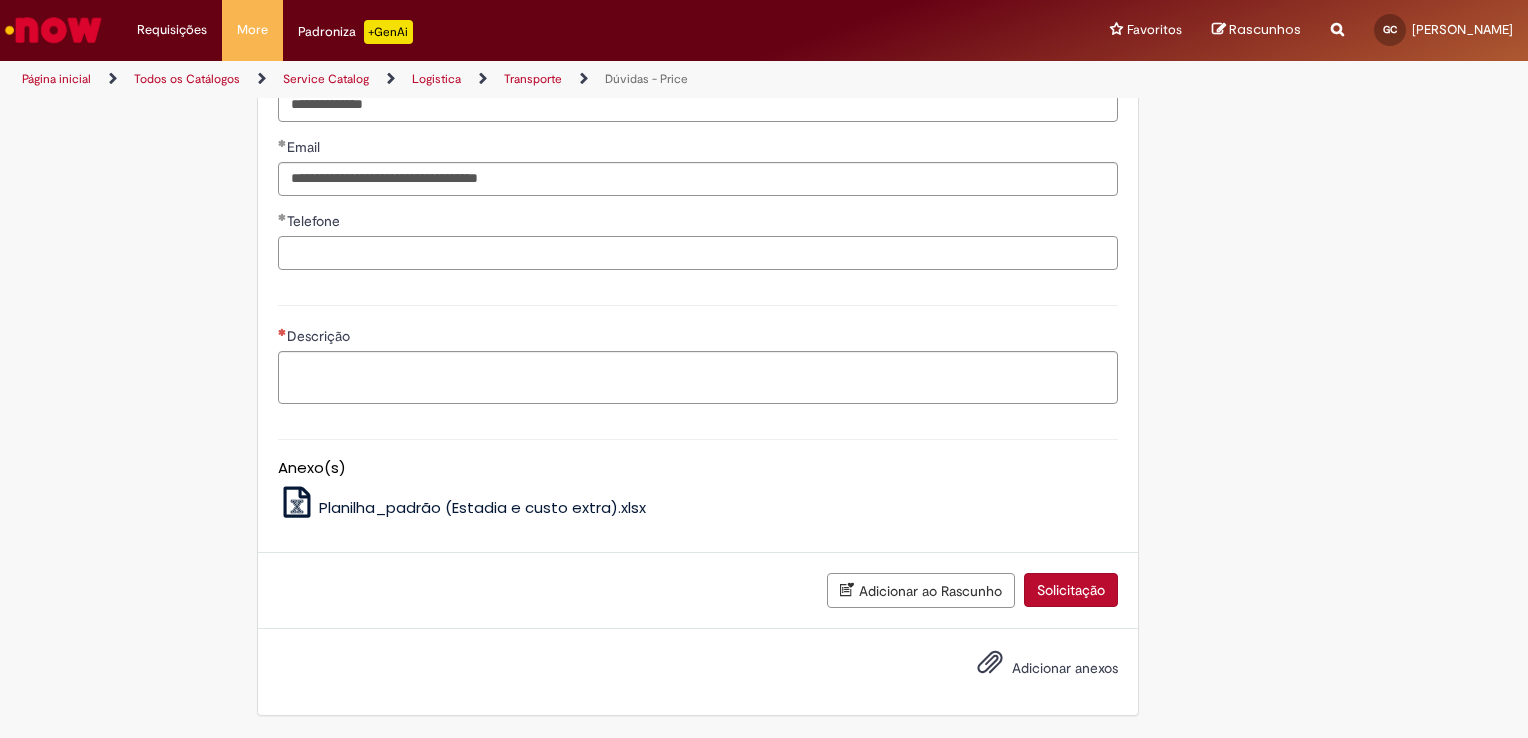 scroll, scrollTop: 0, scrollLeft: 0, axis: both 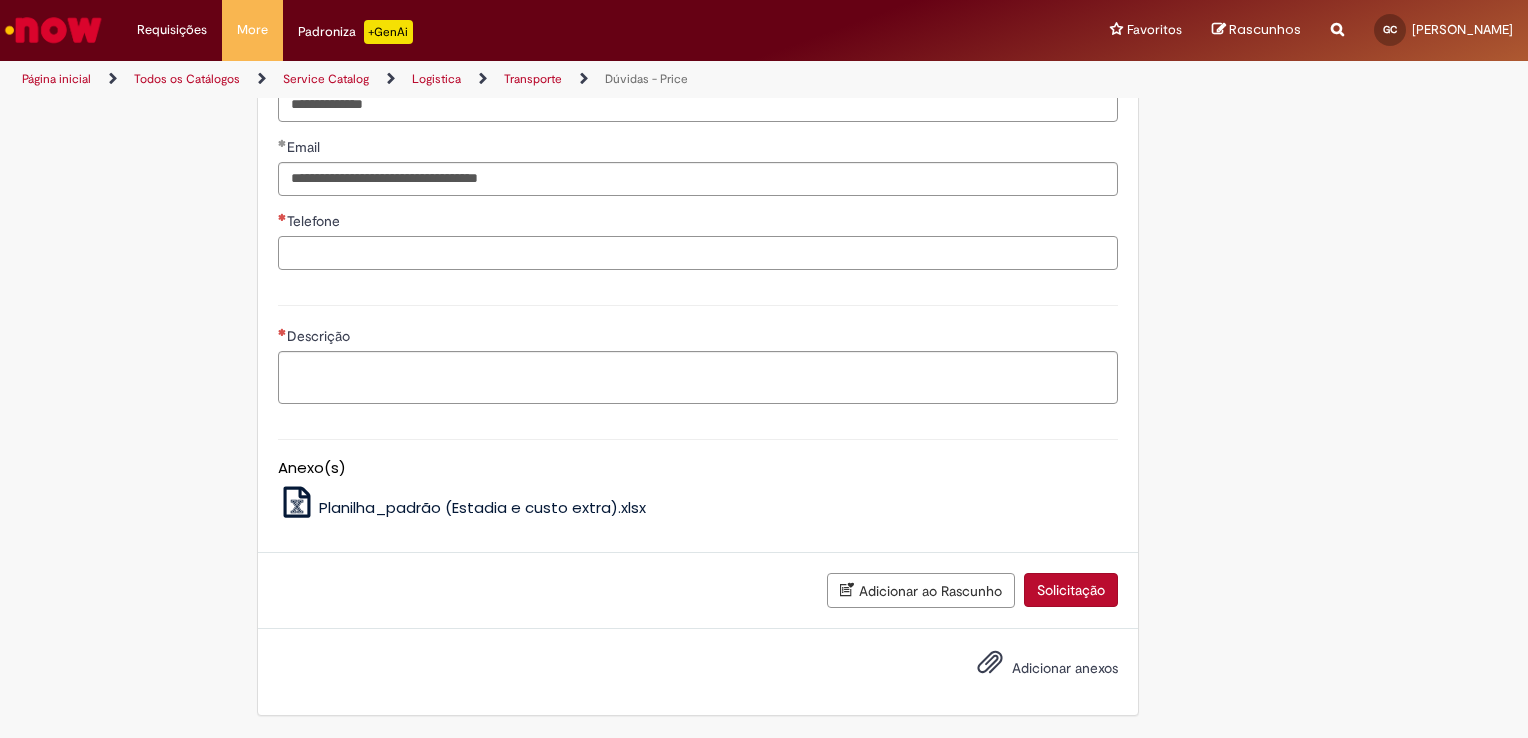 paste on "**********" 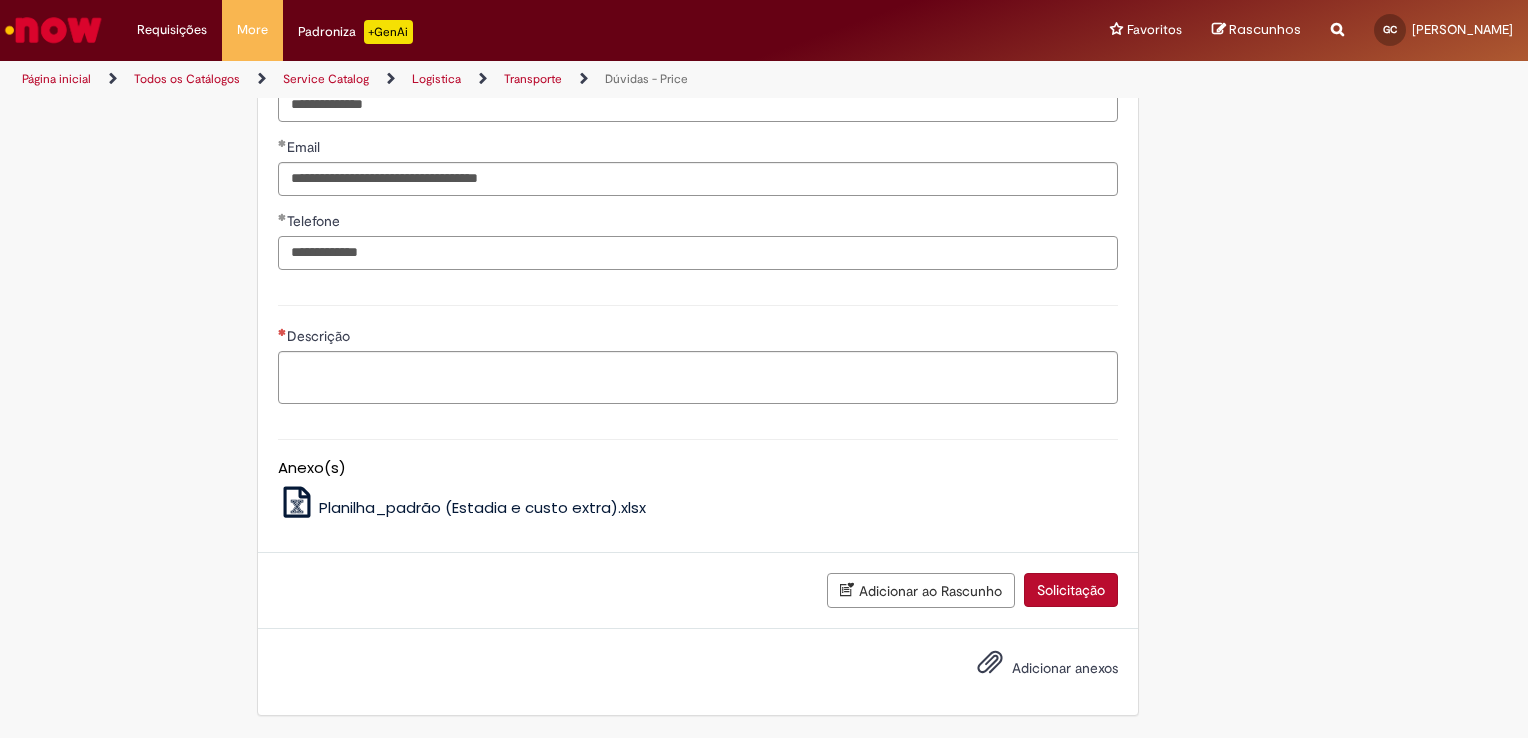 type on "**********" 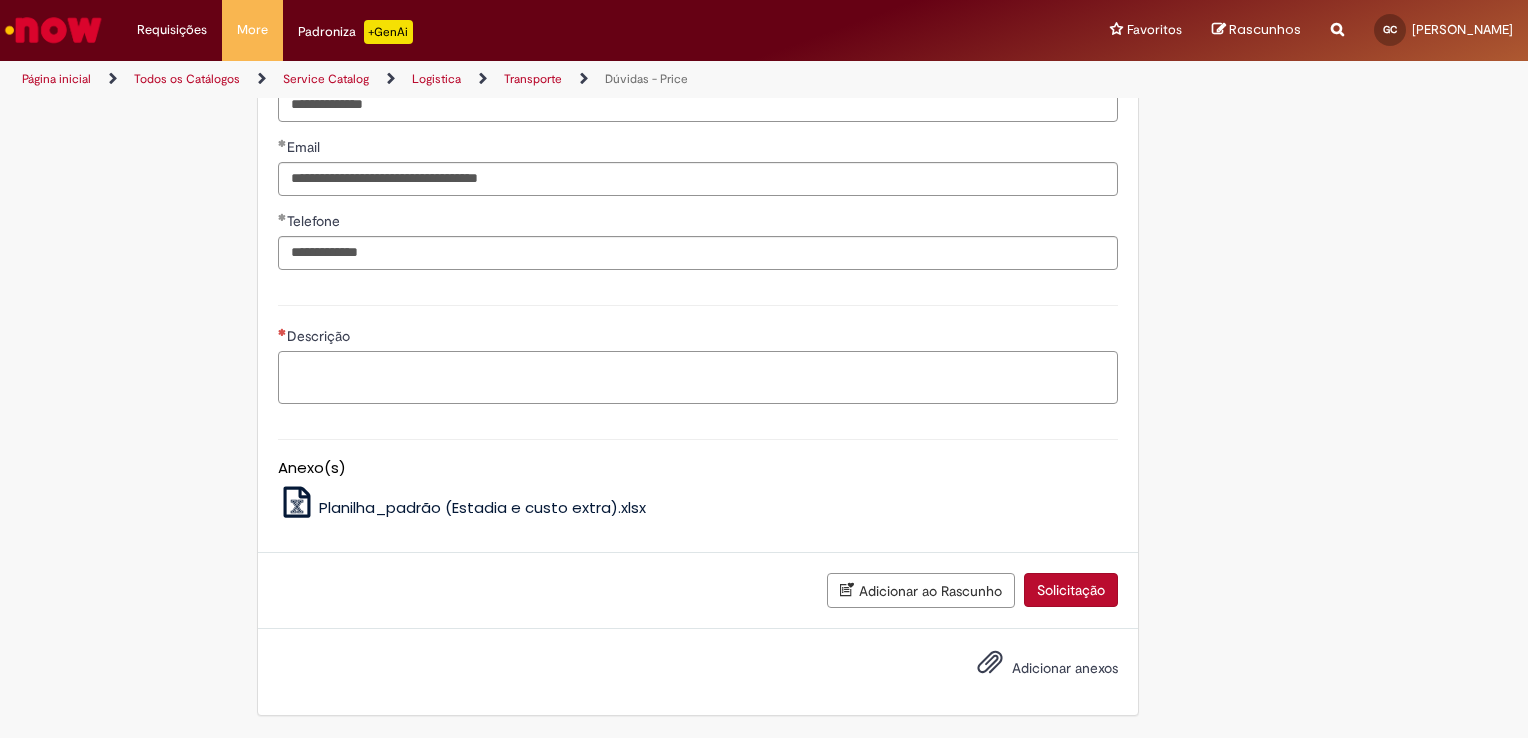 click on "Descrição" at bounding box center (698, 378) 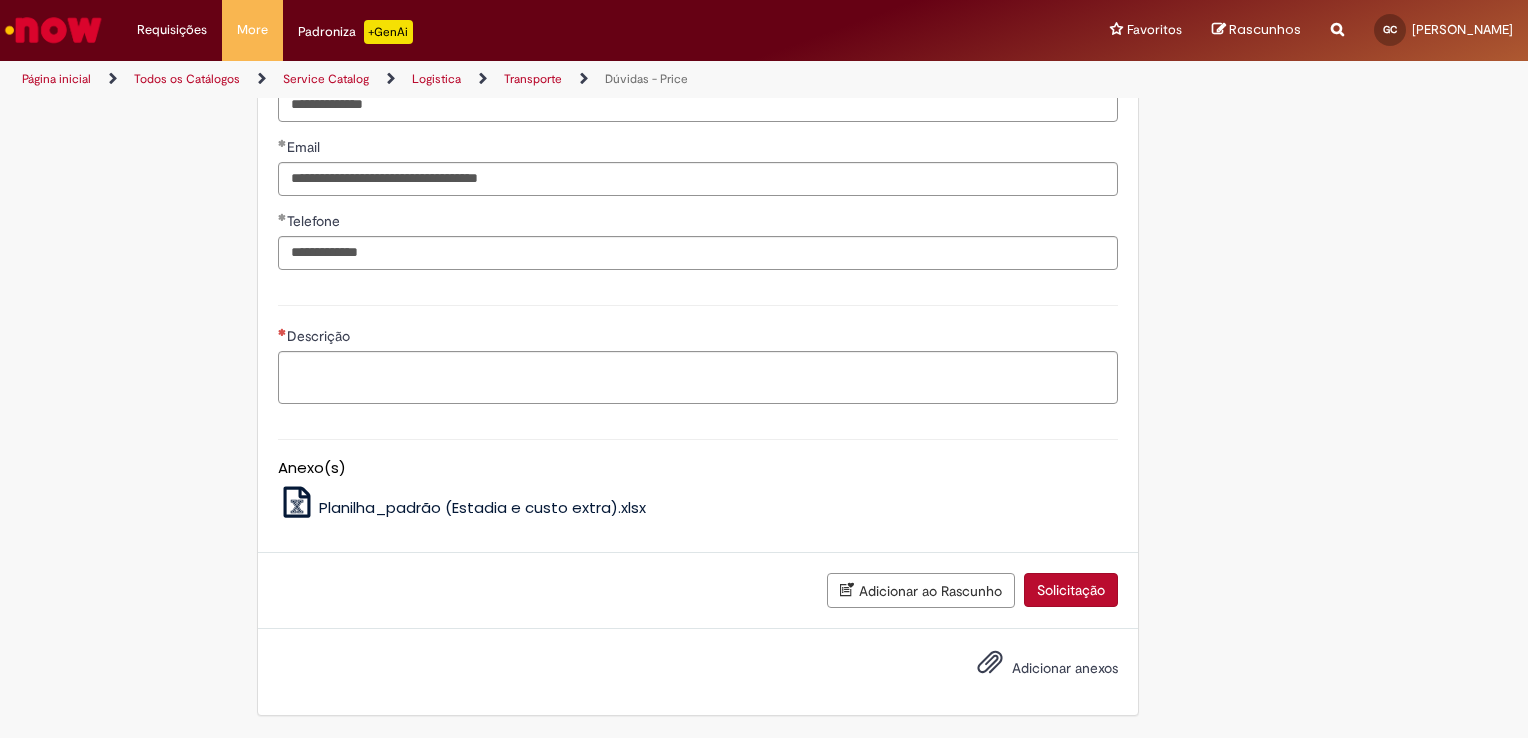 click on "Solicitação" at bounding box center [1071, 590] 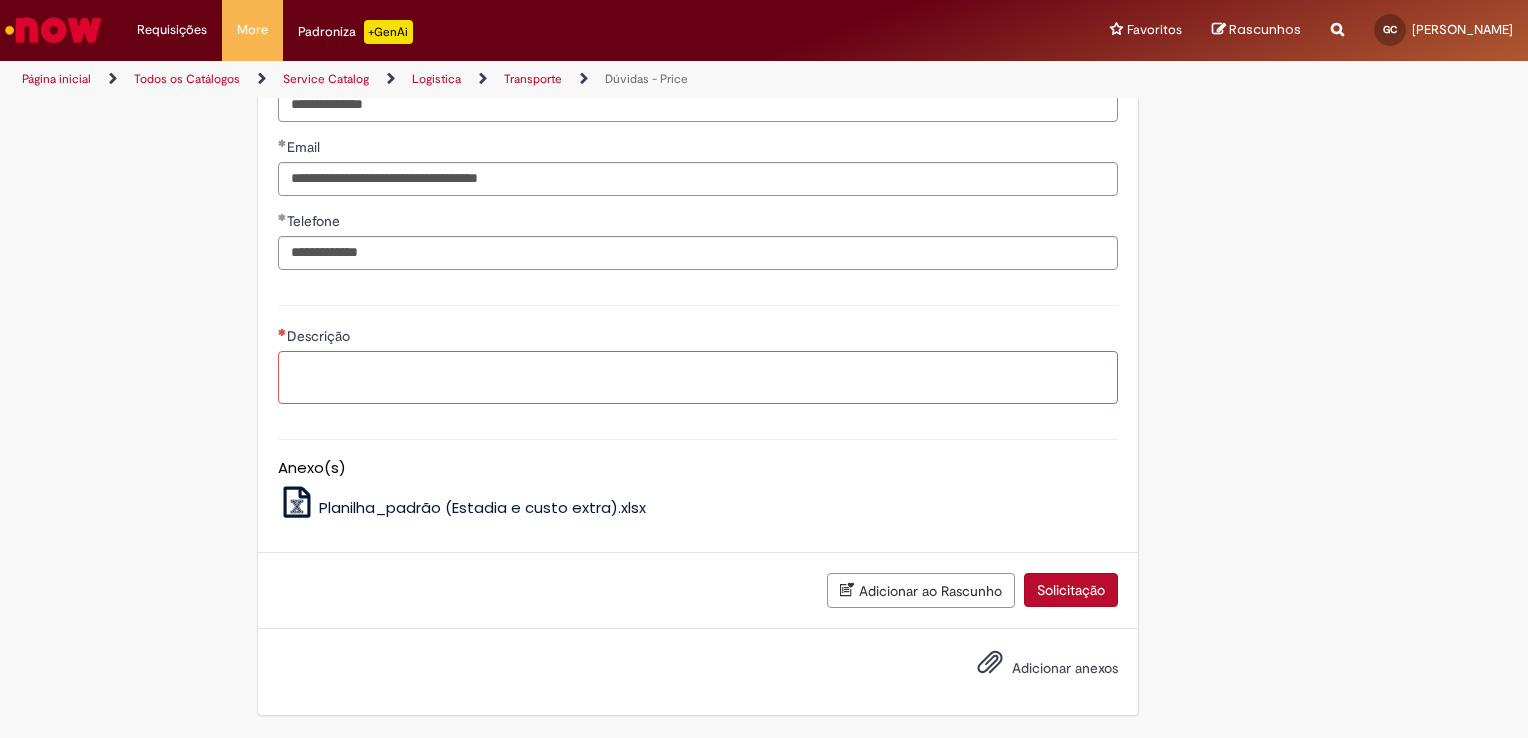 scroll, scrollTop: 1657, scrollLeft: 0, axis: vertical 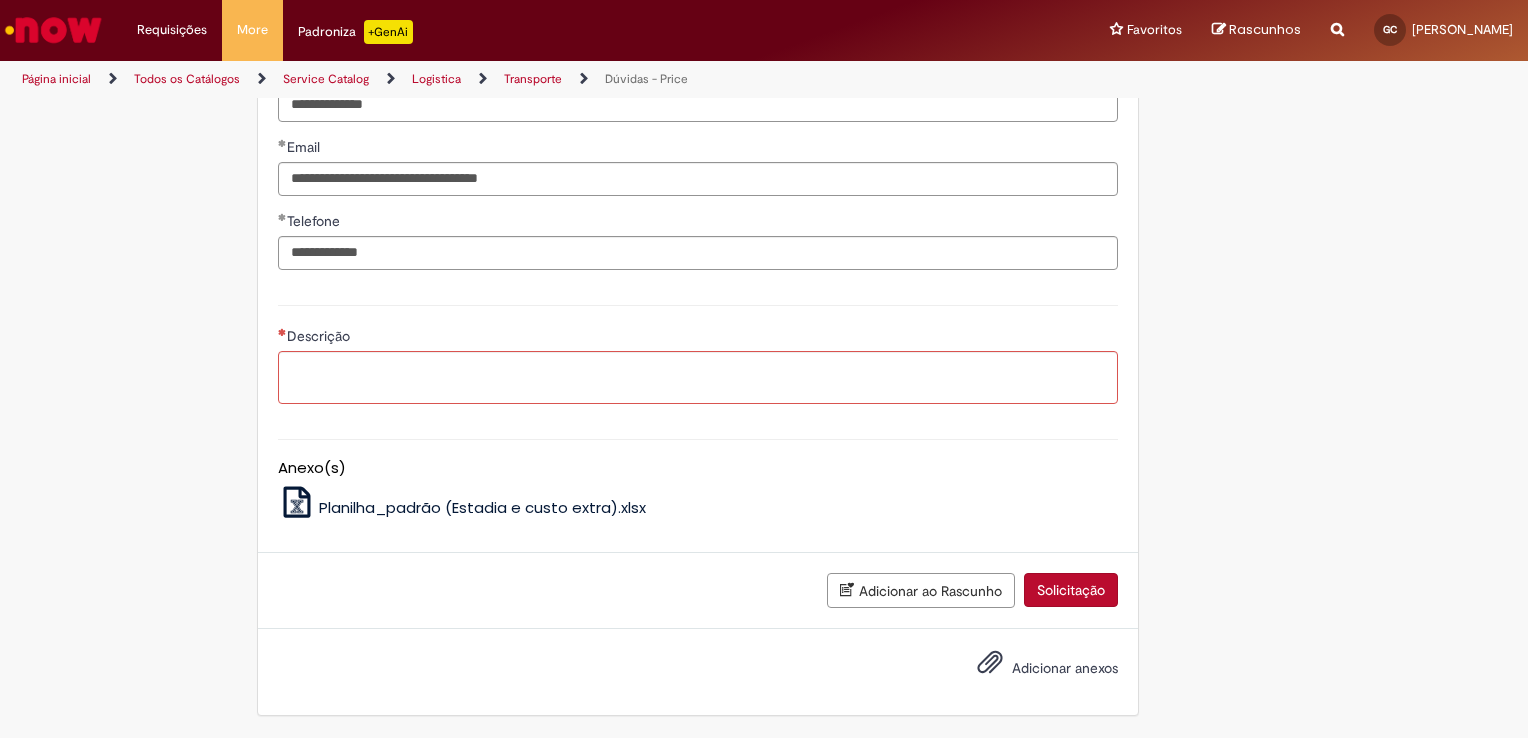 click on "Anexo(s)
Planilha_padrão (Estadia e custo extra).xlsx" at bounding box center [698, 488] 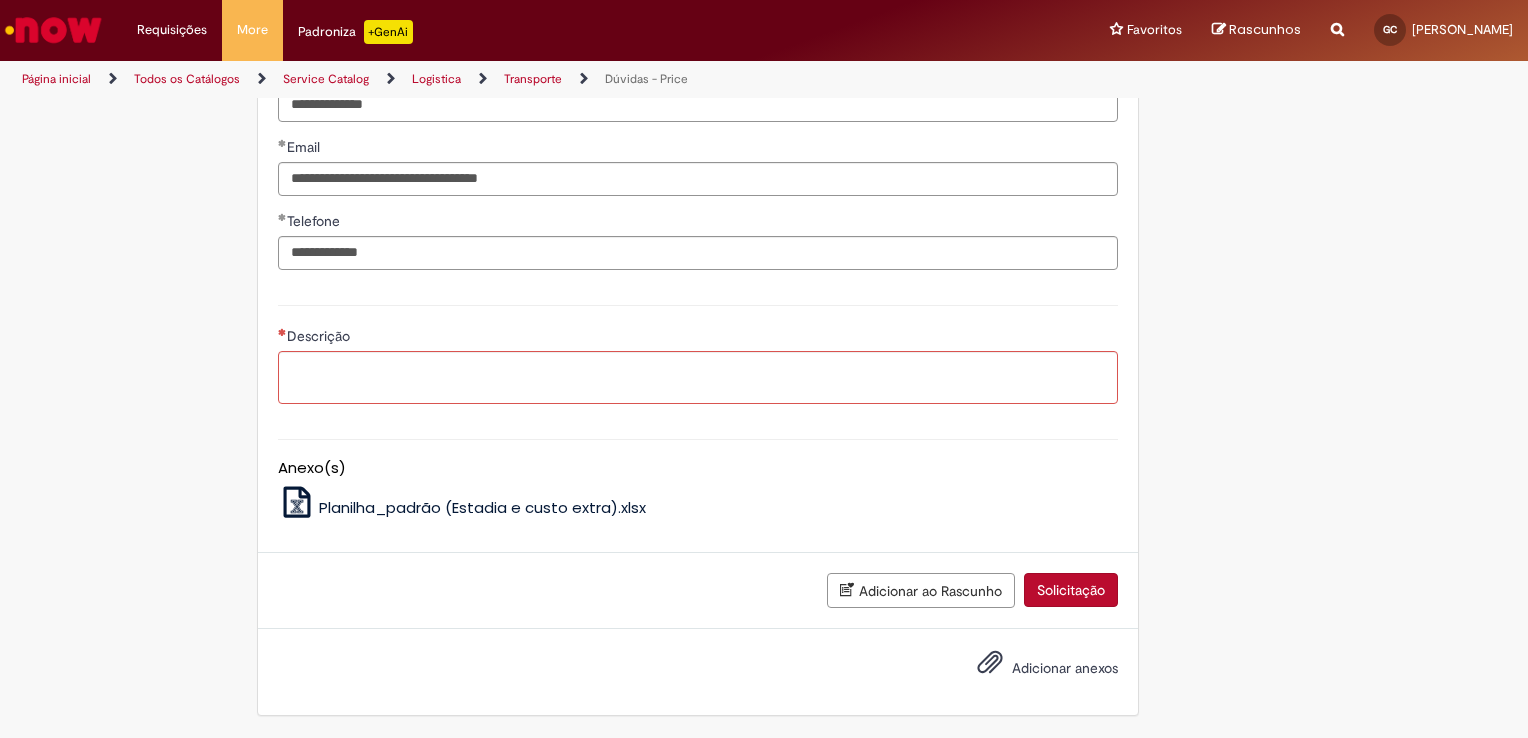scroll, scrollTop: 1557, scrollLeft: 0, axis: vertical 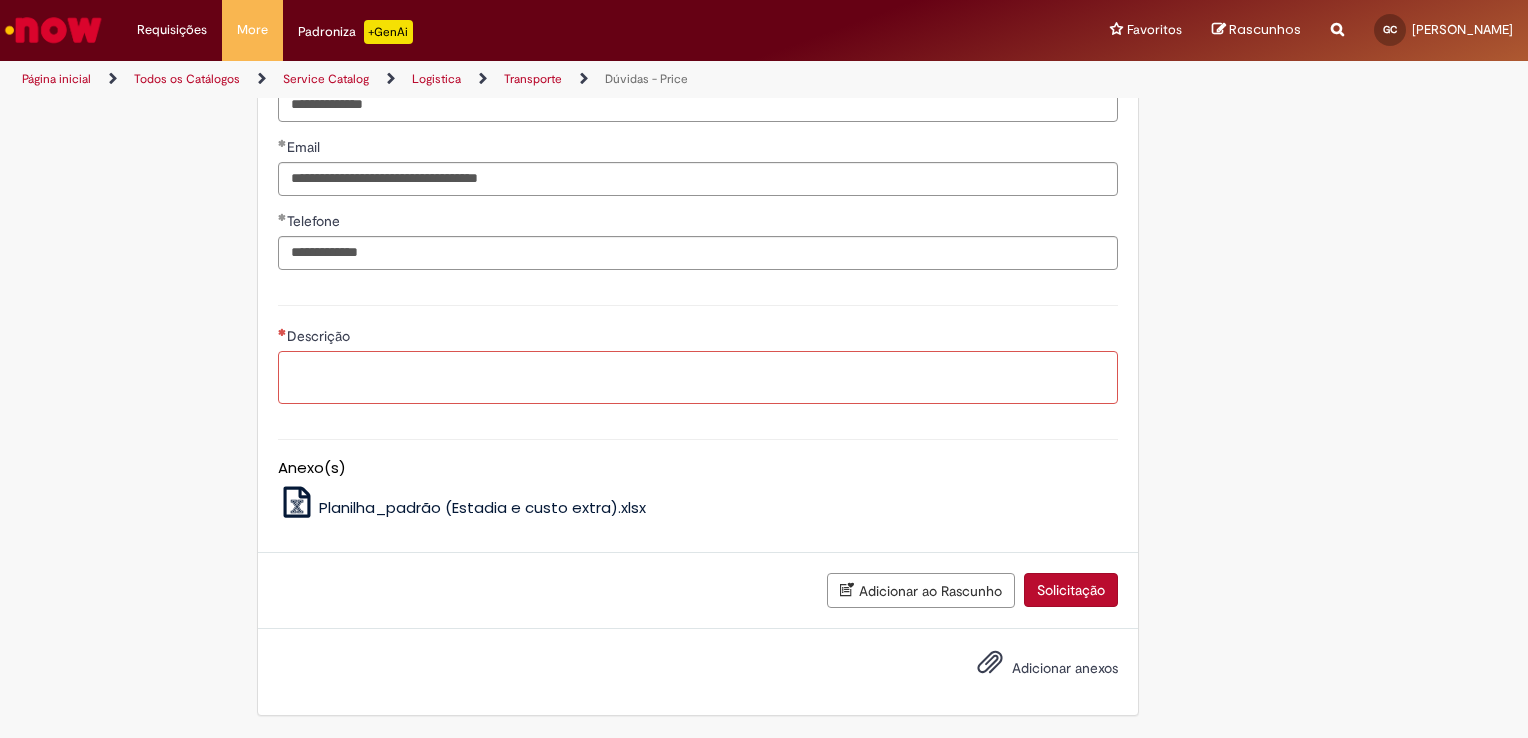 click on "Descrição" at bounding box center [698, 378] 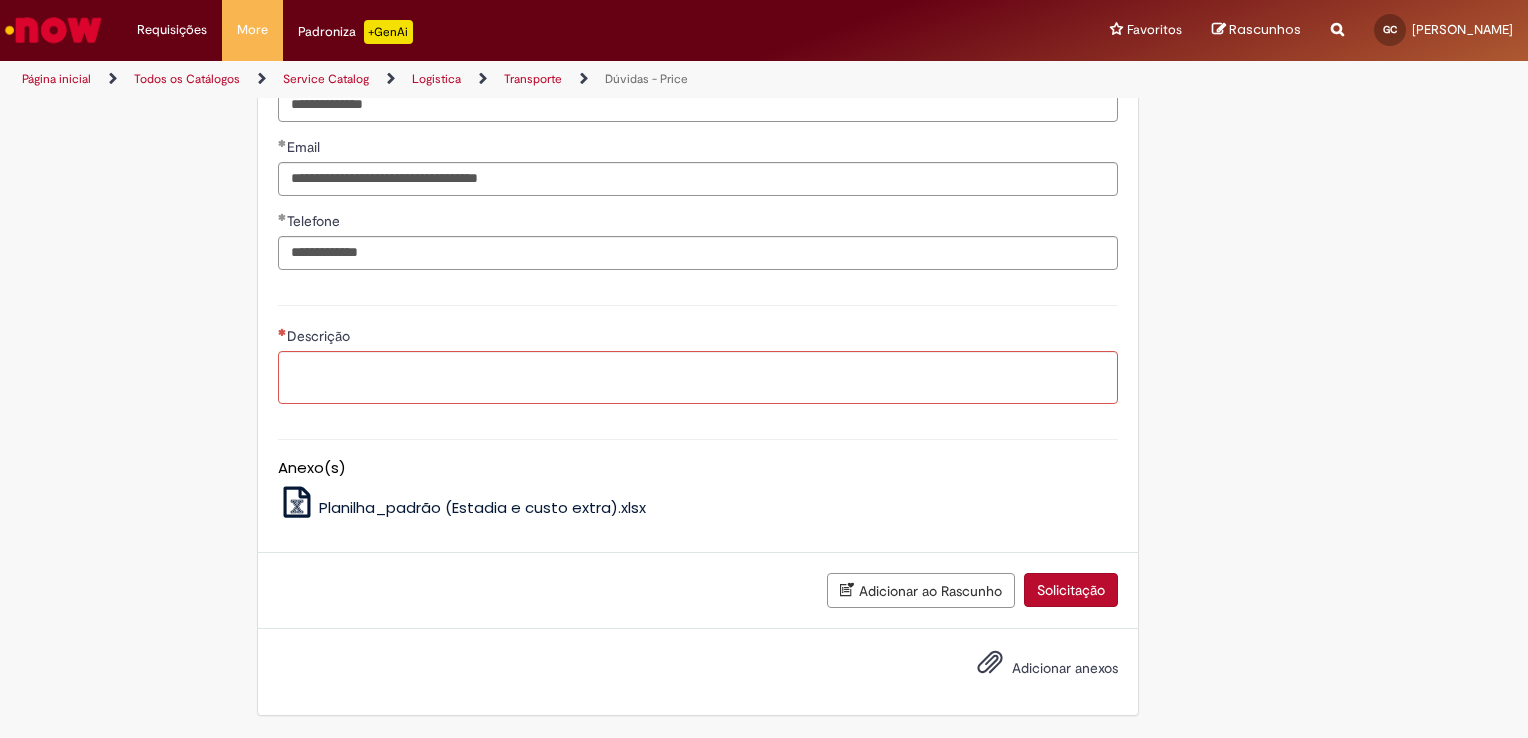 click on "Solicitação" at bounding box center (1071, 590) 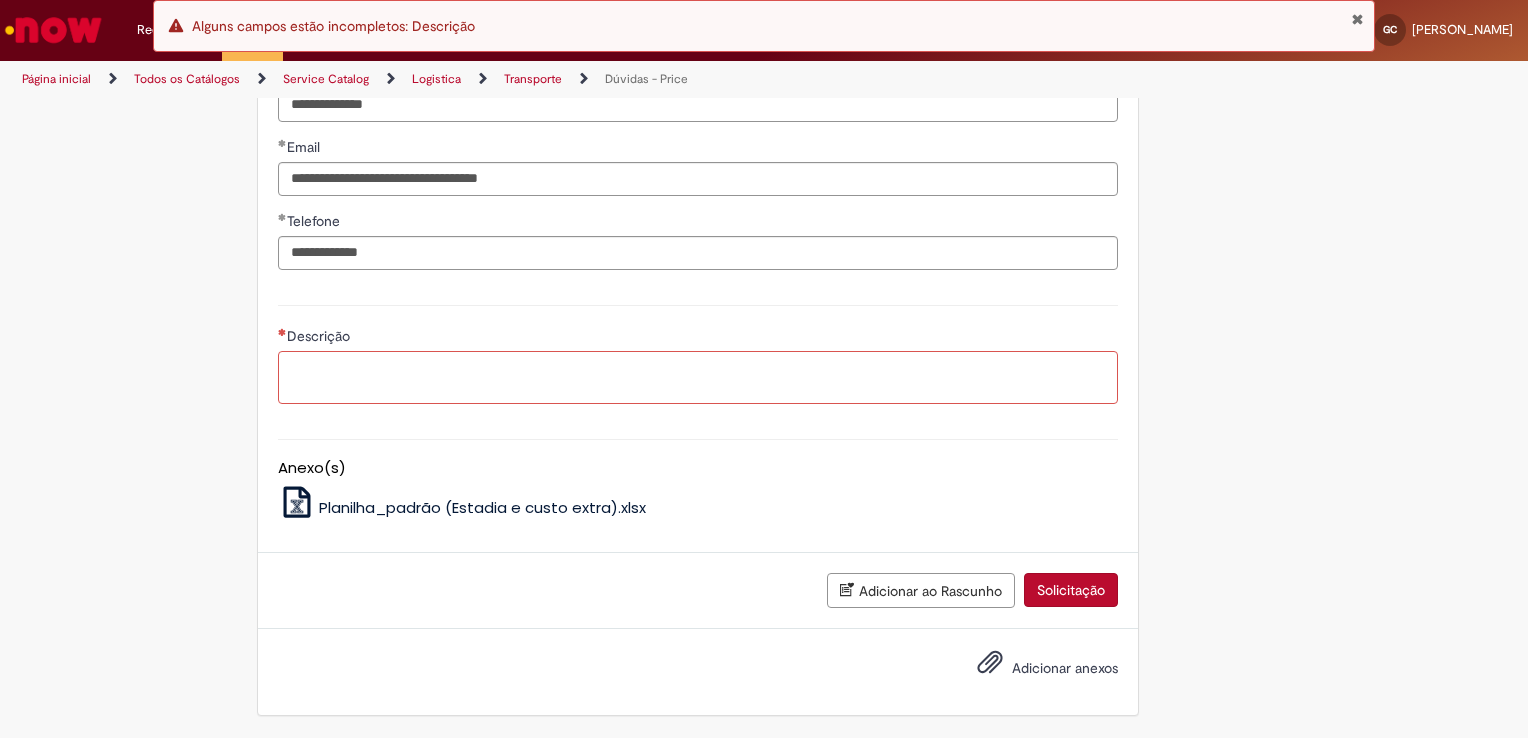 drag, startPoint x: 457, startPoint y: 483, endPoint x: 502, endPoint y: 471, distance: 46.572525 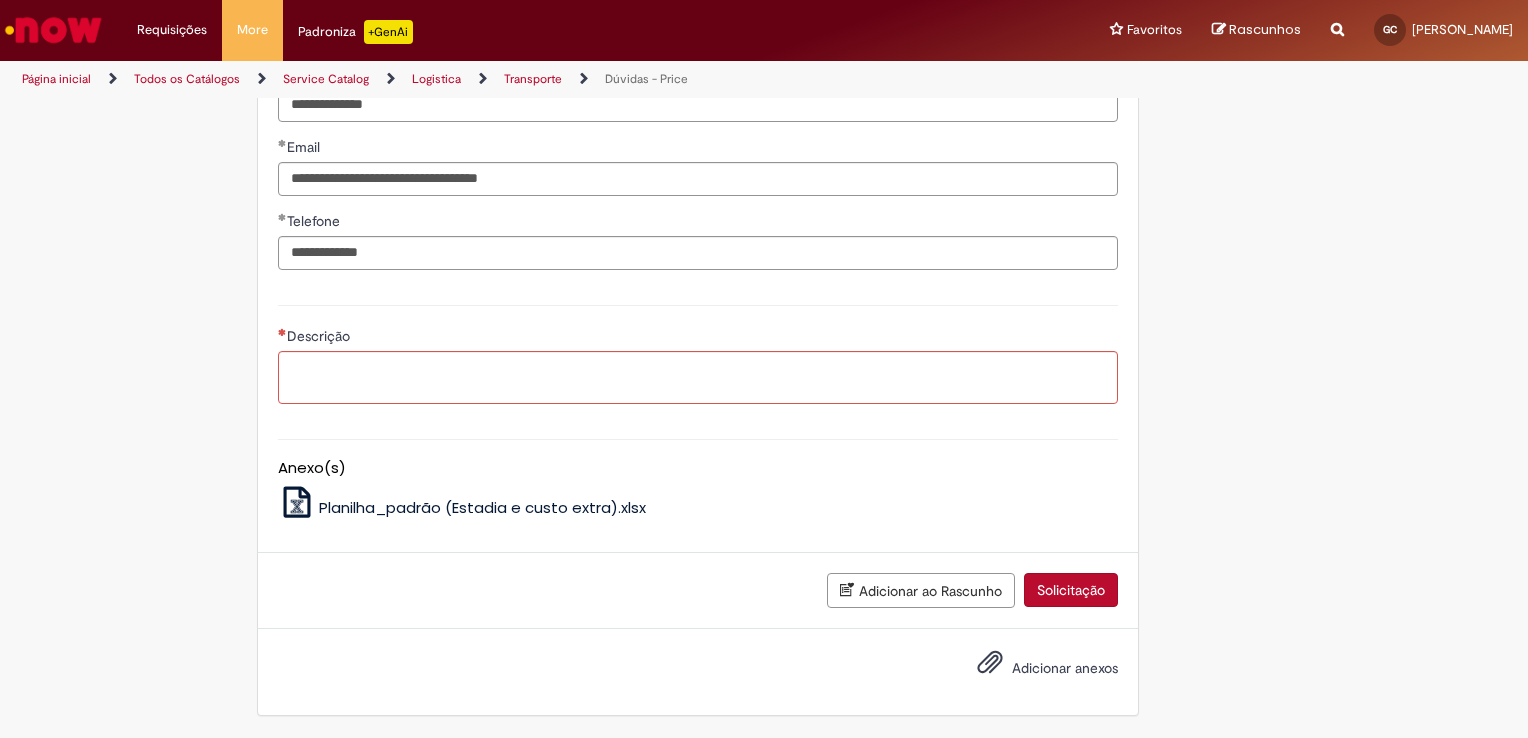 click on "**********" at bounding box center (698, -136) 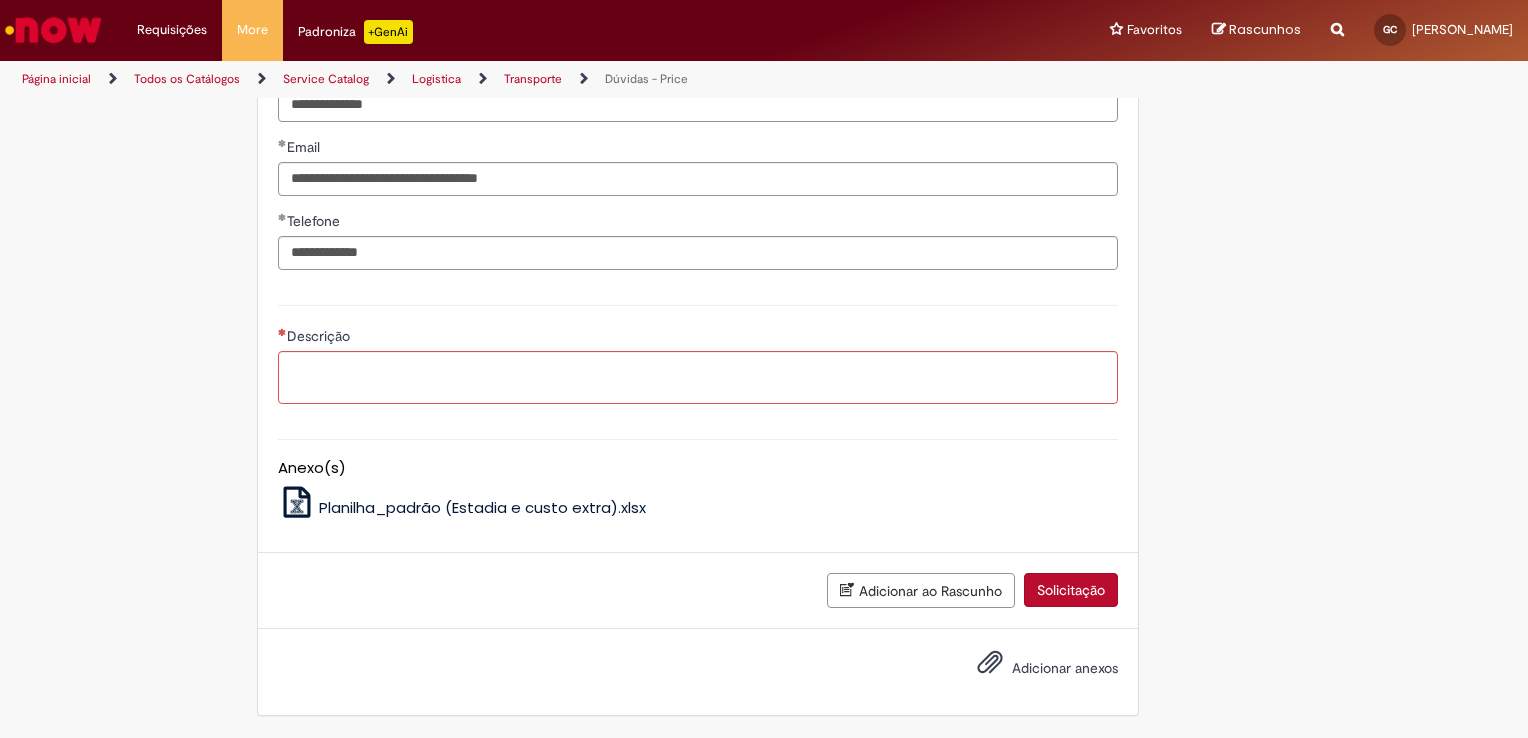 scroll, scrollTop: 1357, scrollLeft: 0, axis: vertical 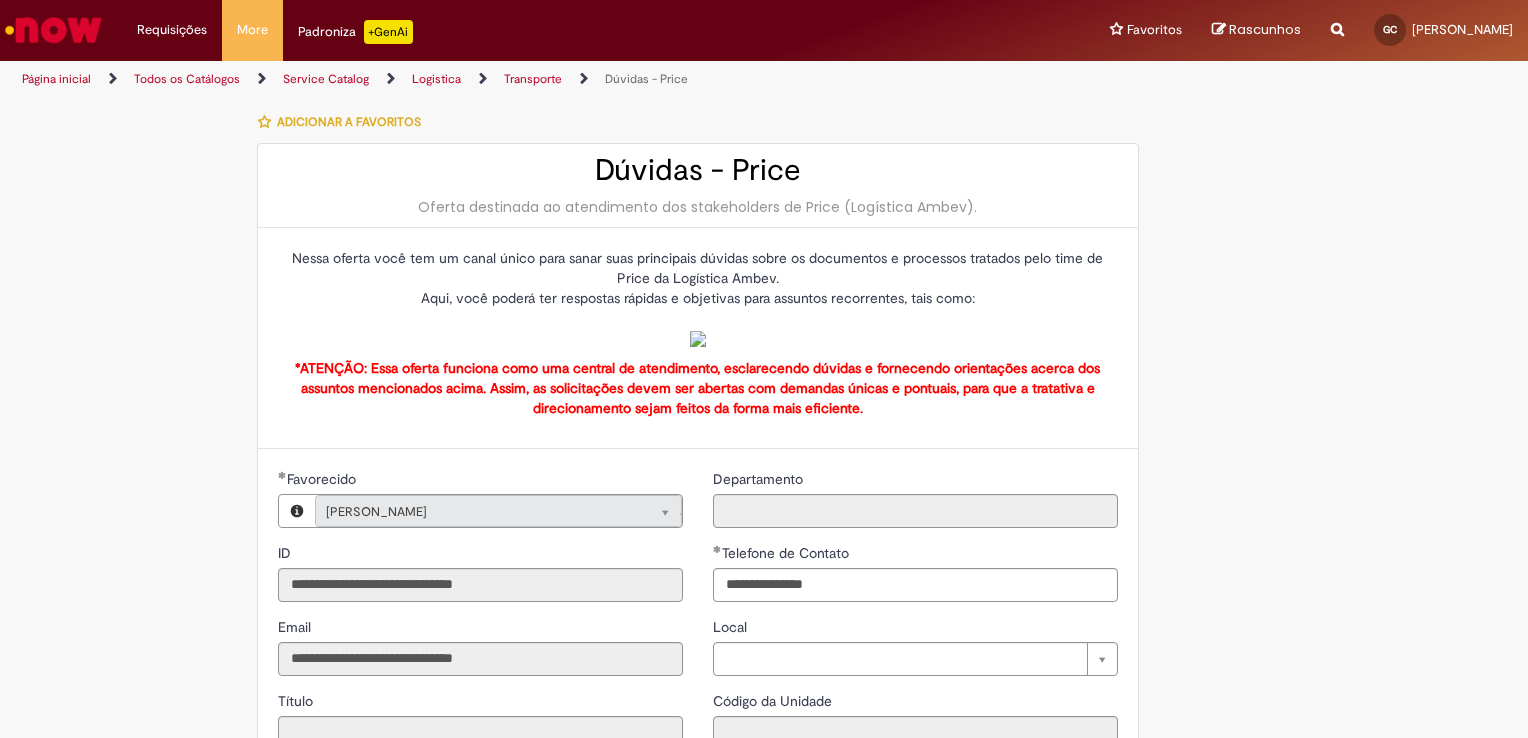 click on "Dúvidas - Price
Oferta destinada ao atendimento dos stakeholders de Price (Logística Ambev)." at bounding box center [698, 186] 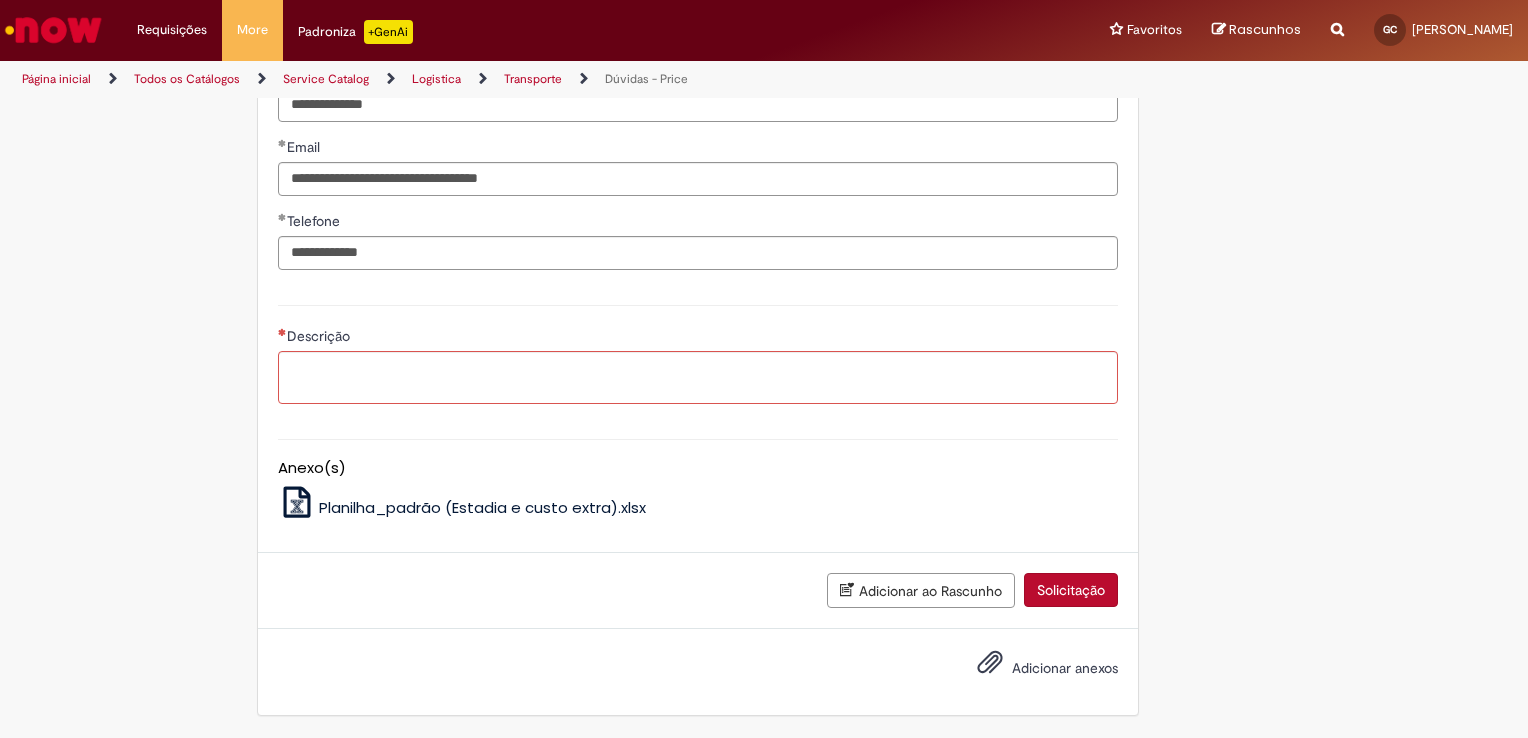 scroll, scrollTop: 1457, scrollLeft: 0, axis: vertical 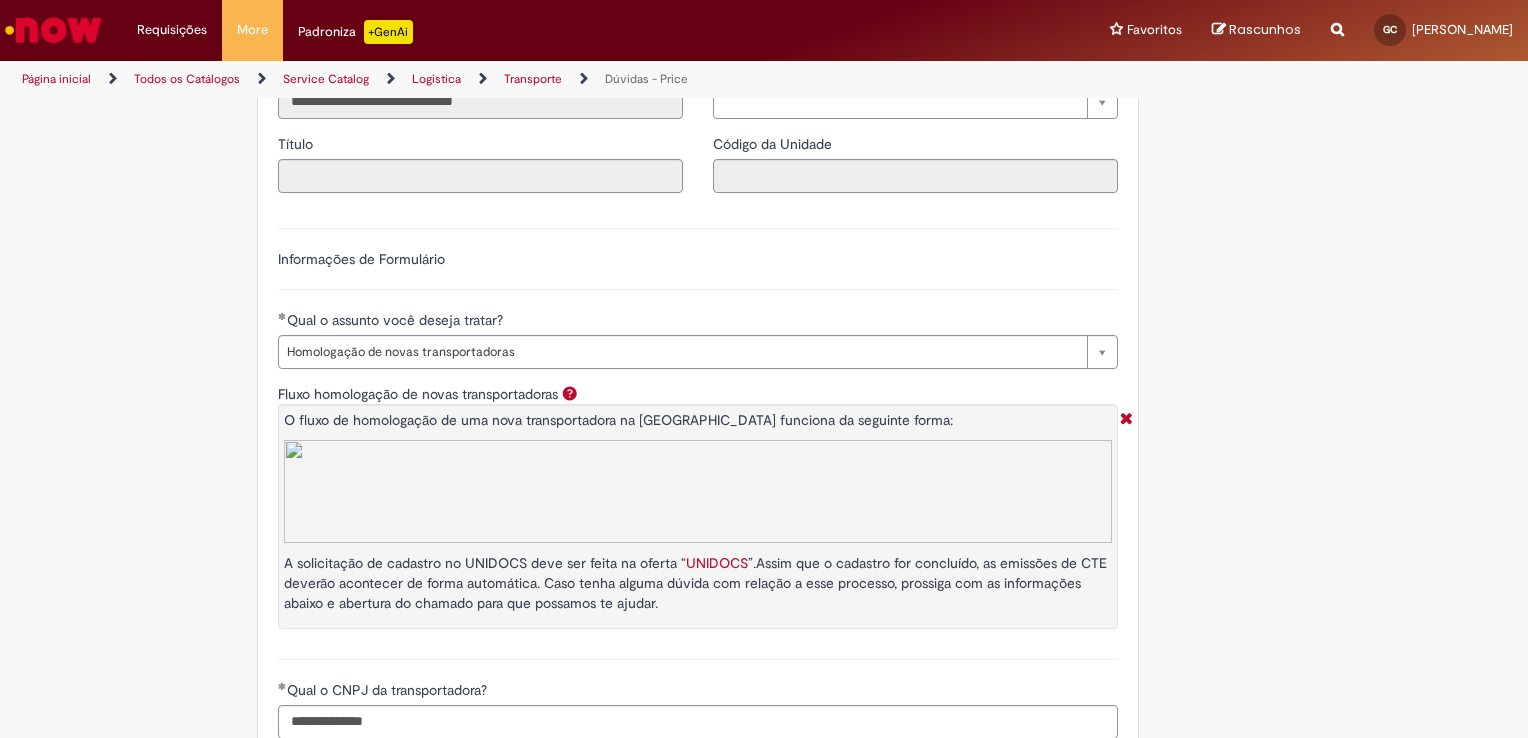drag, startPoint x: 648, startPoint y: 374, endPoint x: 615, endPoint y: 368, distance: 33.54102 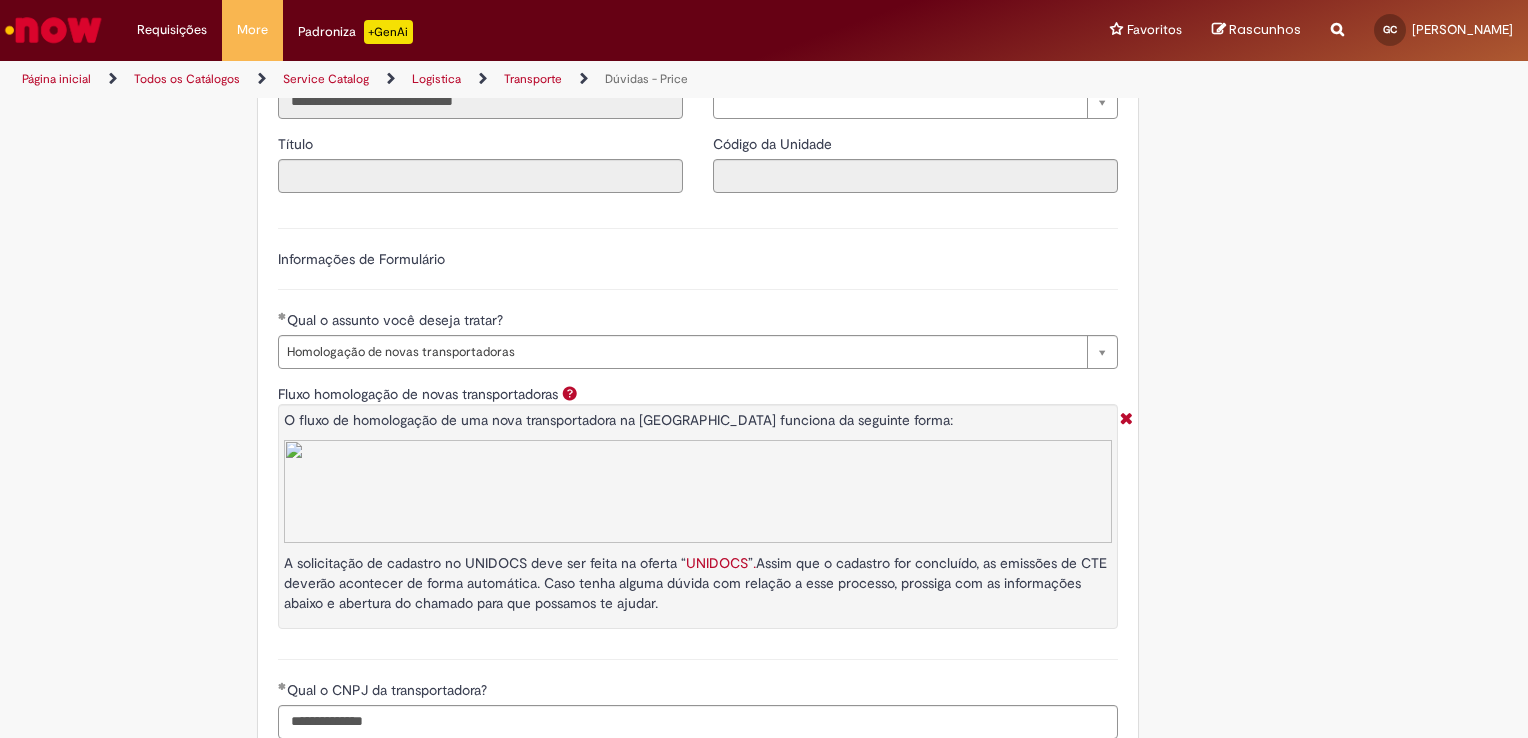 click on "**********" at bounding box center [480, 102] 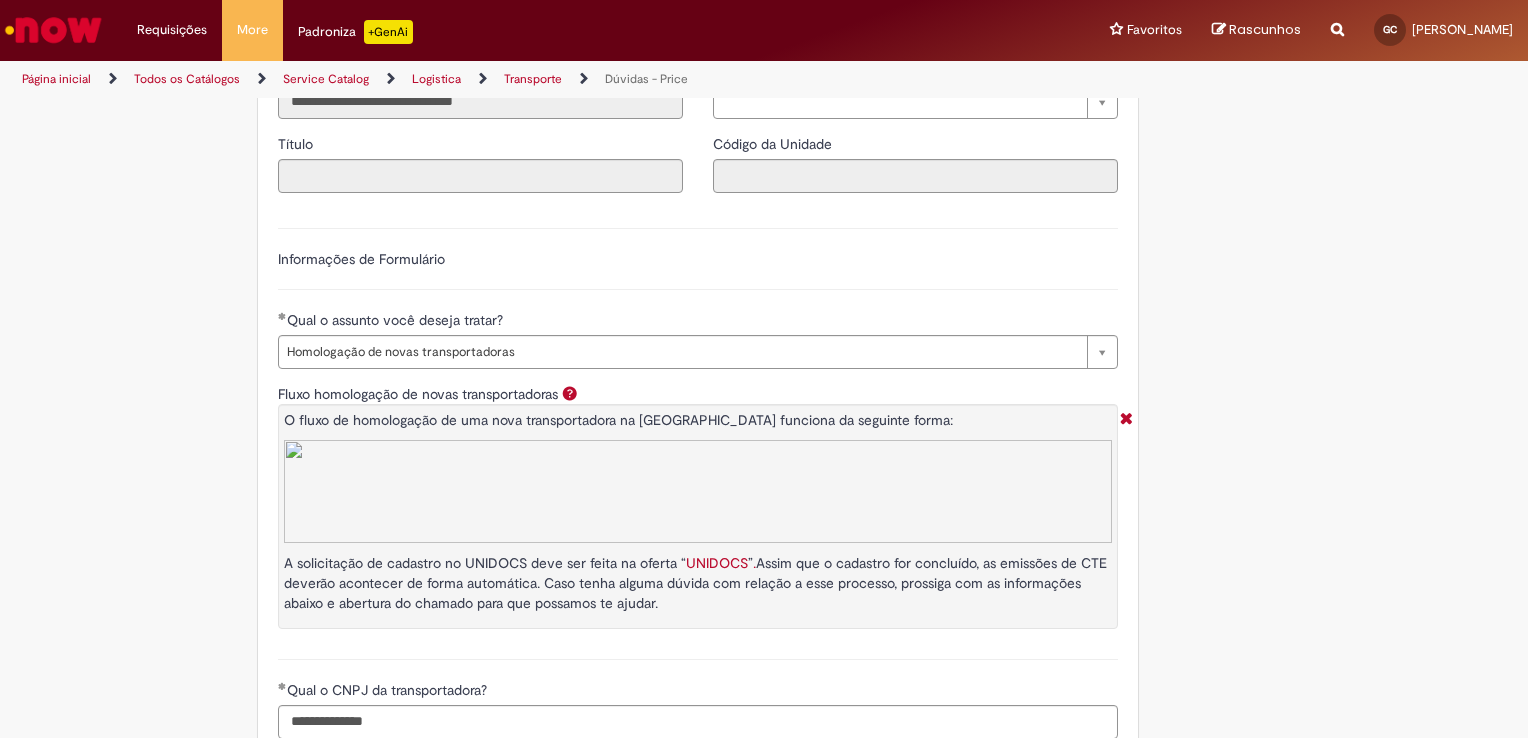 click at bounding box center [278, 119] 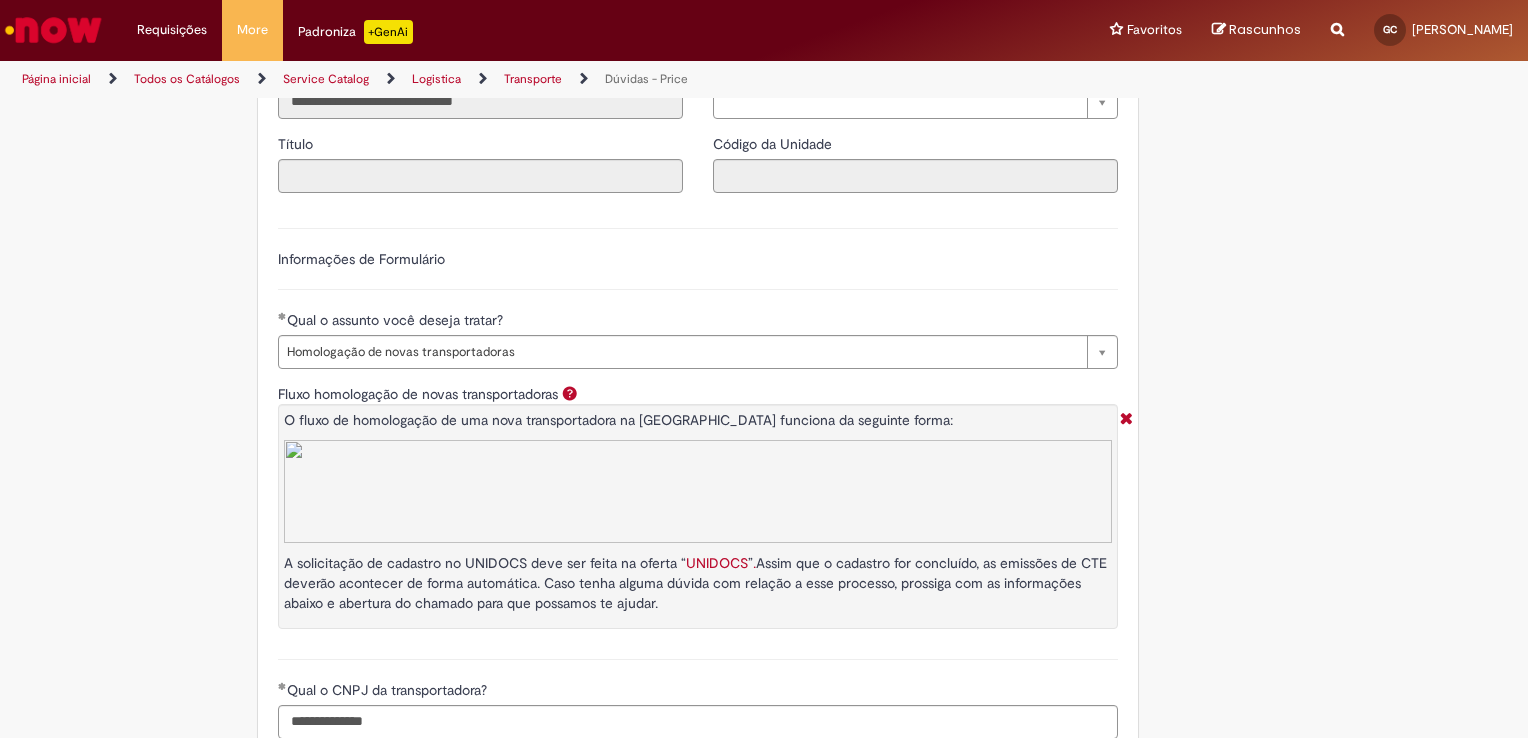 click on "**********" at bounding box center [480, 28] 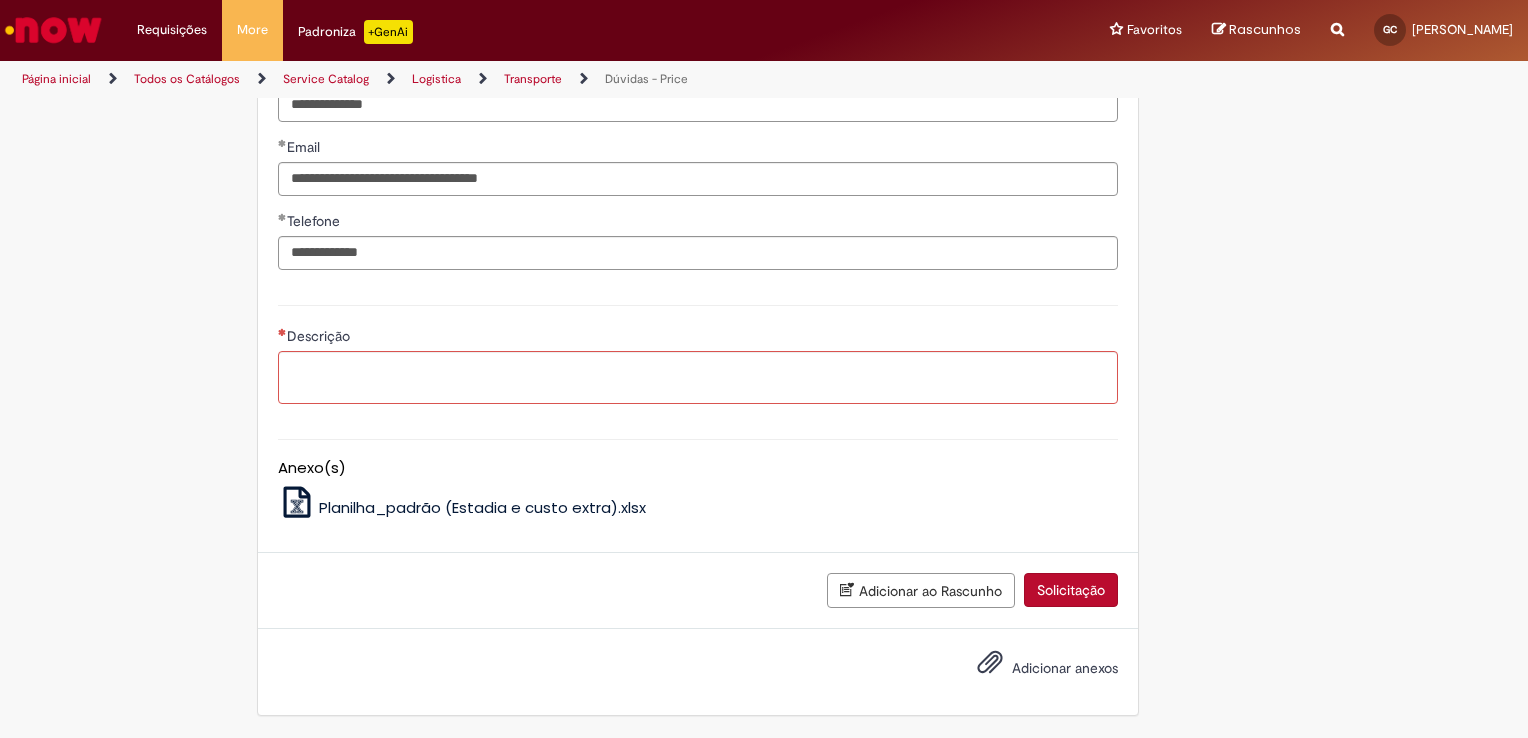 scroll, scrollTop: 1557, scrollLeft: 0, axis: vertical 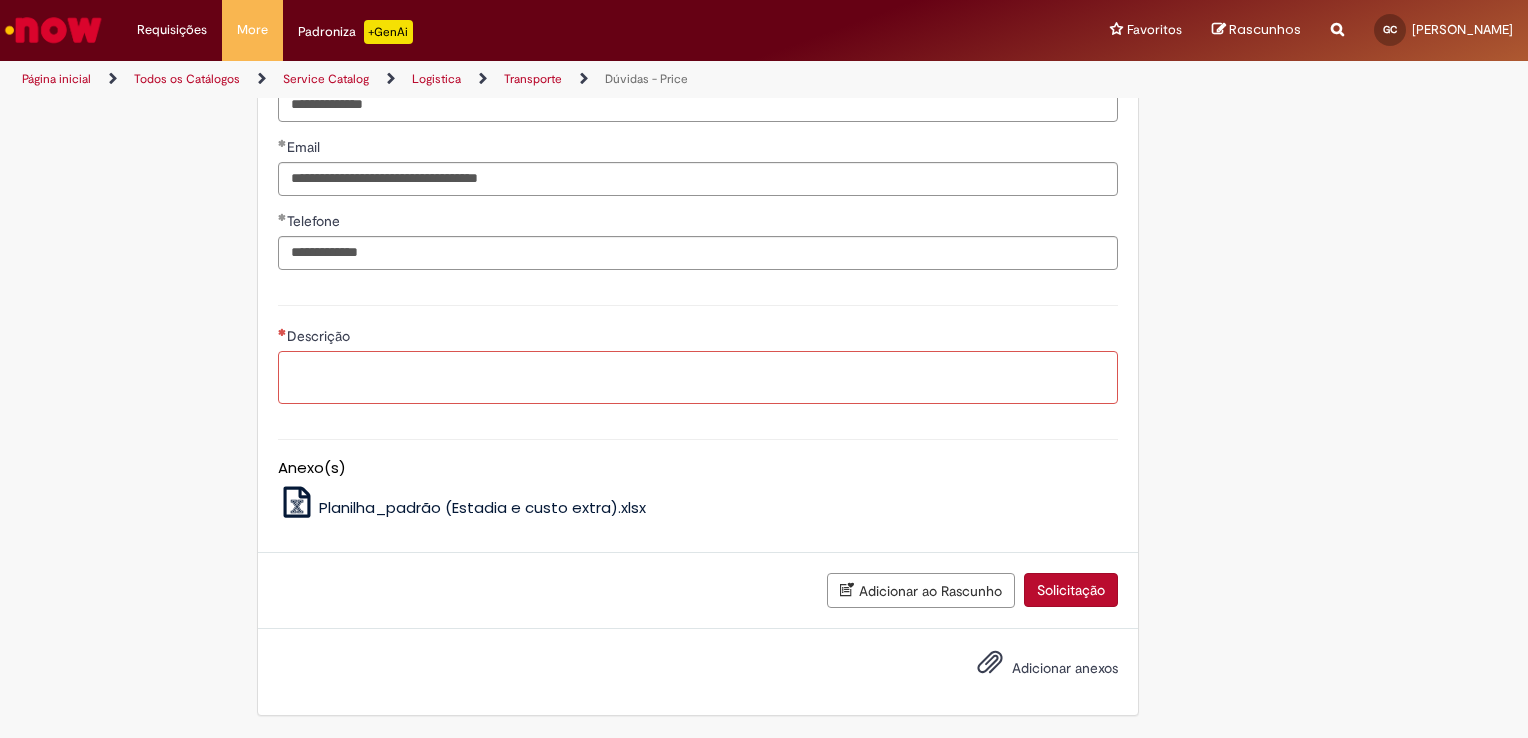 click on "Descrição" at bounding box center (698, 378) 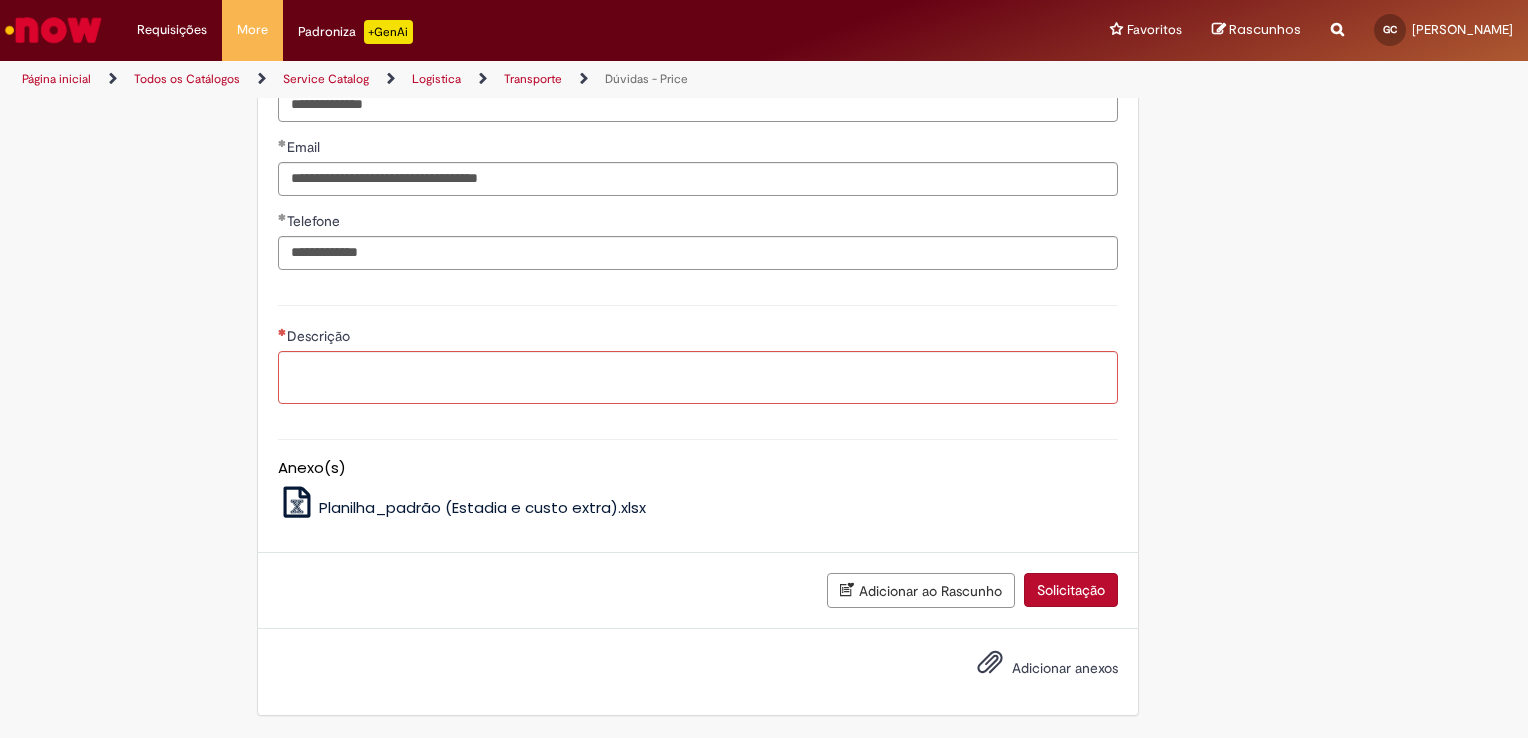 drag, startPoint x: 414, startPoint y: 622, endPoint x: 406, endPoint y: 604, distance: 19.697716 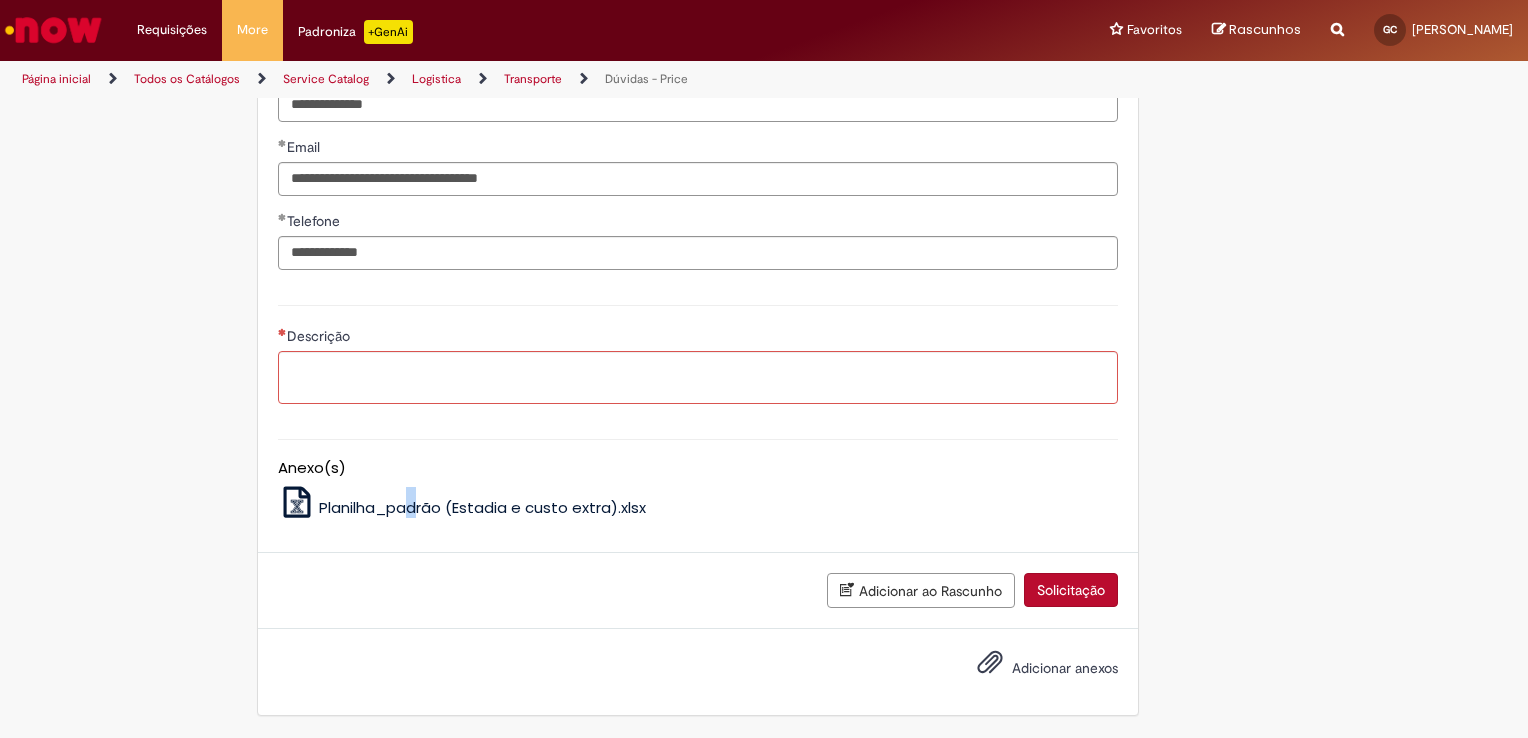 click on "Planilha_padrão (Estadia e custo extra).xlsx" at bounding box center [482, 507] 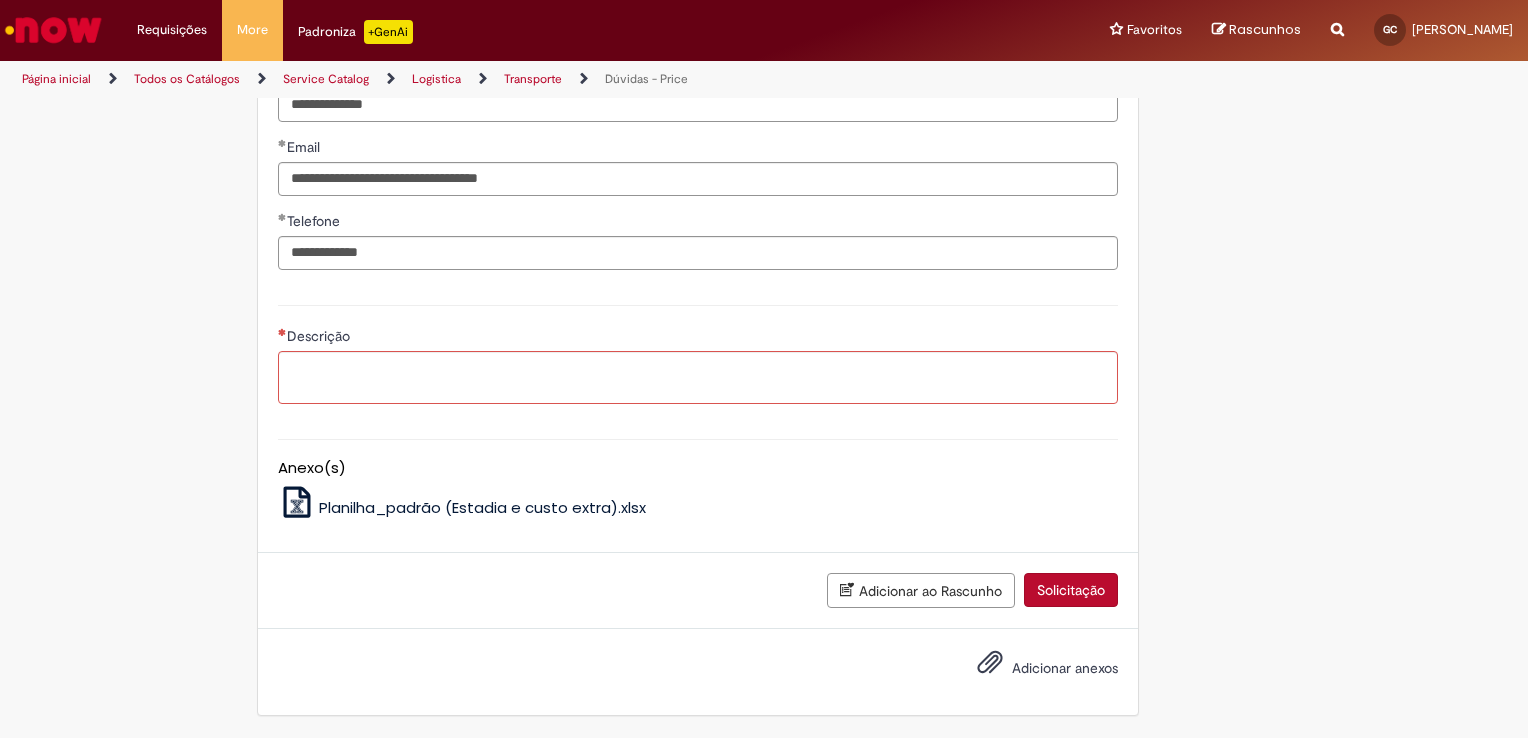 click on "Descrição" at bounding box center (698, 352) 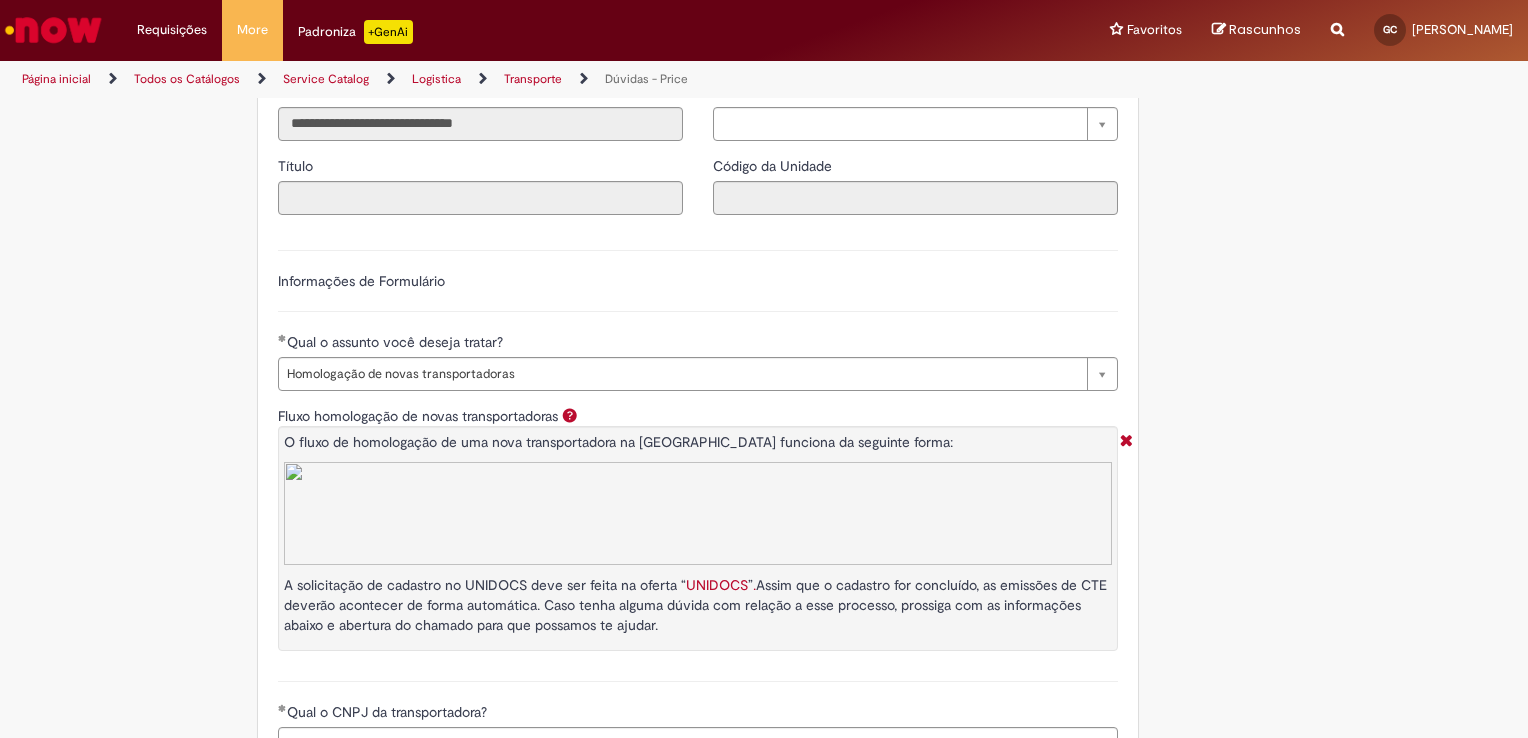 scroll, scrollTop: 357, scrollLeft: 0, axis: vertical 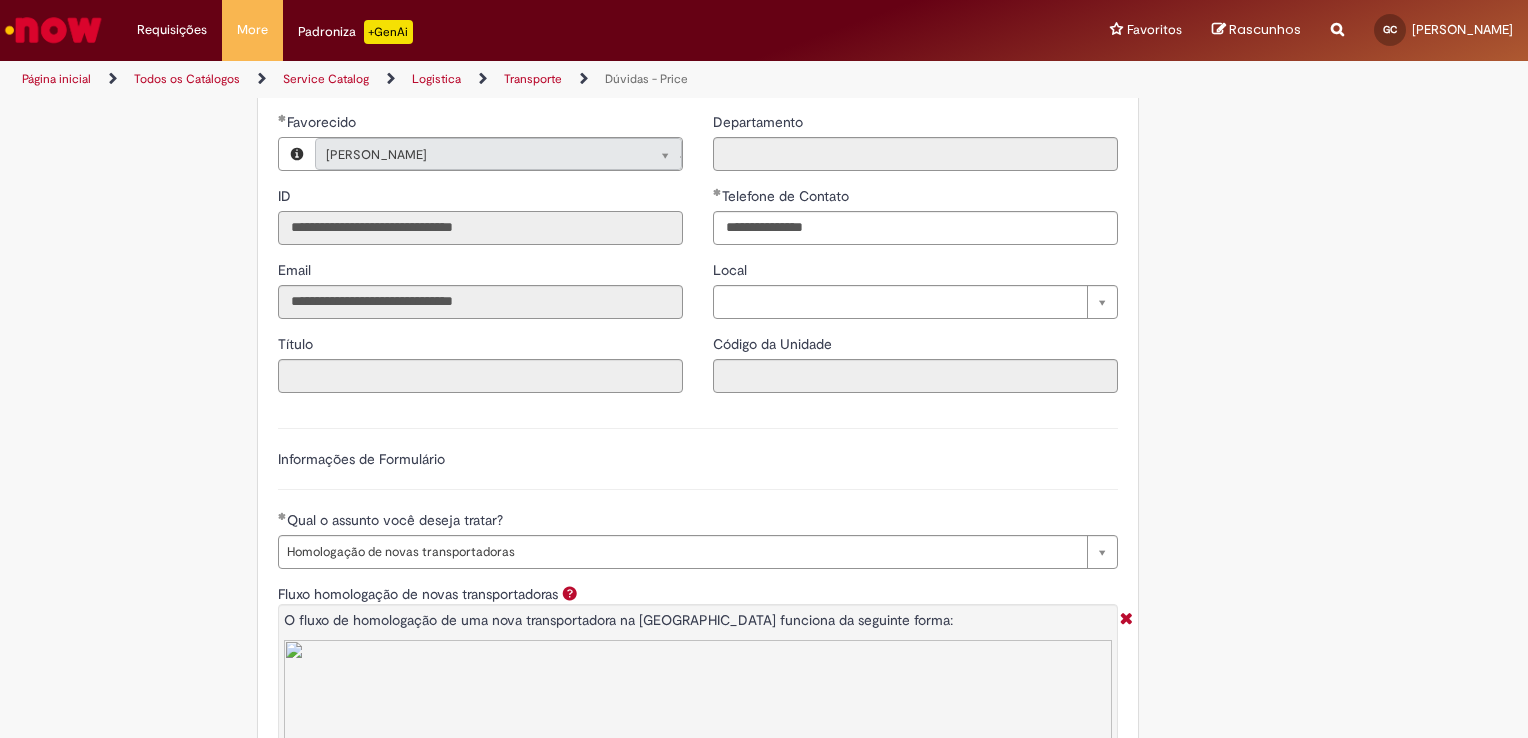 click on "**********" at bounding box center (480, 228) 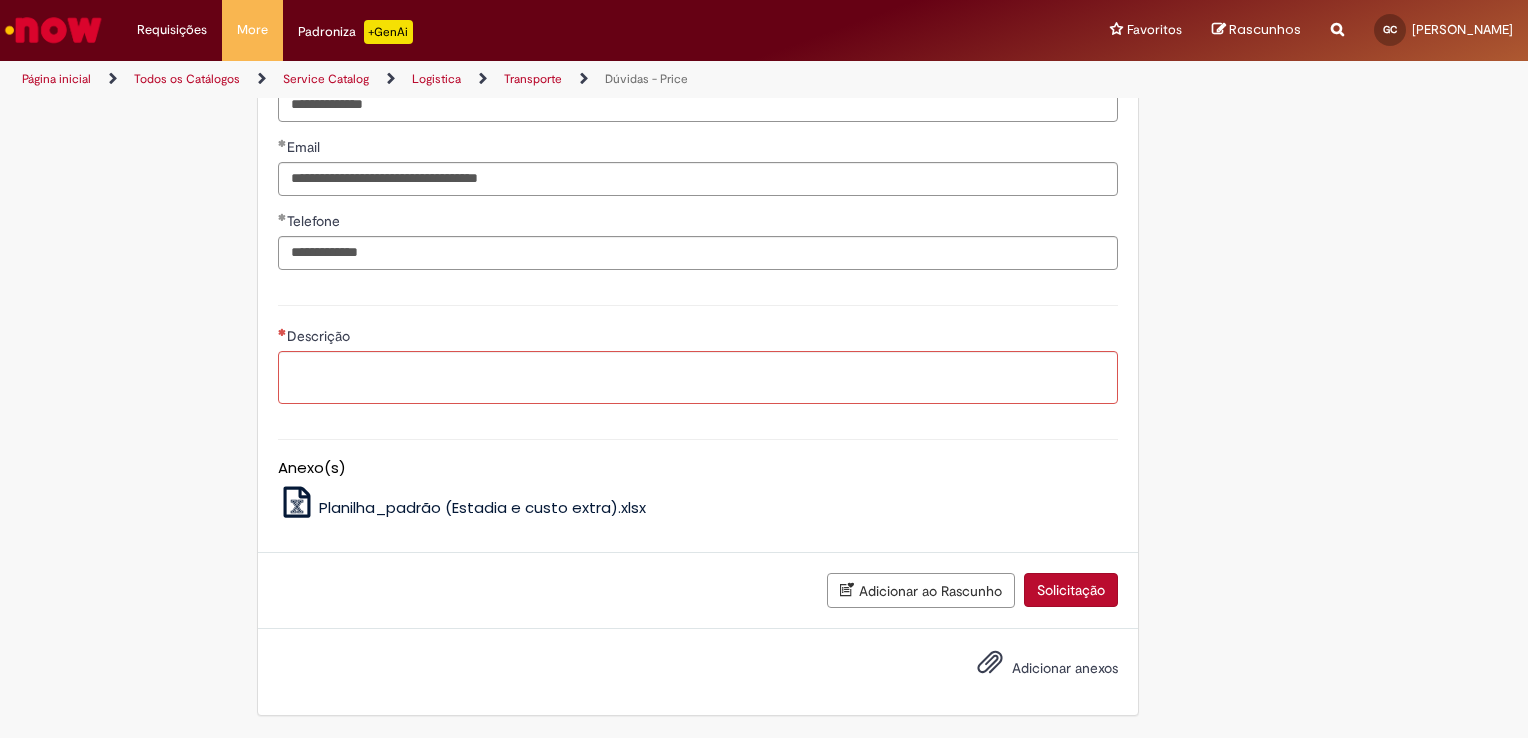 scroll, scrollTop: 1457, scrollLeft: 0, axis: vertical 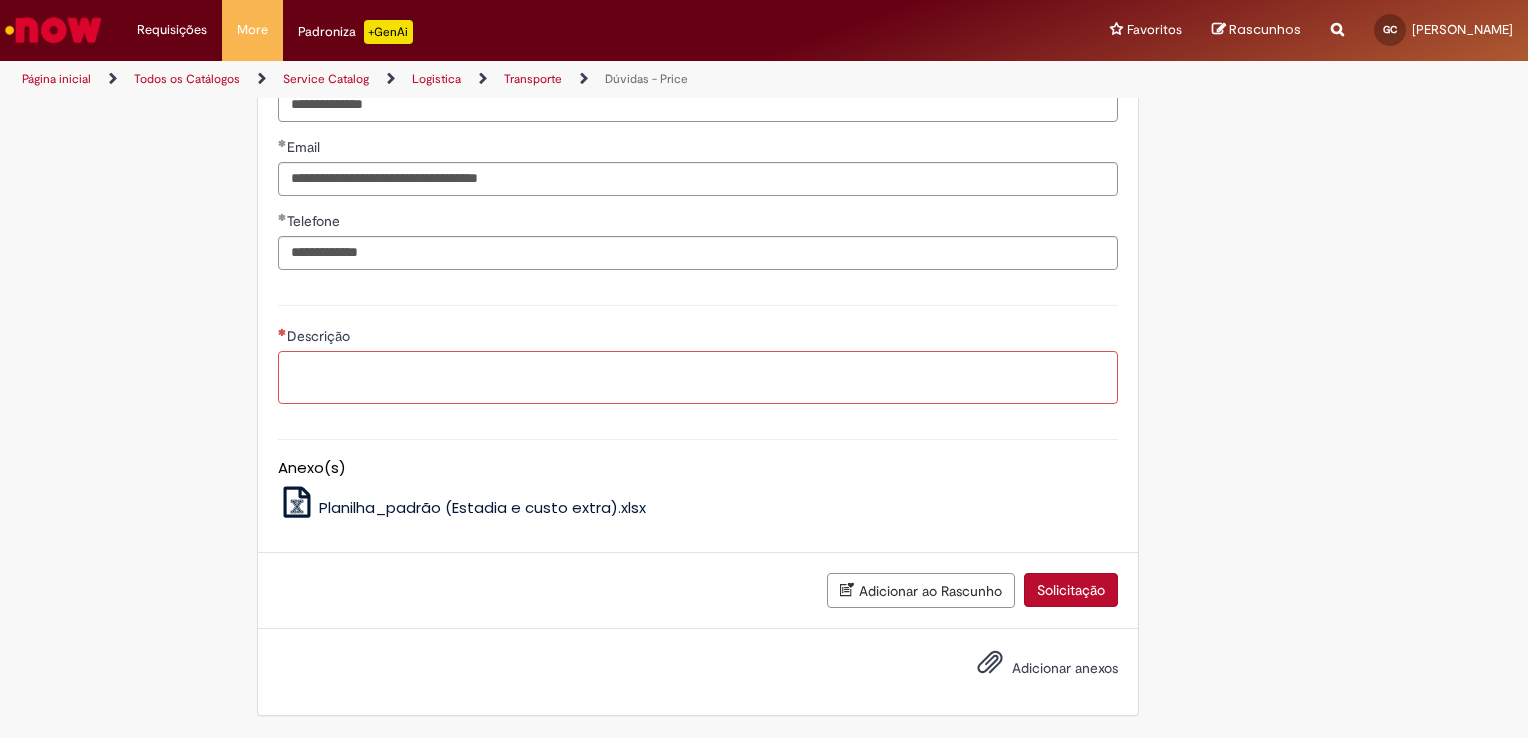 click on "Descrição" at bounding box center [698, 378] 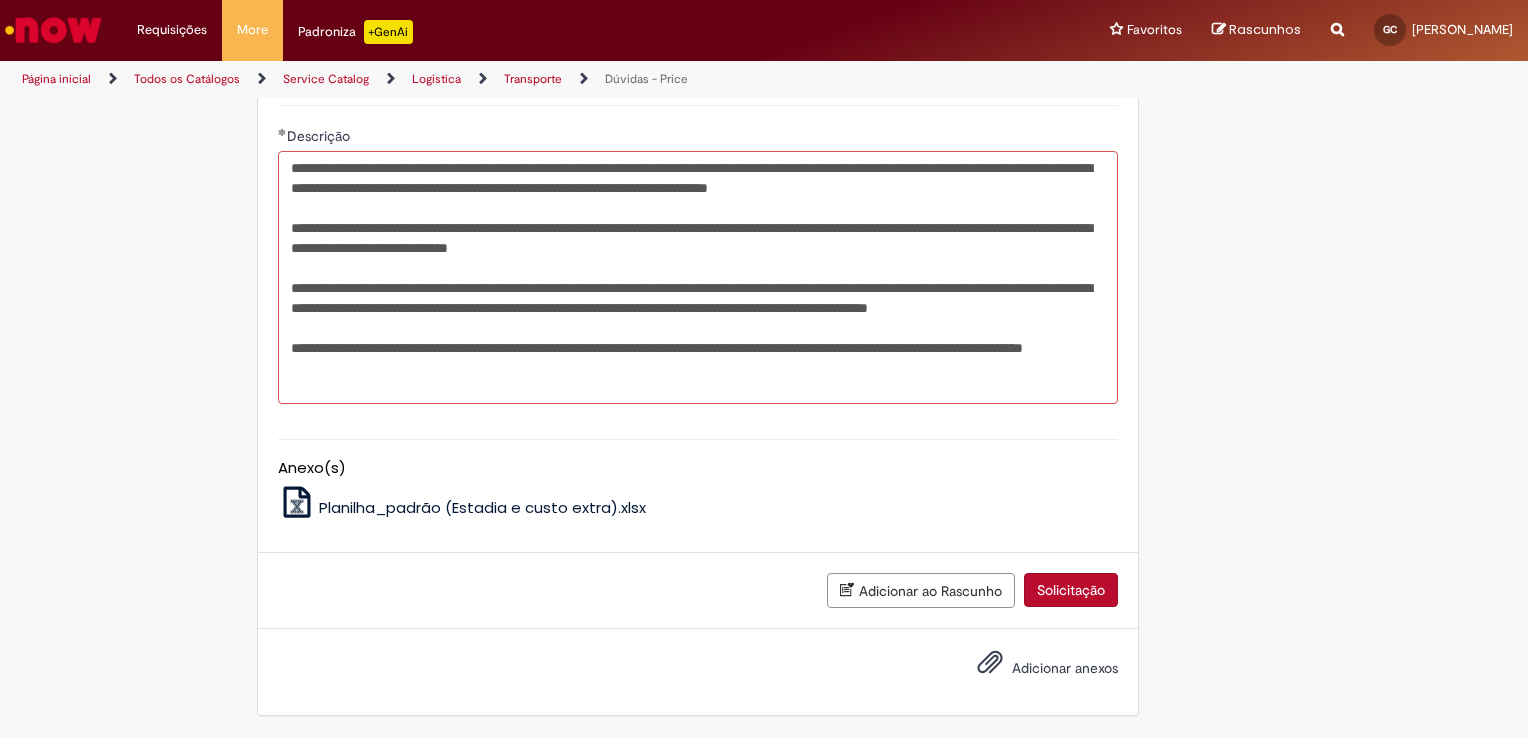 click on "**********" at bounding box center [698, 278] 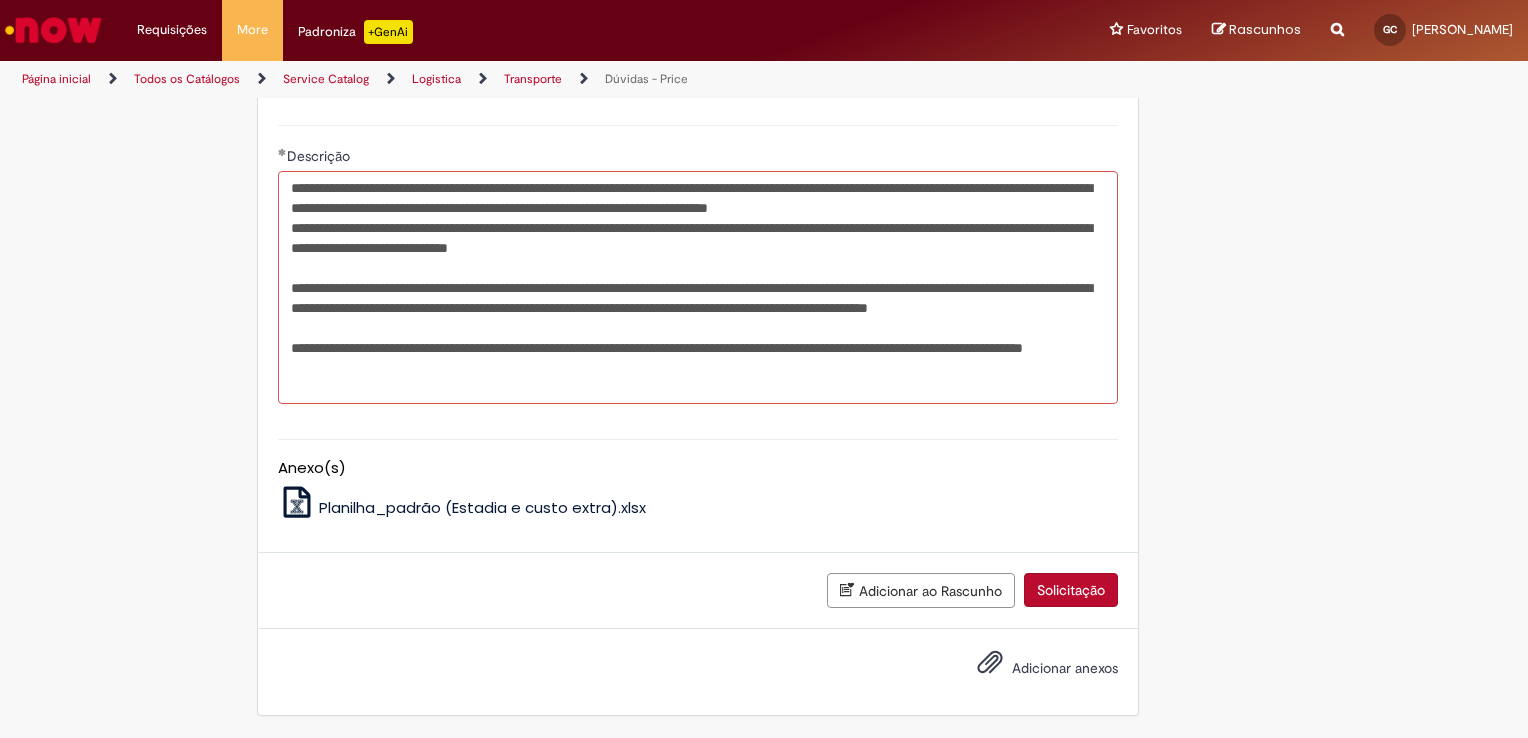 click on "**********" at bounding box center (698, 288) 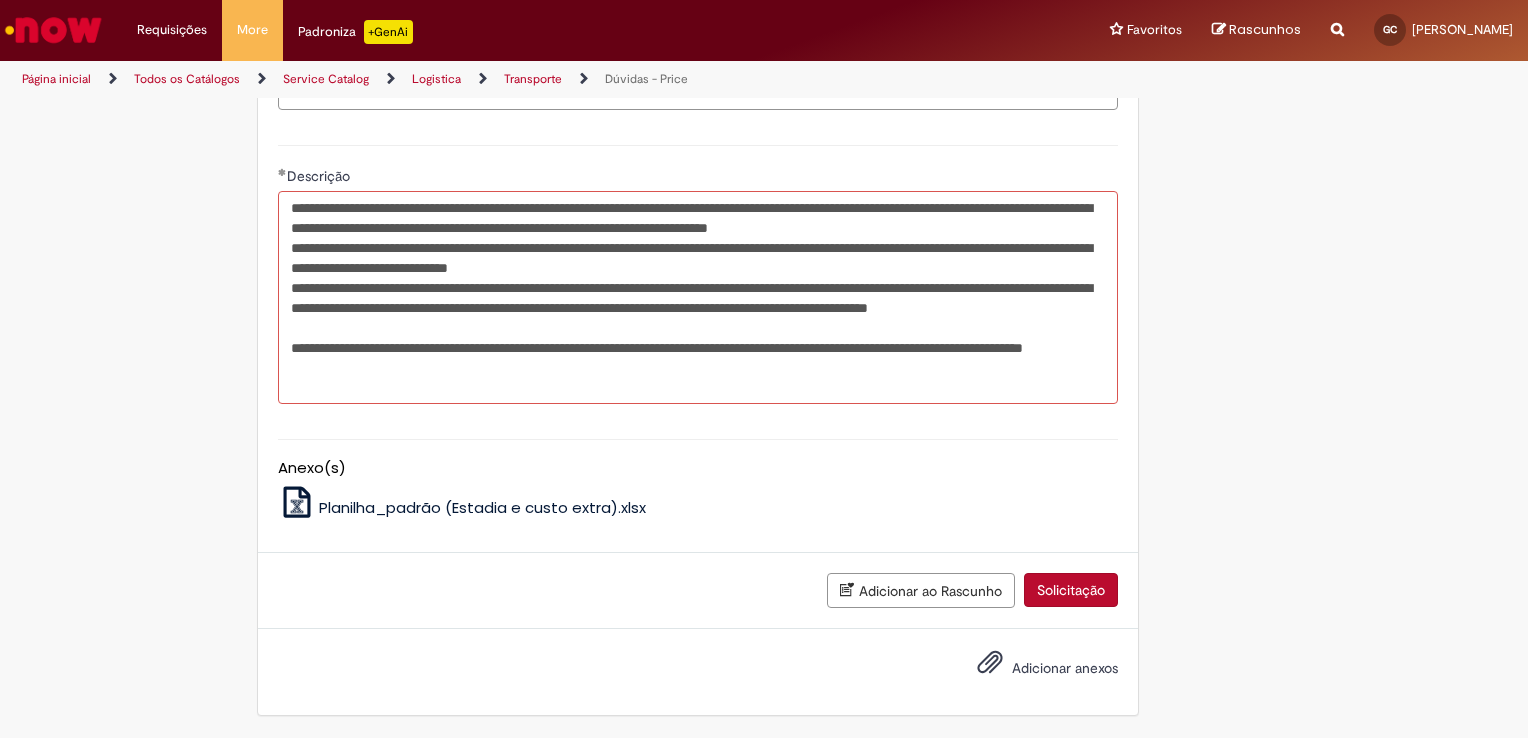 click on "**********" at bounding box center (698, 298) 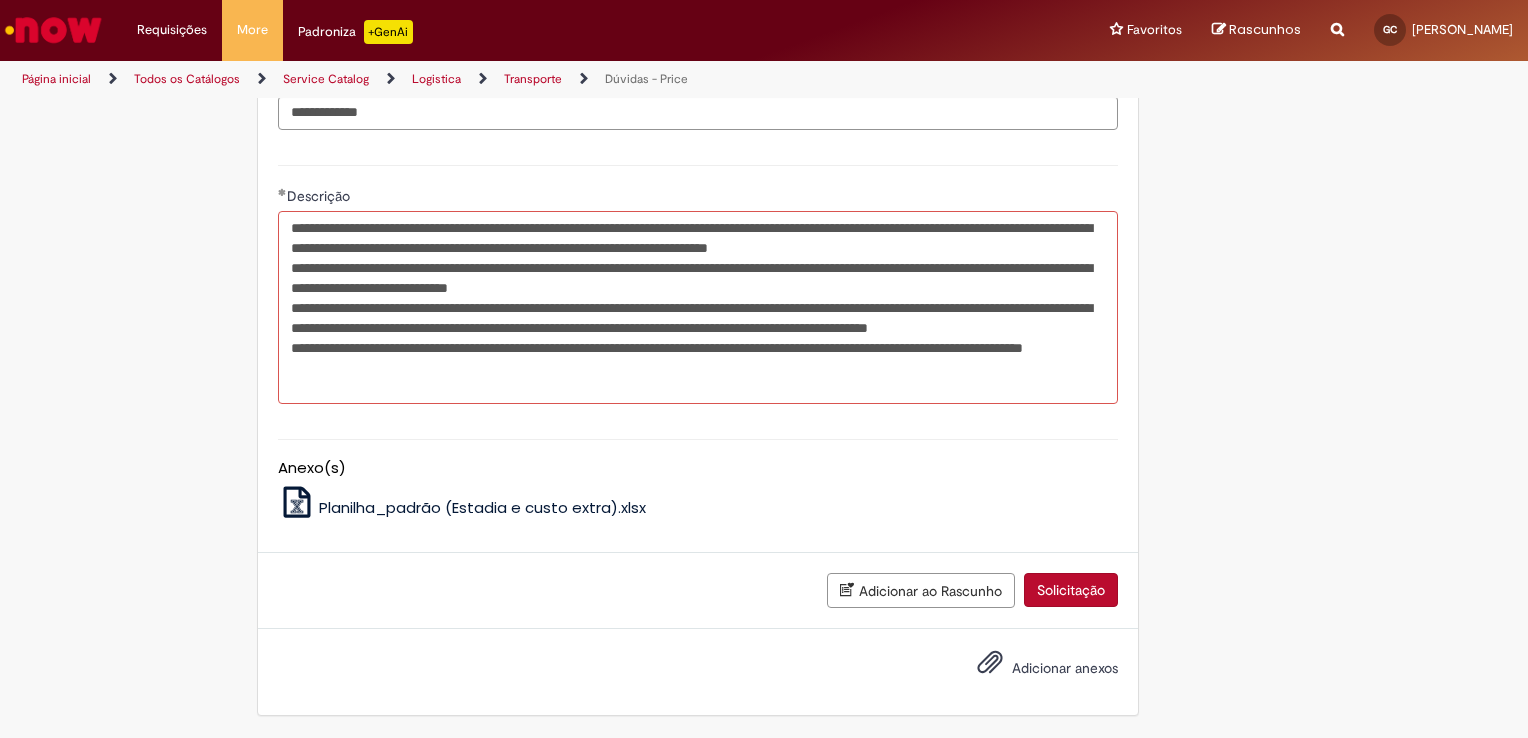 type on "**********" 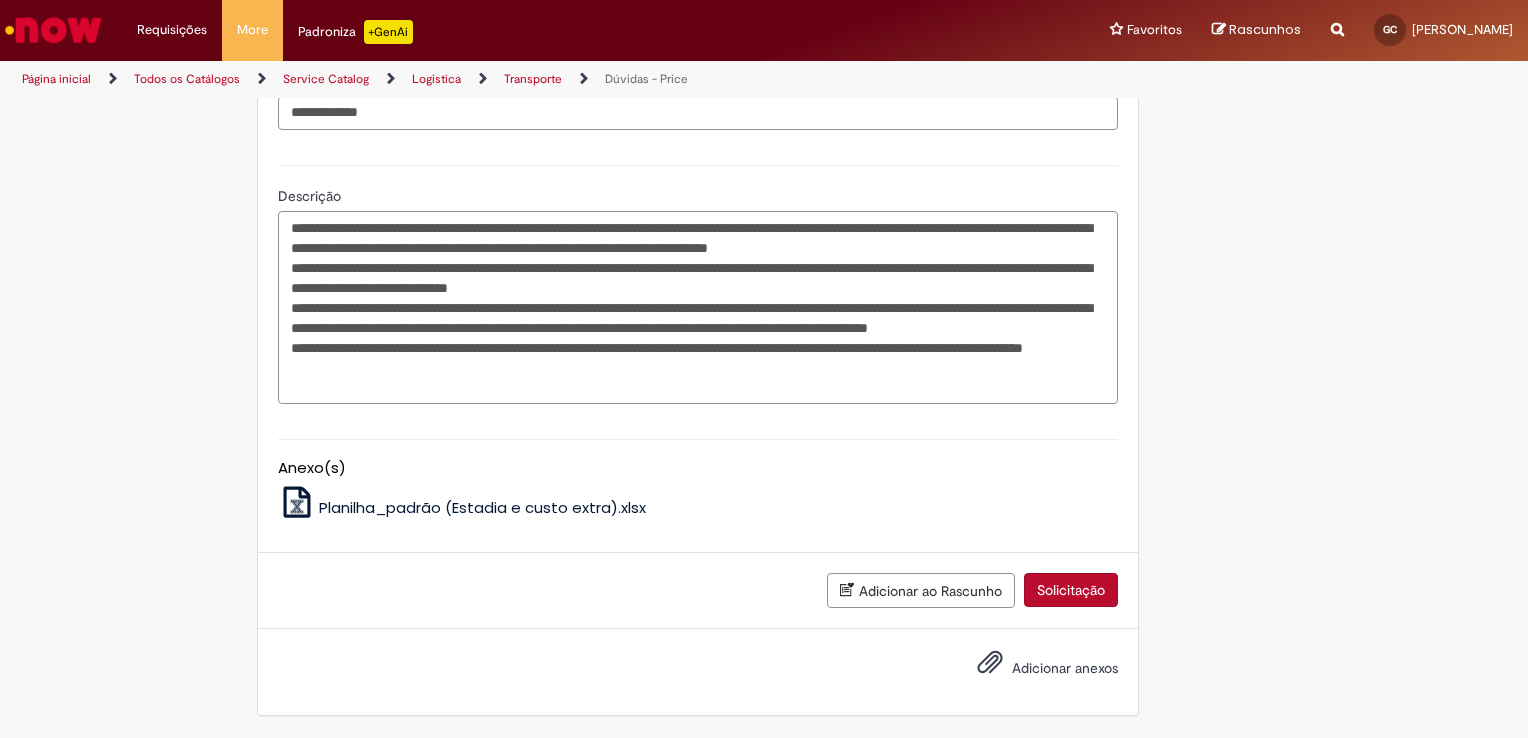 scroll, scrollTop: 1697, scrollLeft: 0, axis: vertical 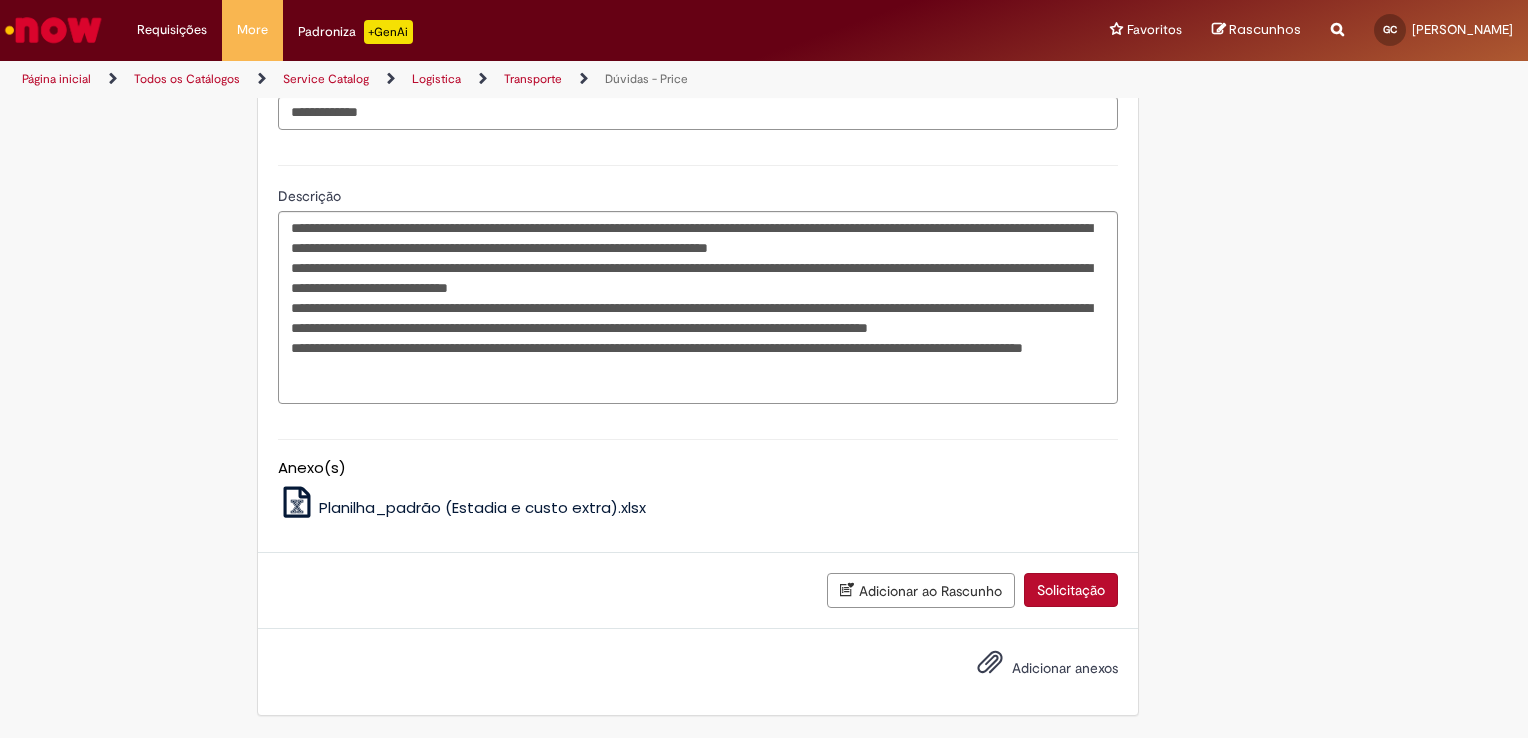 click on "Solicitação" at bounding box center [1071, 590] 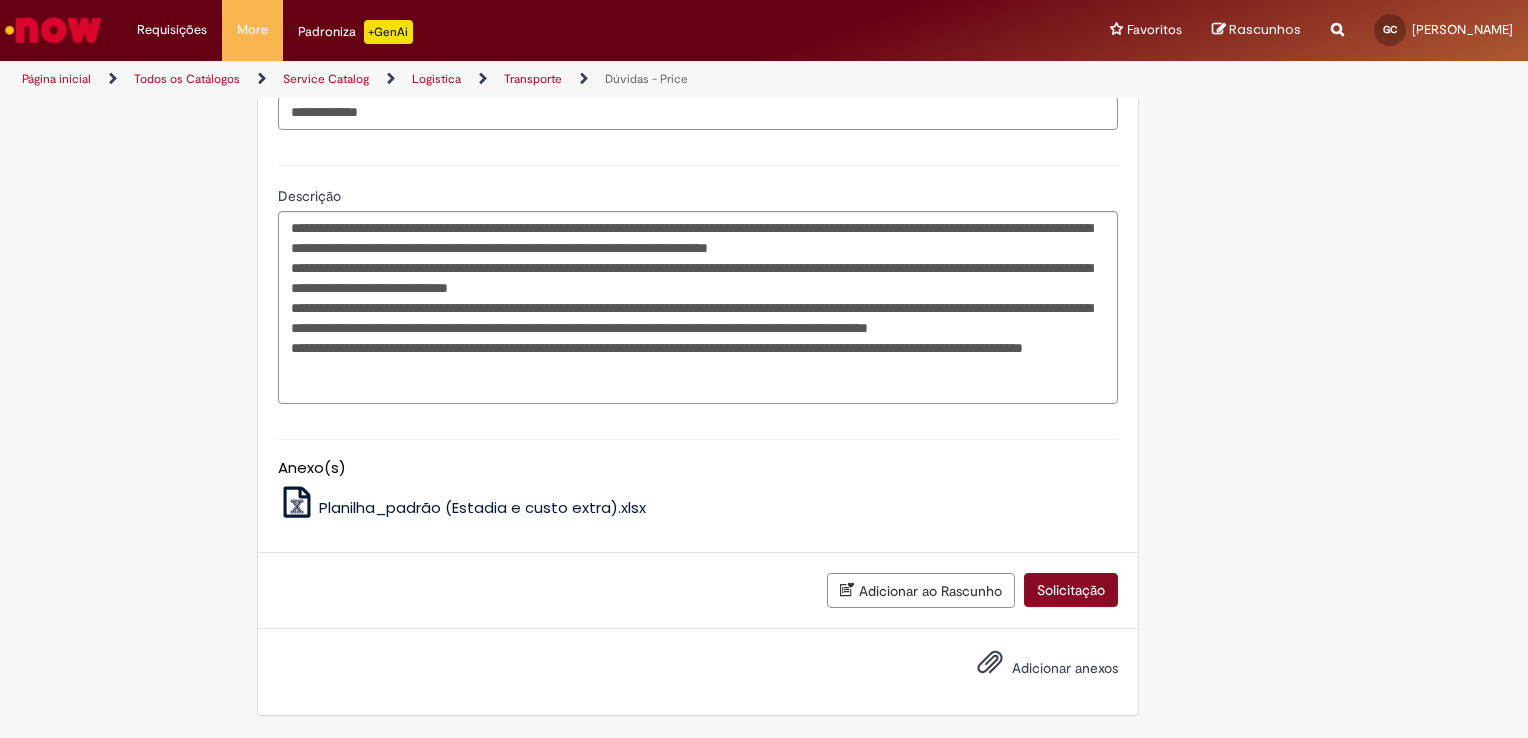 scroll, scrollTop: 1752, scrollLeft: 0, axis: vertical 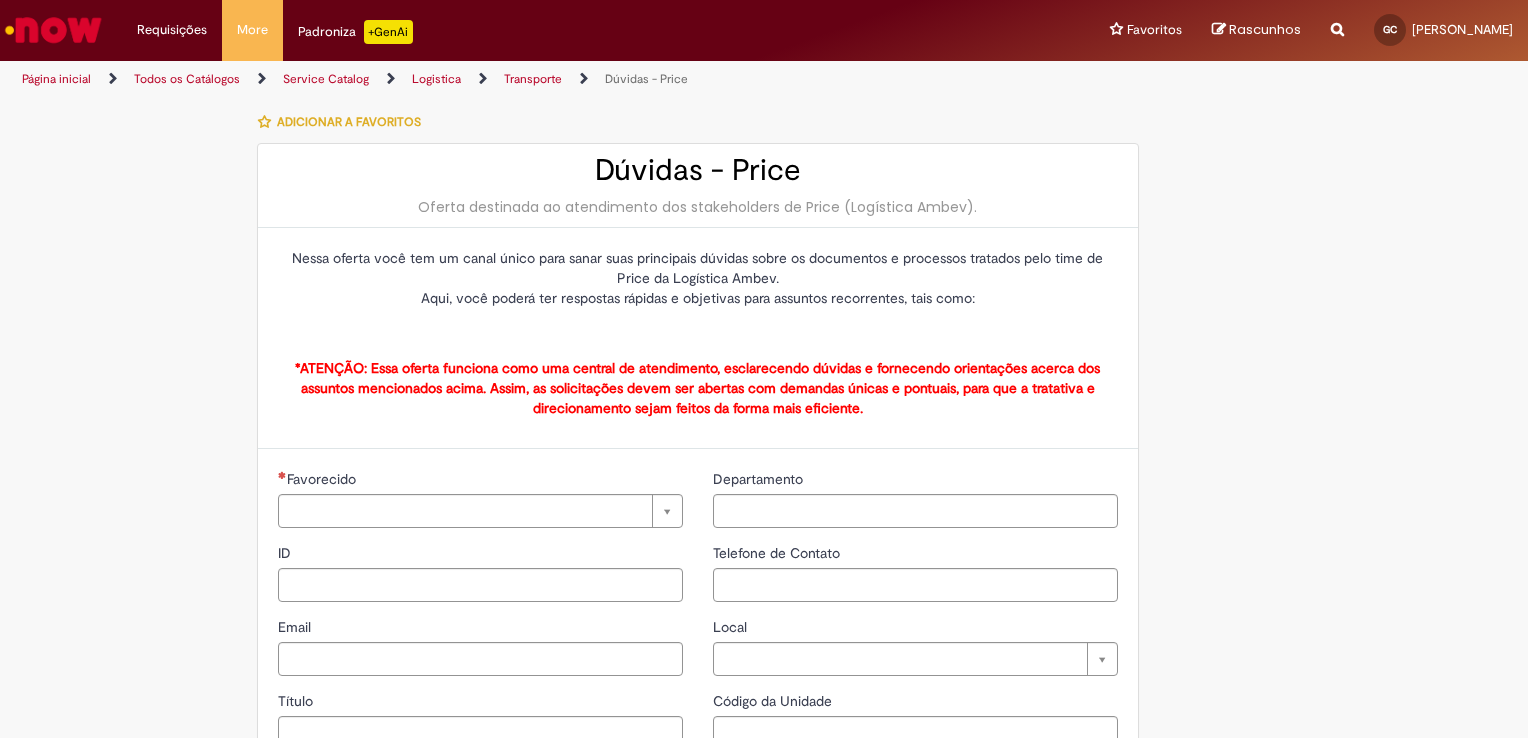 type on "**********" 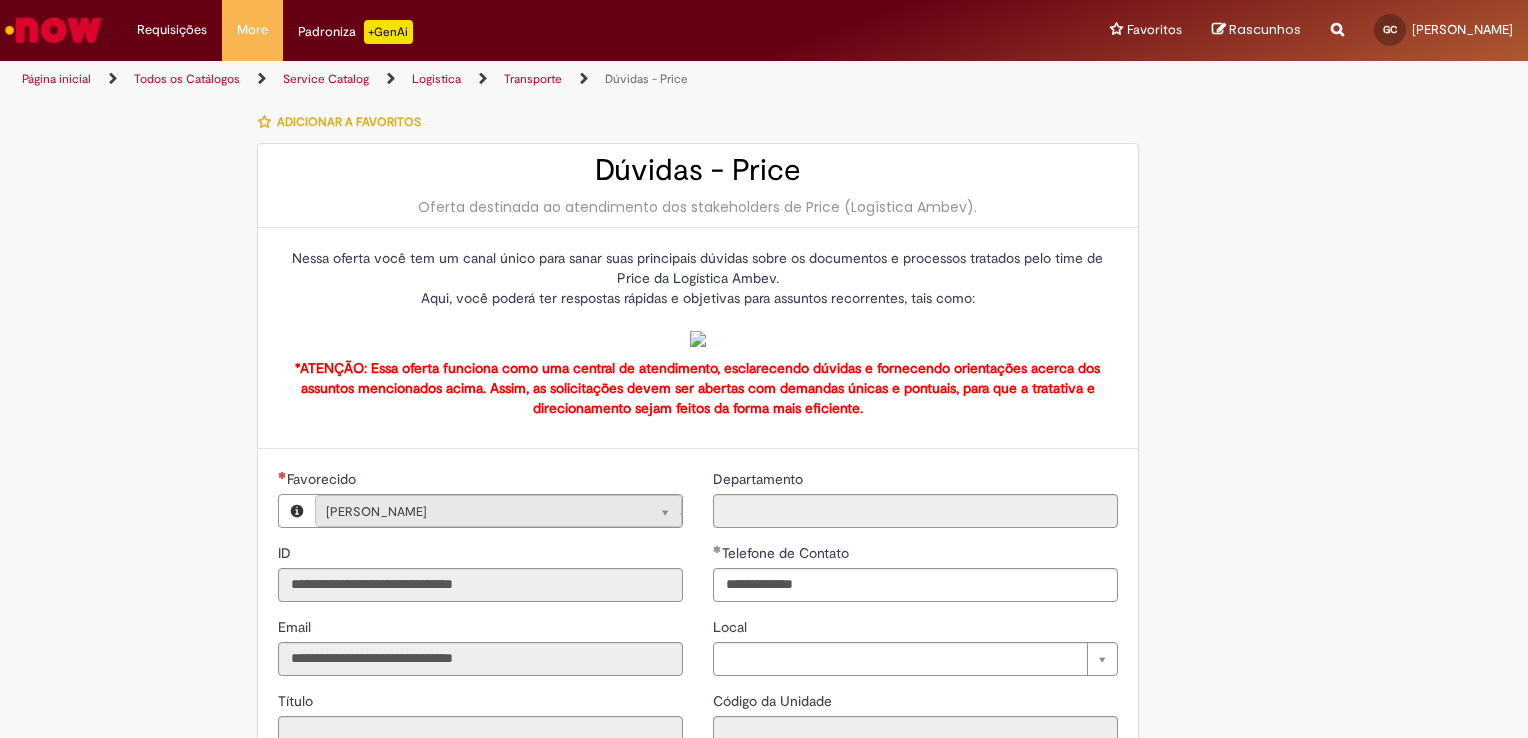 type on "**********" 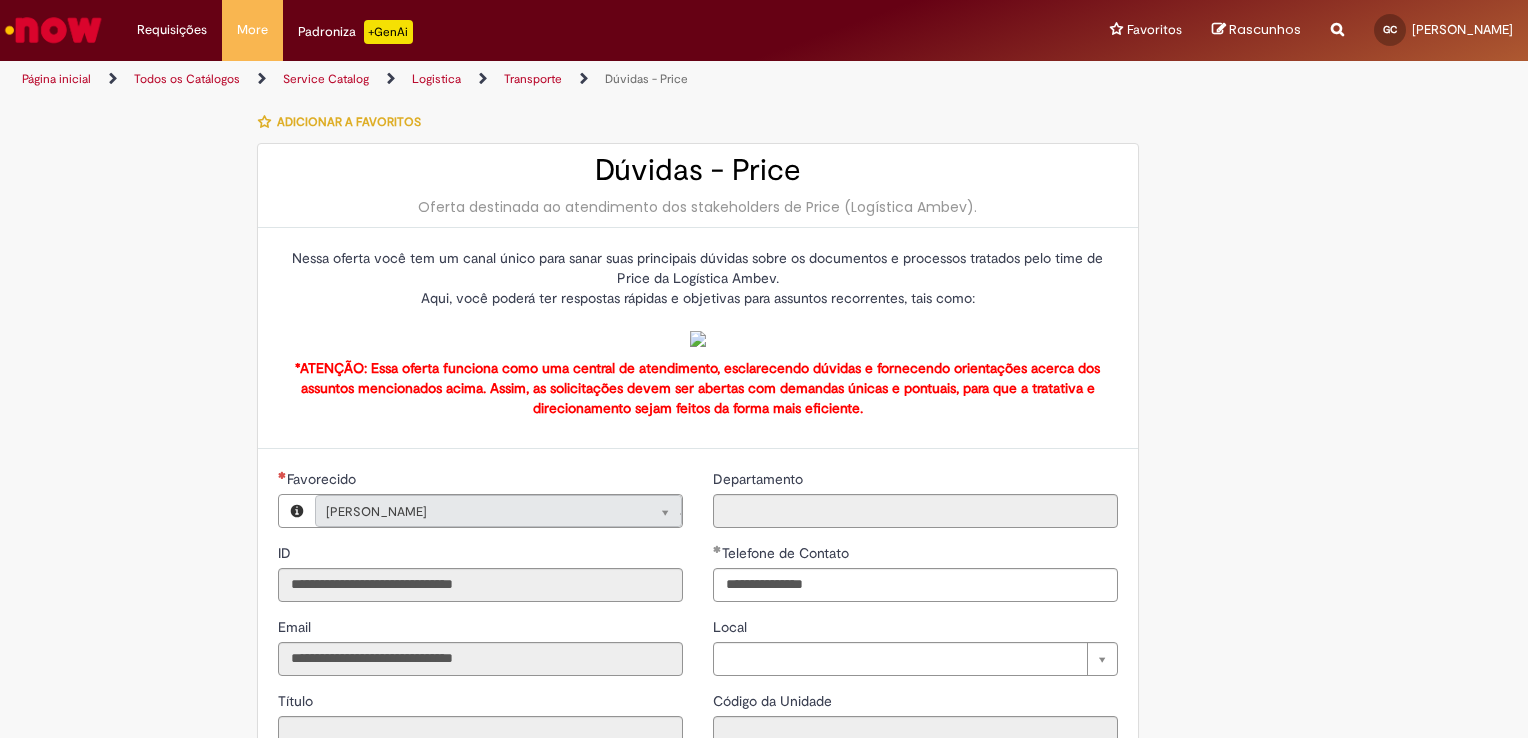 type on "**********" 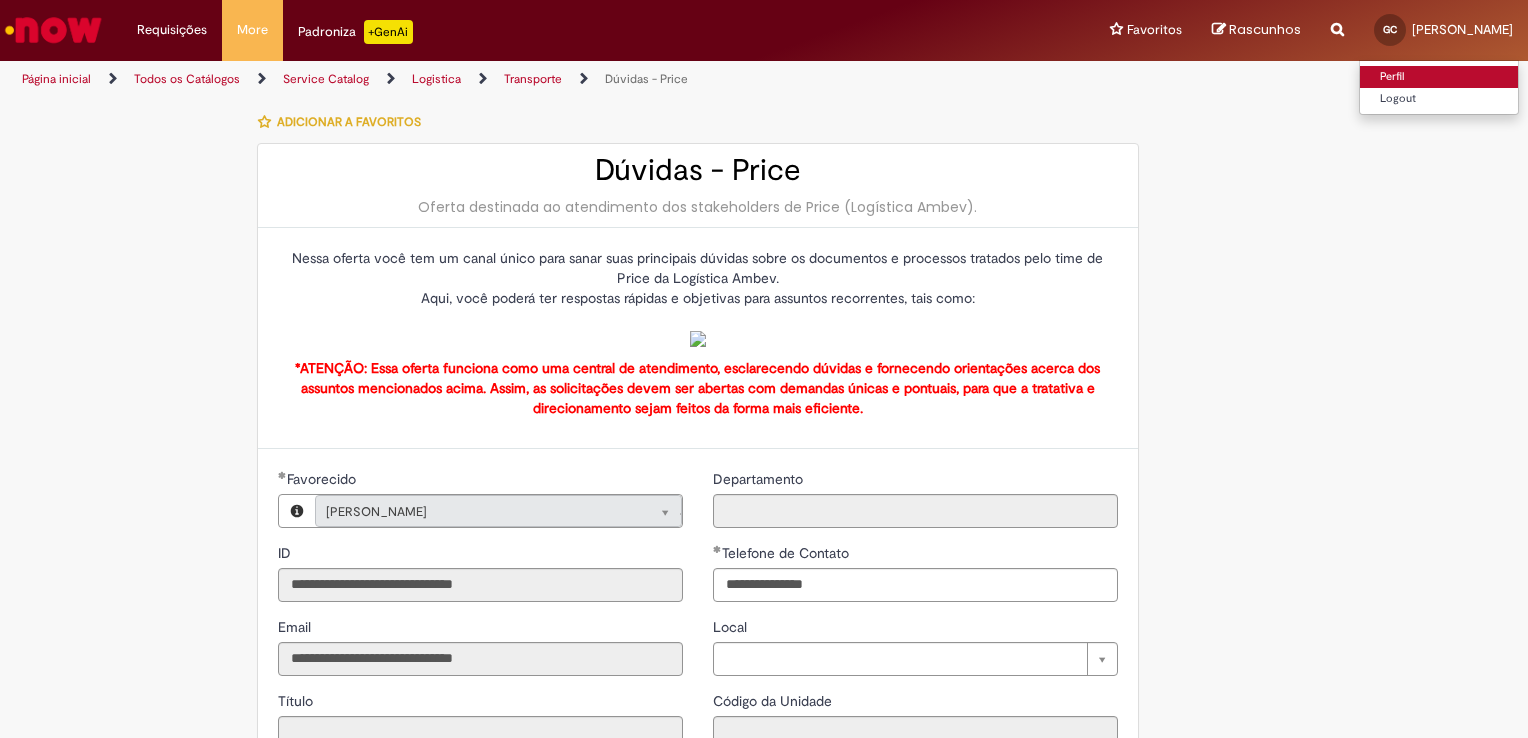 click on "Perfil" at bounding box center (1439, 77) 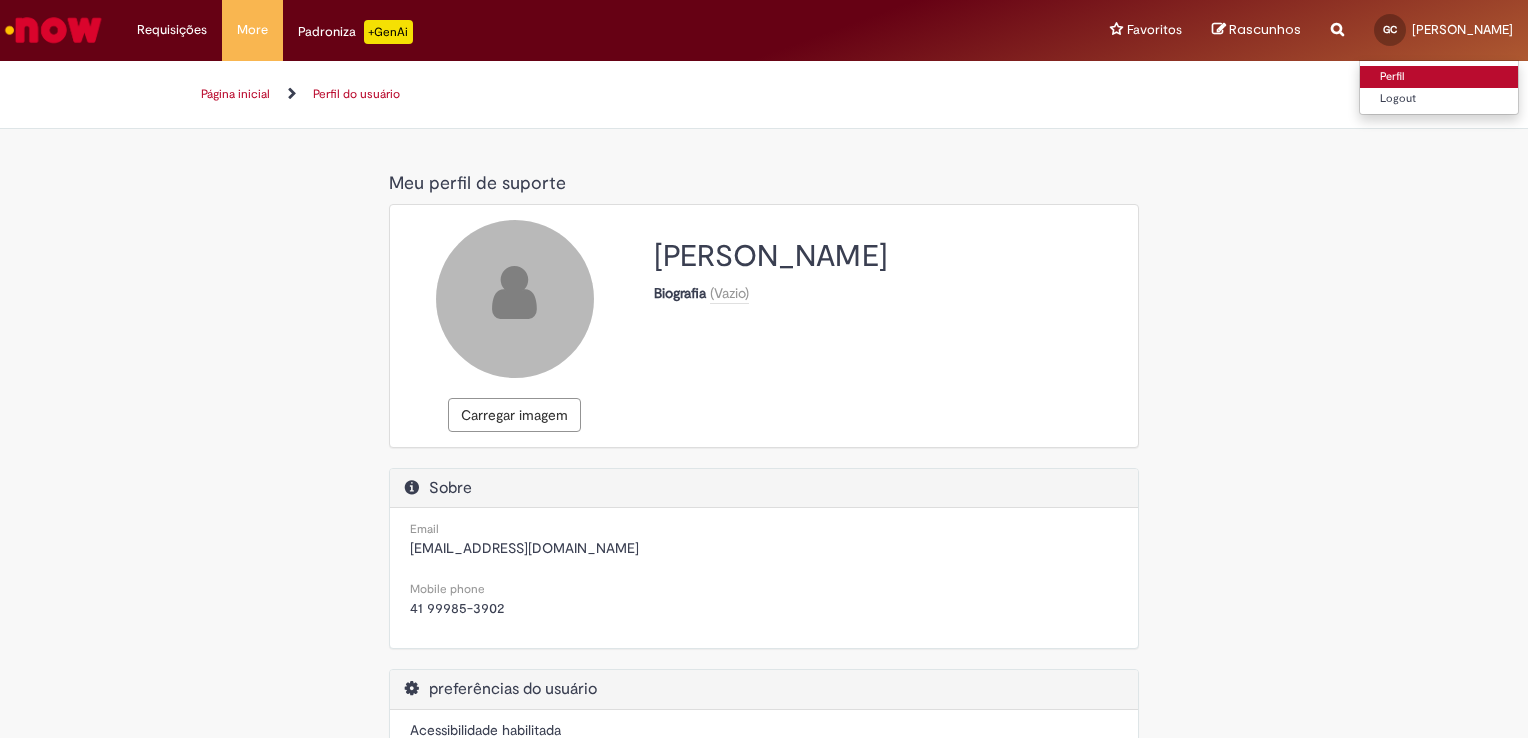 select on "**********" 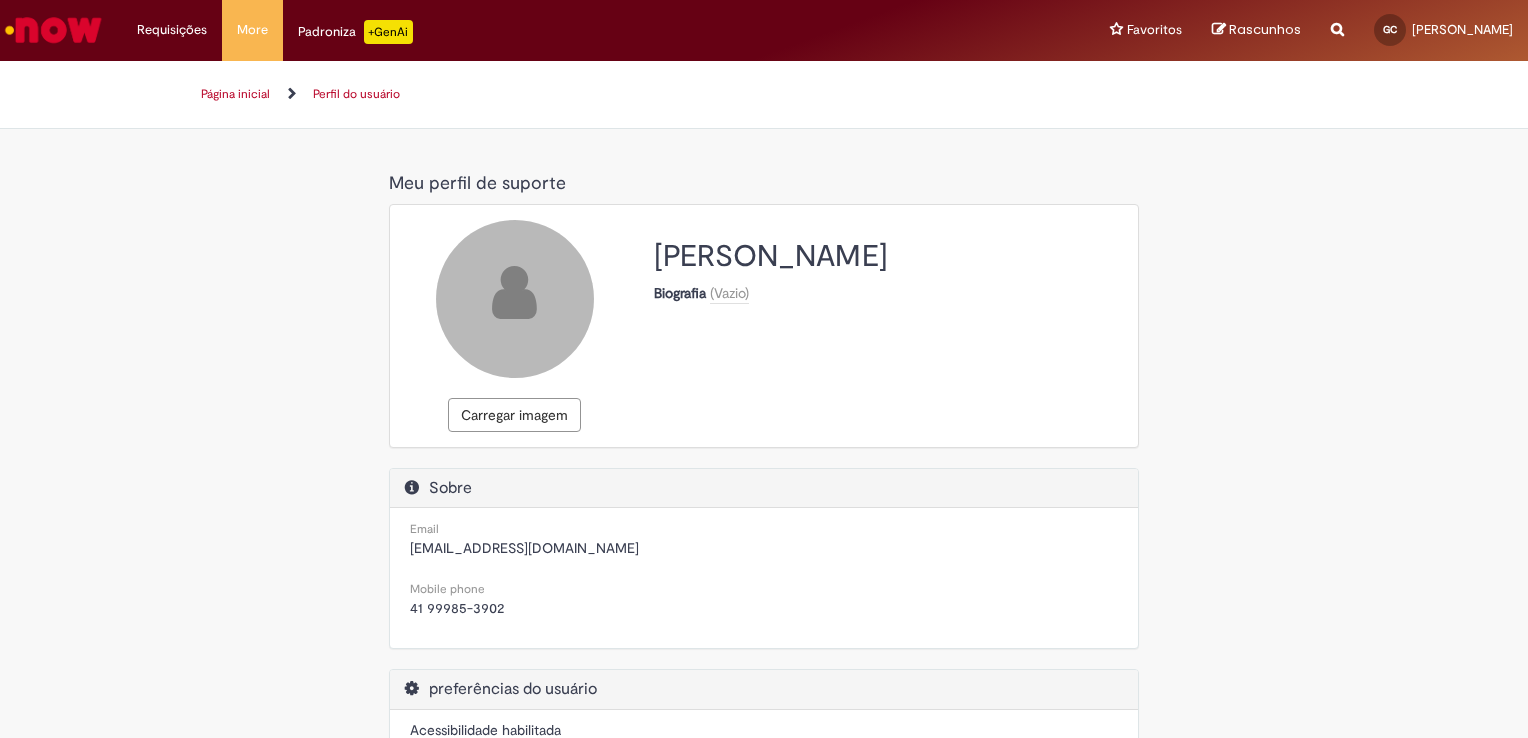 click on "Biografia" at bounding box center [682, 293] 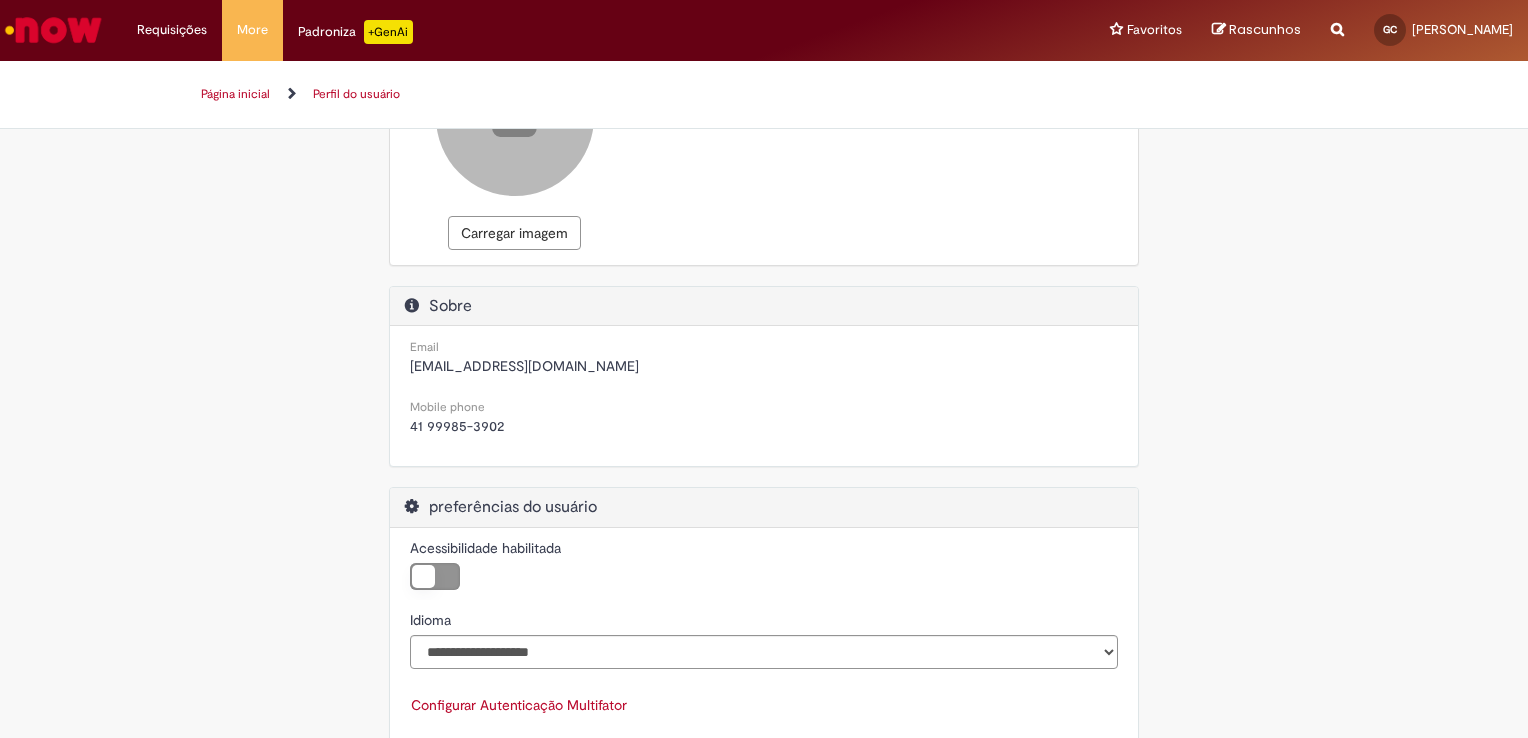 scroll, scrollTop: 200, scrollLeft: 0, axis: vertical 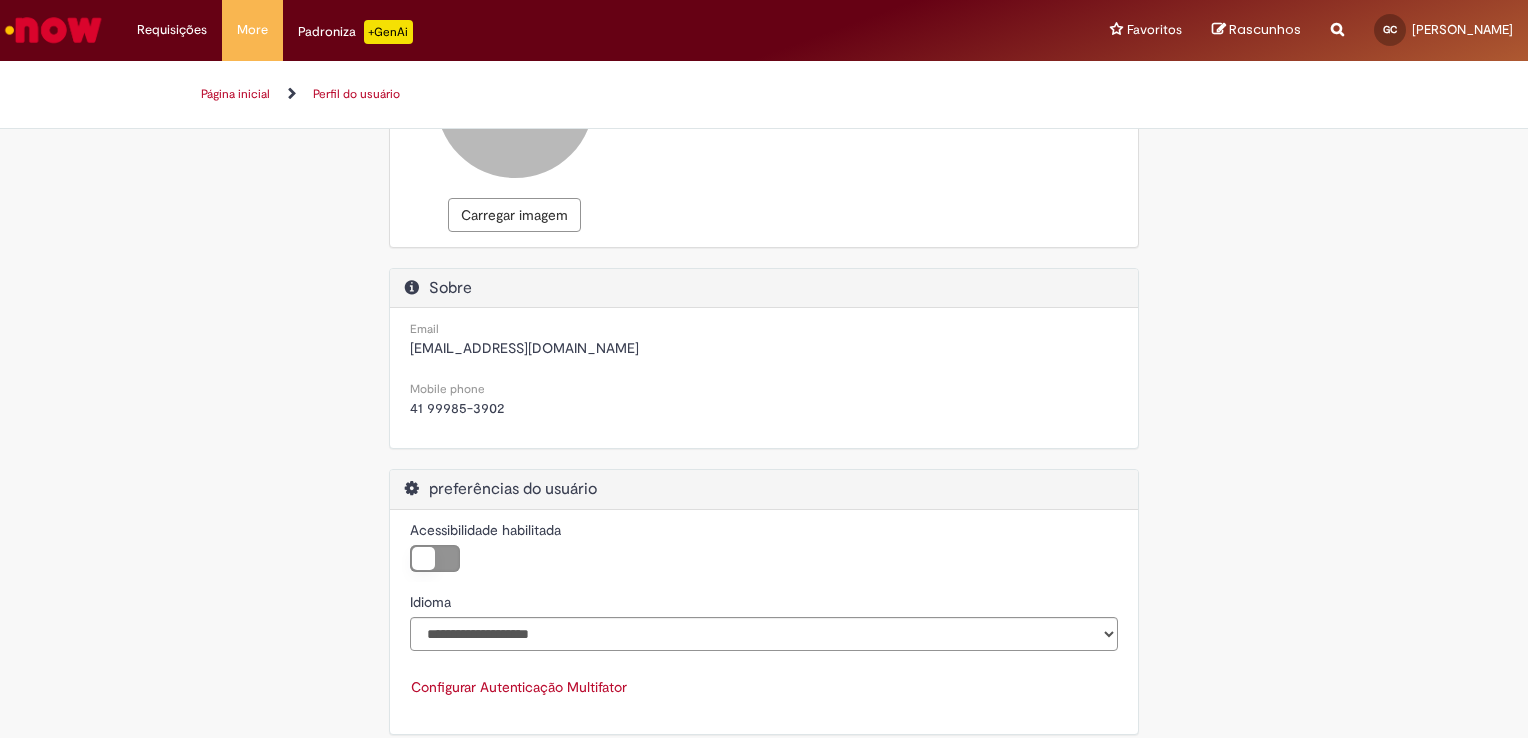 drag, startPoint x: 414, startPoint y: 298, endPoint x: 414, endPoint y: 286, distance: 12 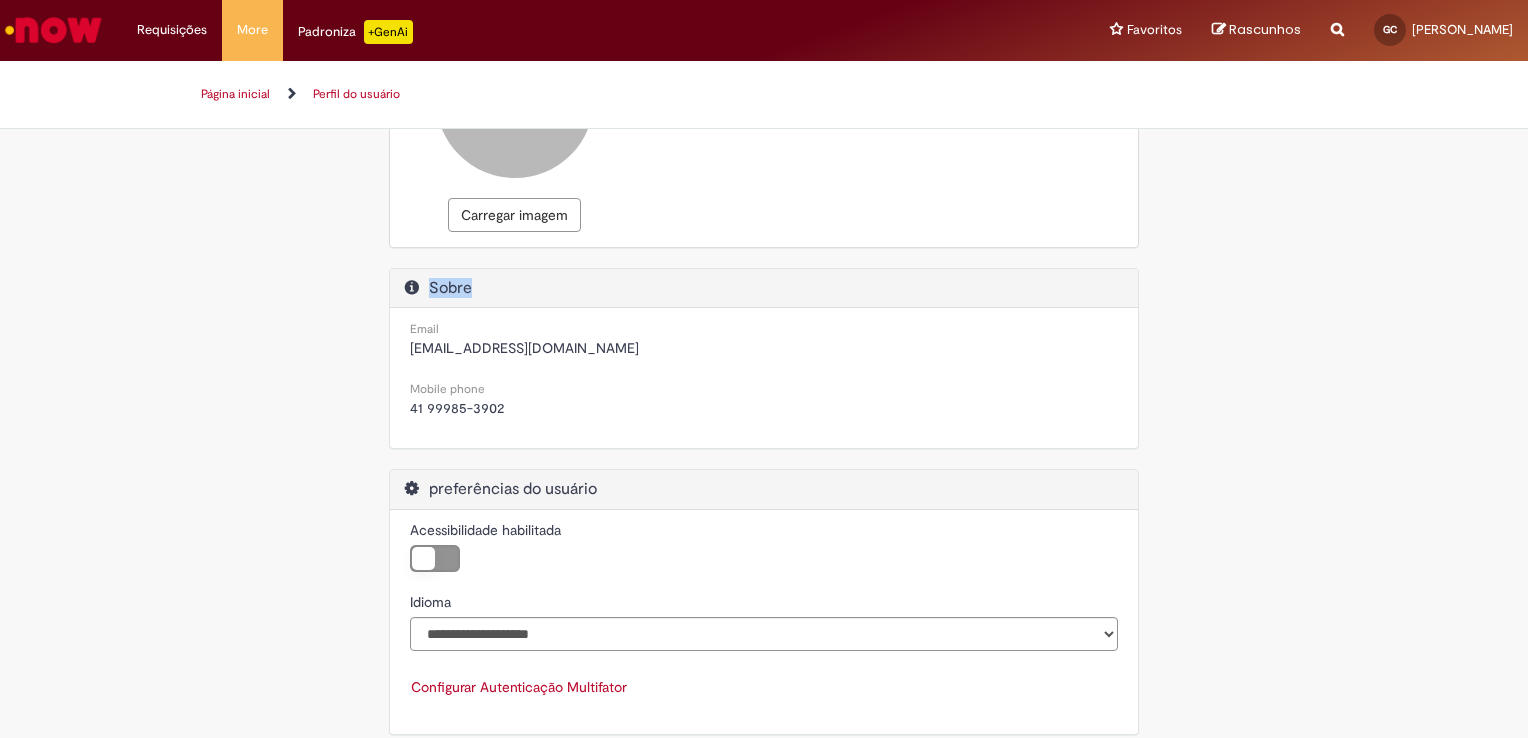 click at bounding box center [412, 287] 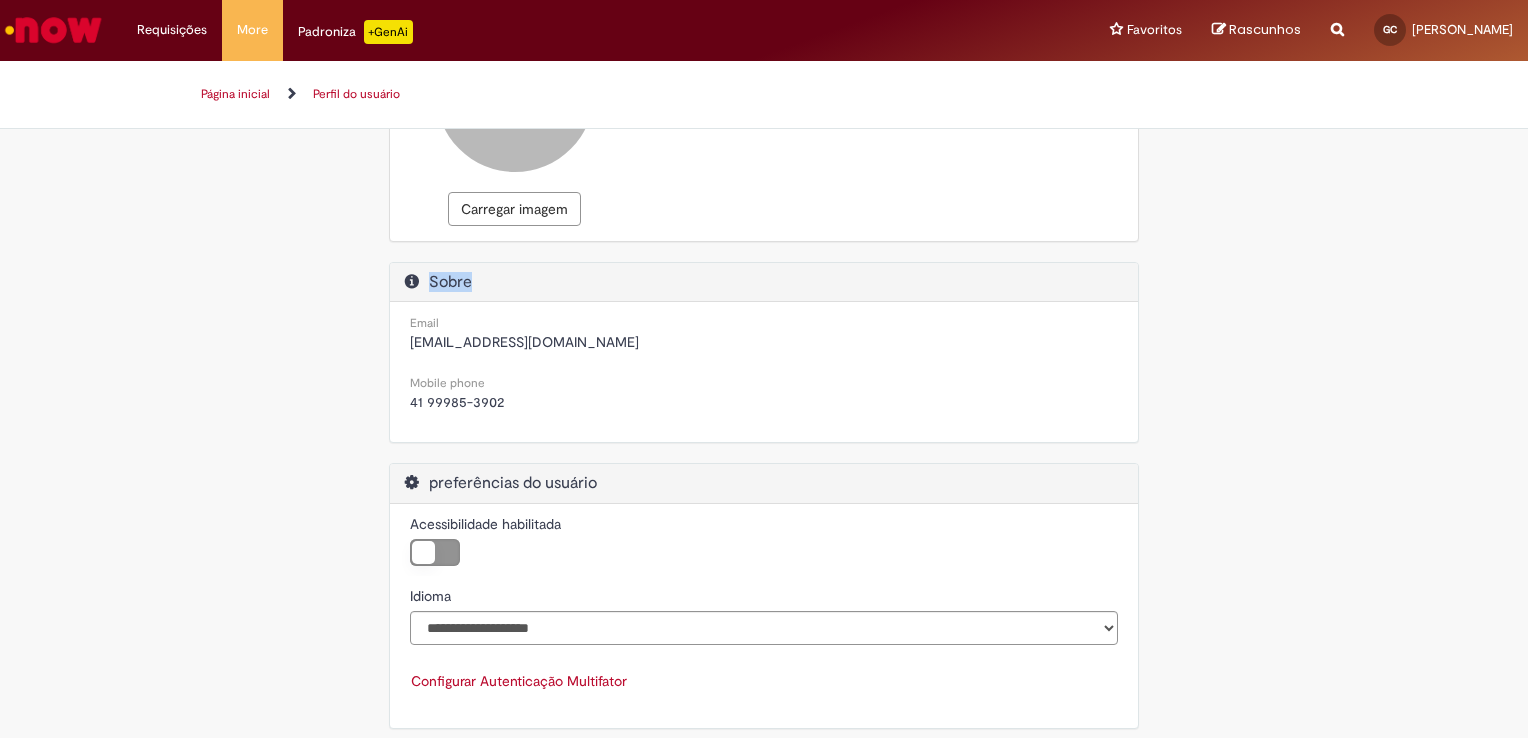 scroll, scrollTop: 212, scrollLeft: 0, axis: vertical 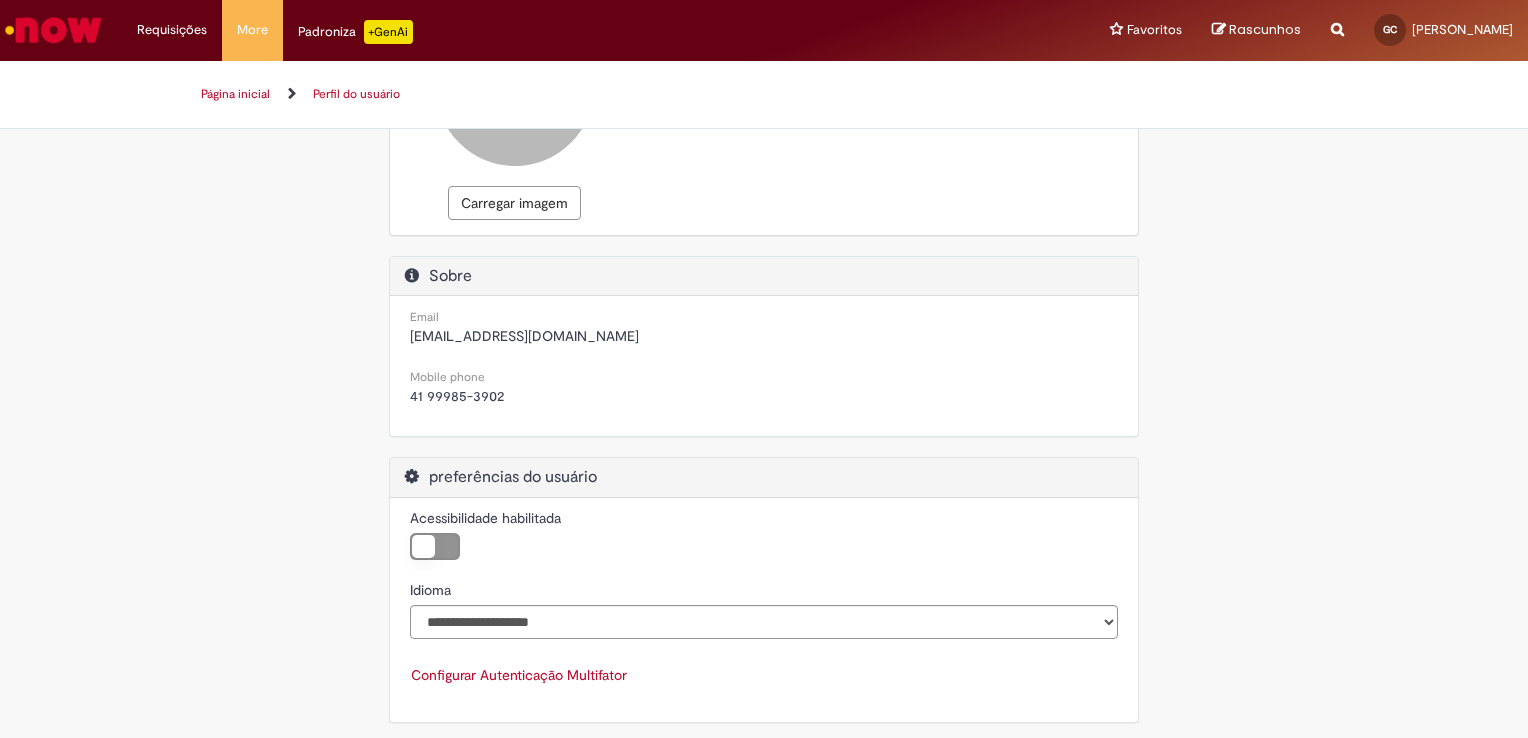 click on "preferências do usuário" at bounding box center (764, 477) 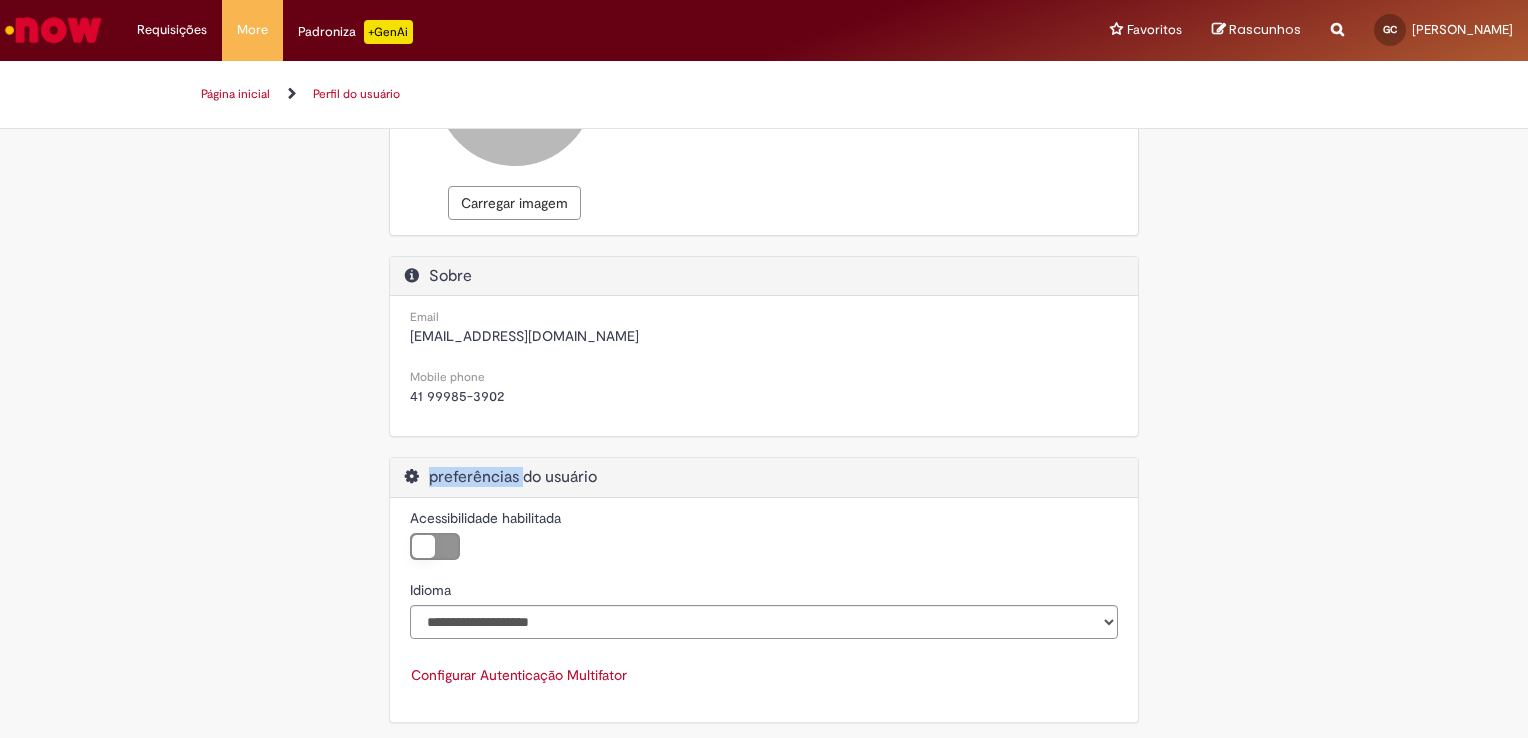 click at bounding box center [412, 476] 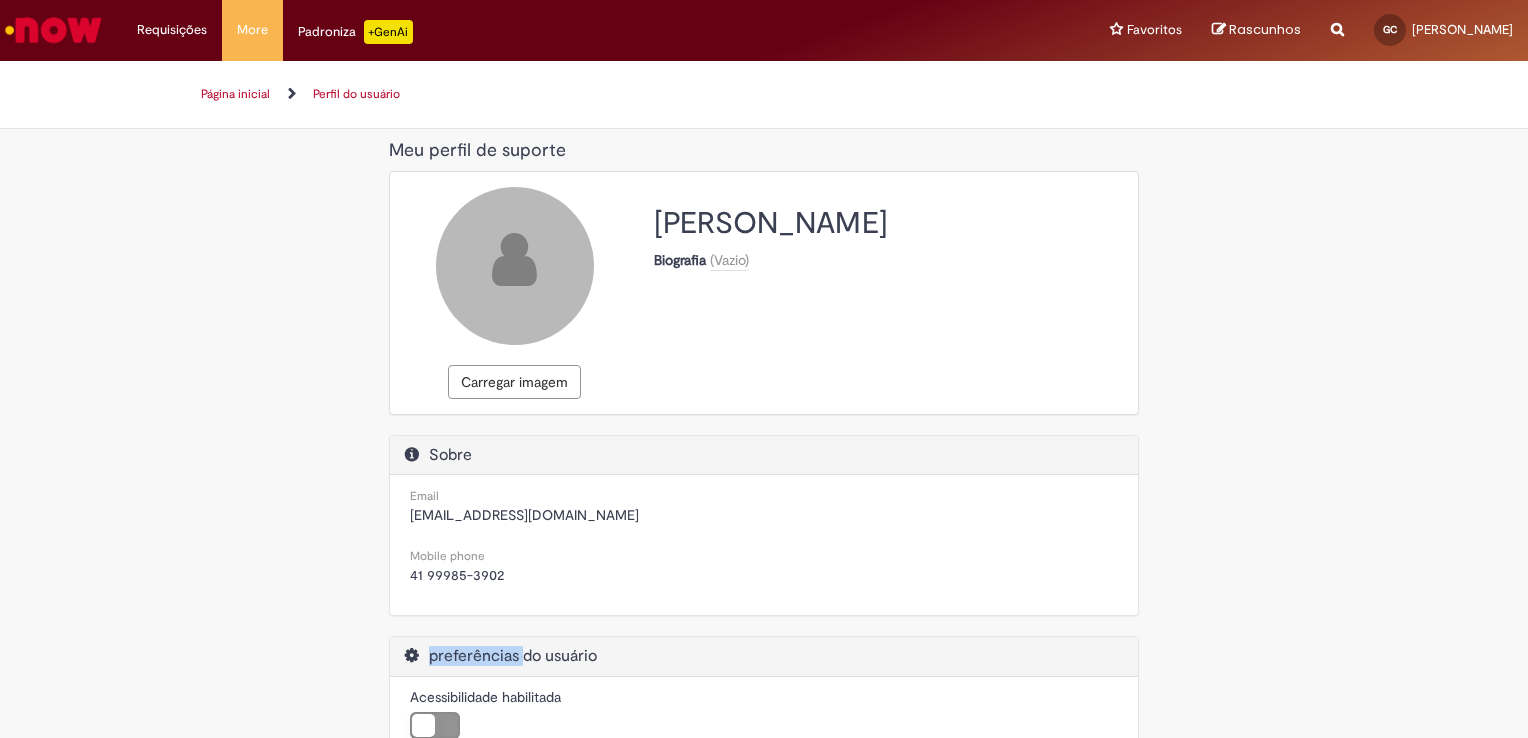 scroll, scrollTop: 0, scrollLeft: 0, axis: both 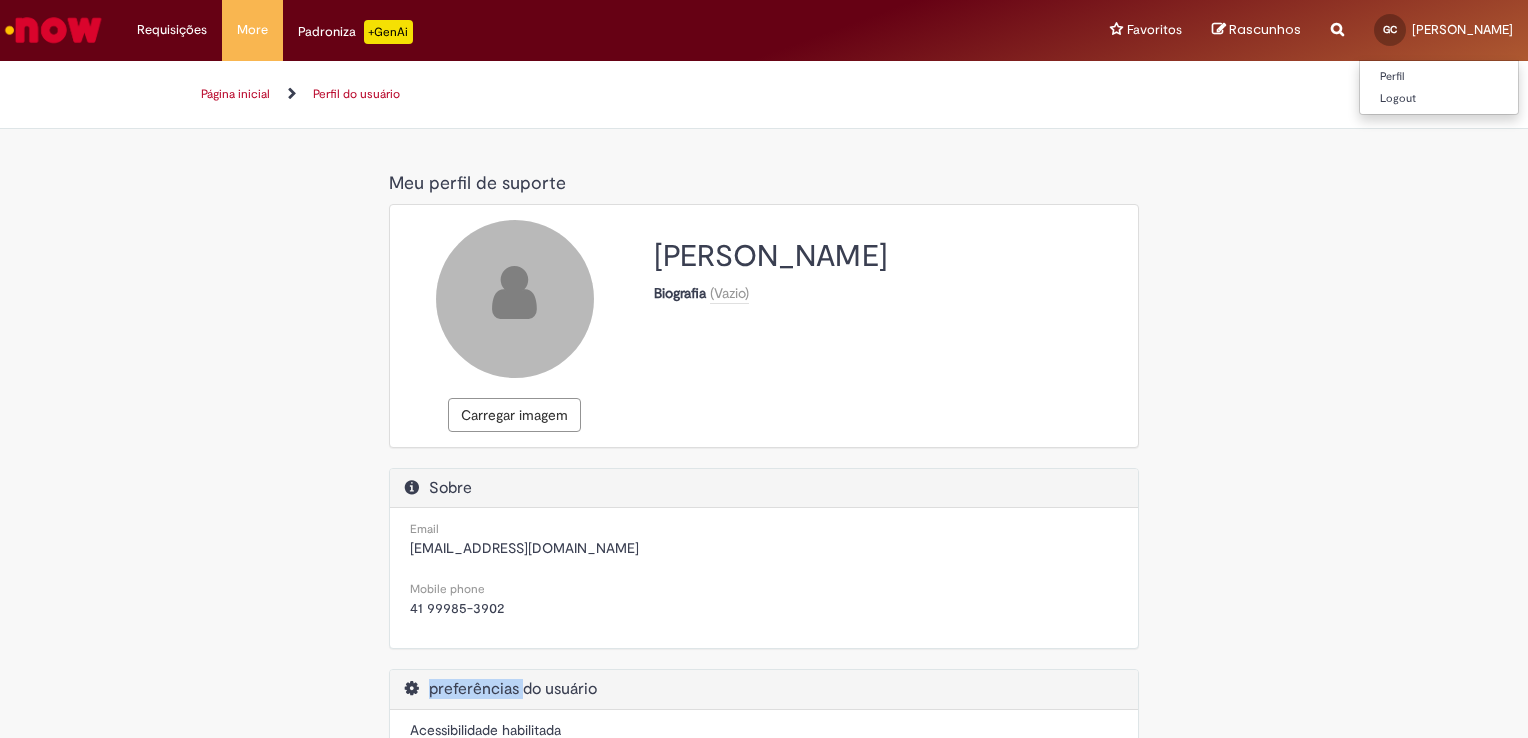 click on "[PERSON_NAME]" at bounding box center [1462, 29] 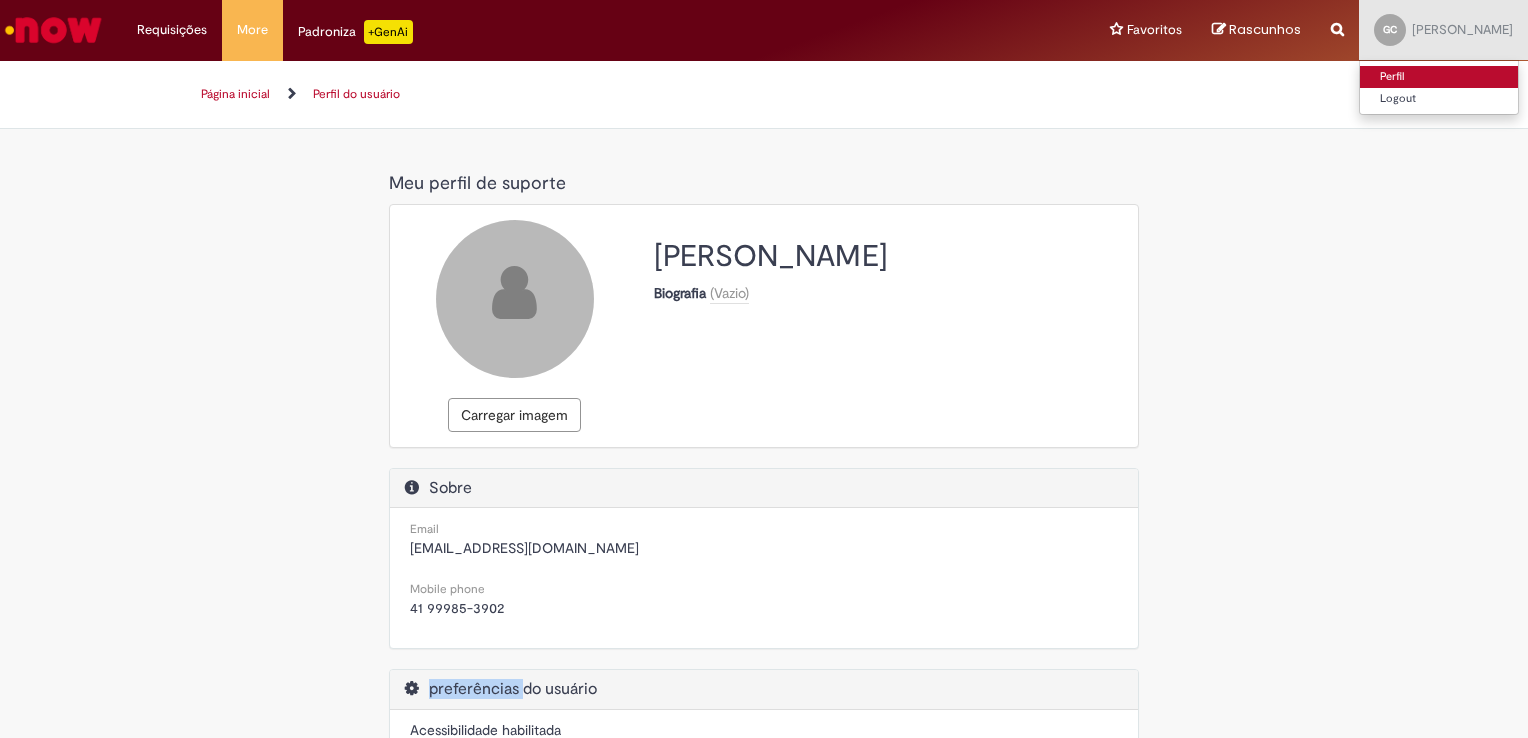 click on "Perfil" at bounding box center [1439, 77] 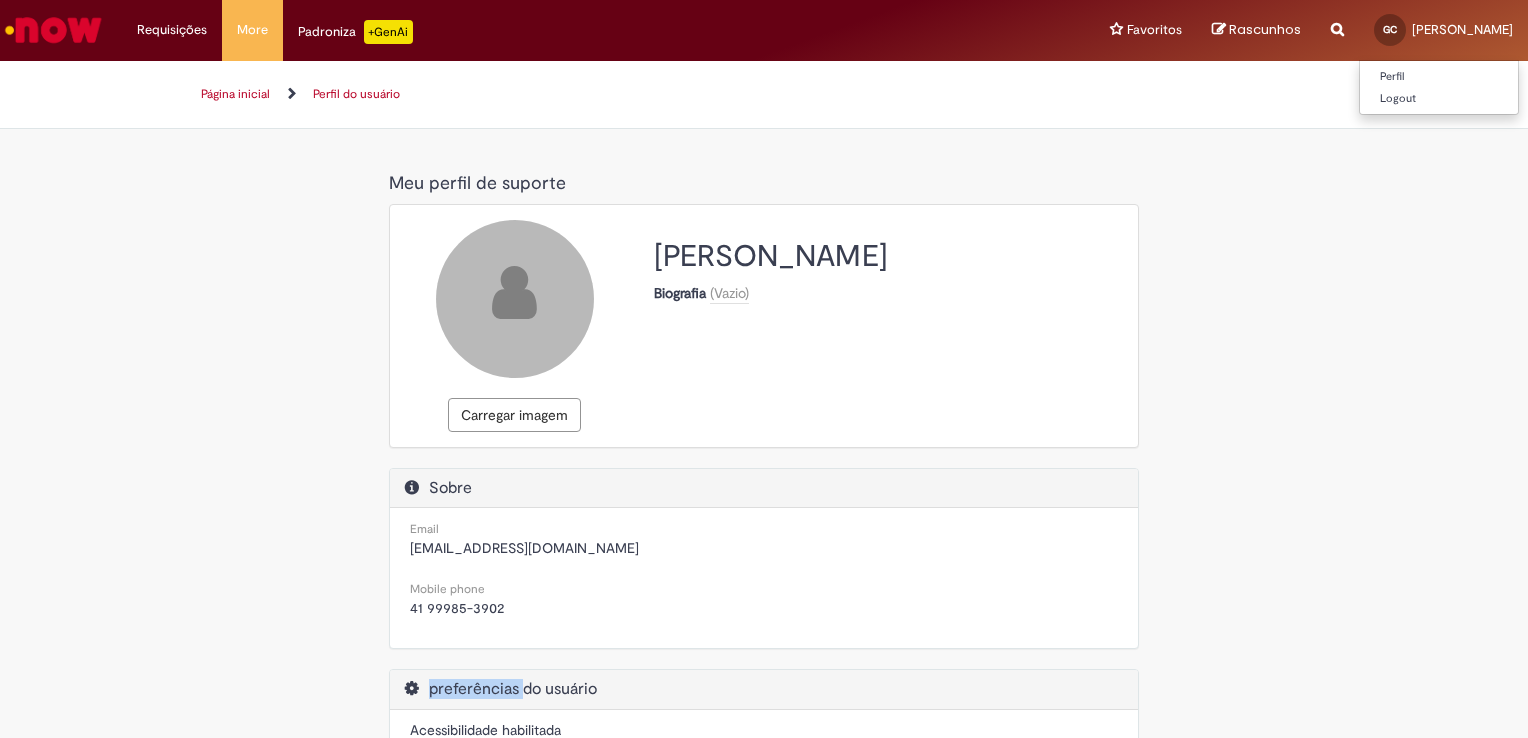 click on "GC" at bounding box center [1390, 29] 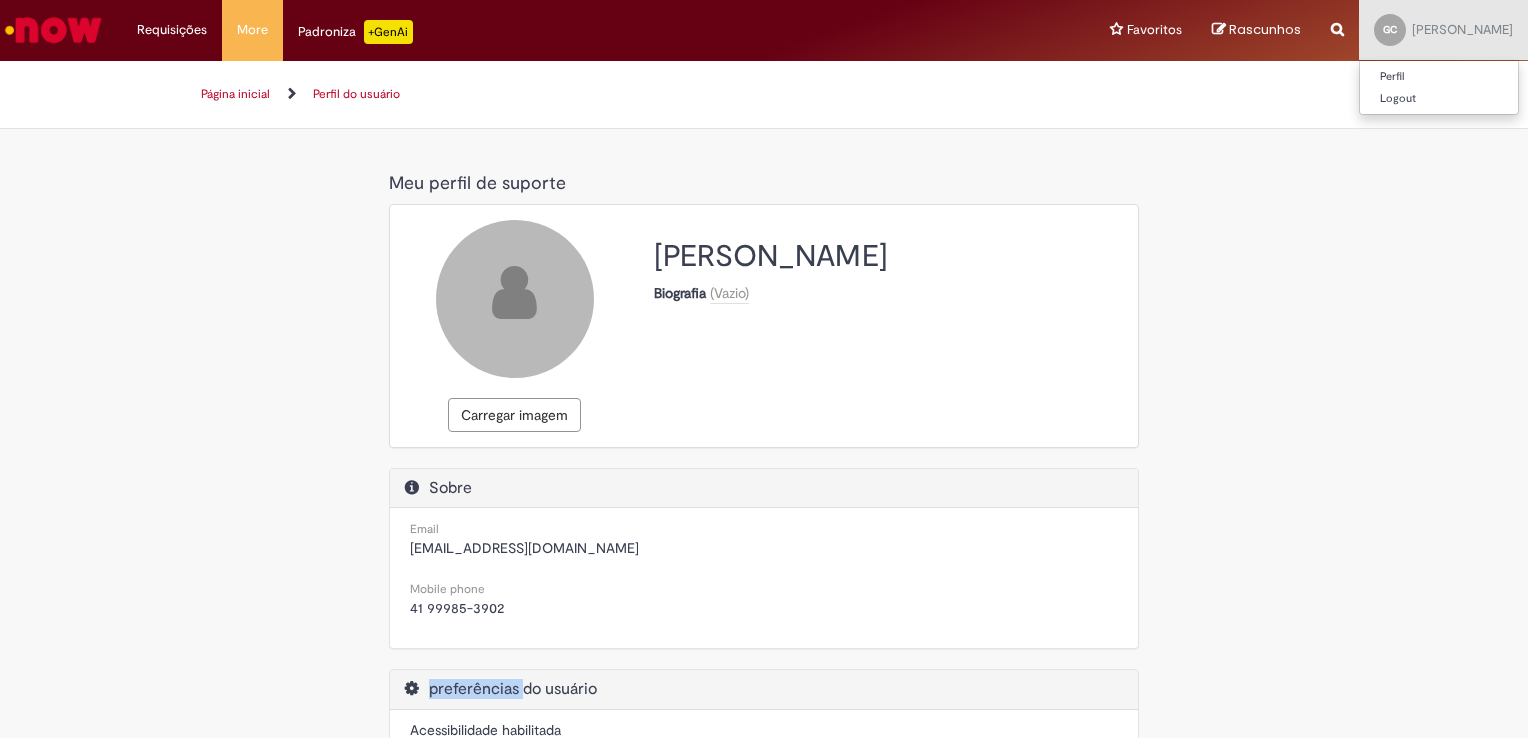 click on "GC" at bounding box center [1390, 29] 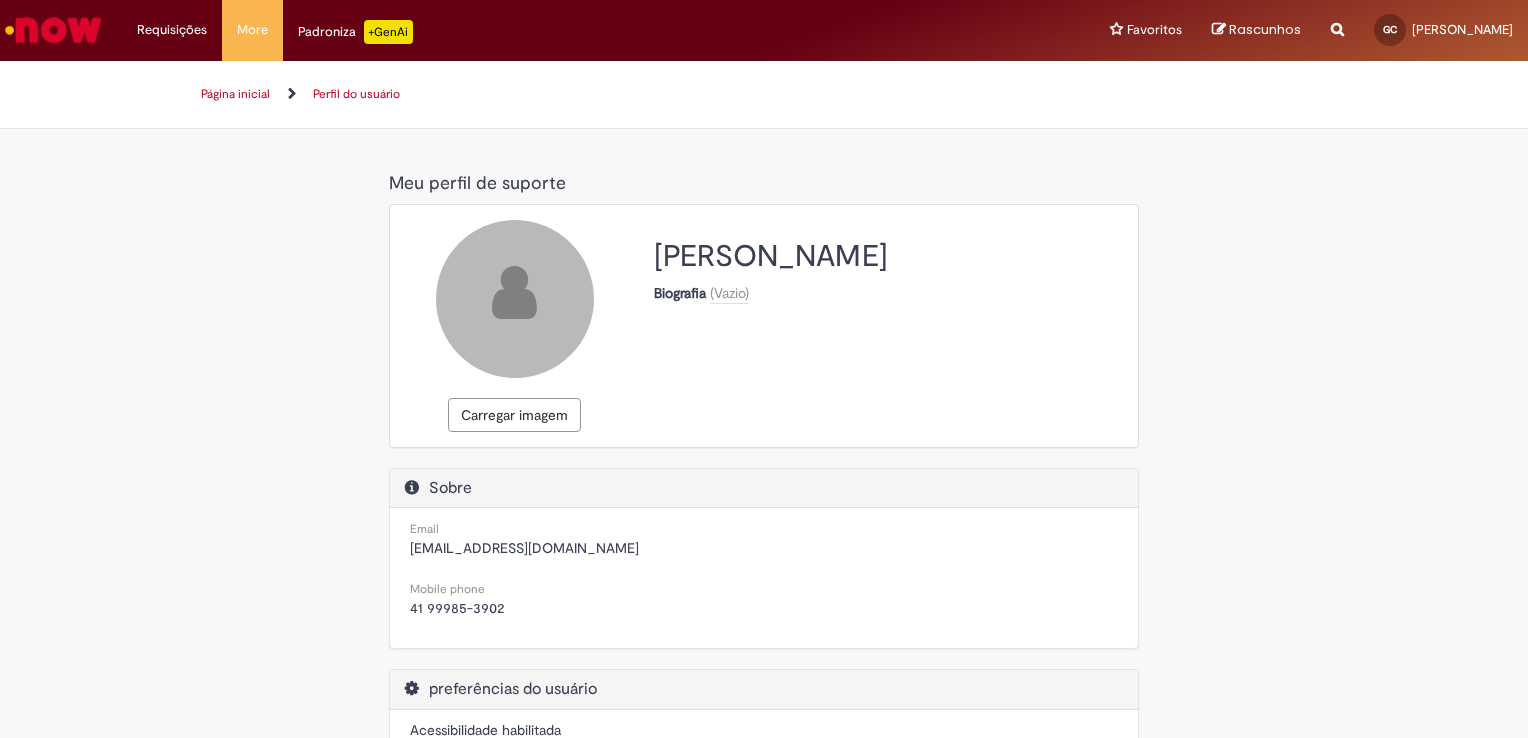 click on "**********" at bounding box center [764, 433] 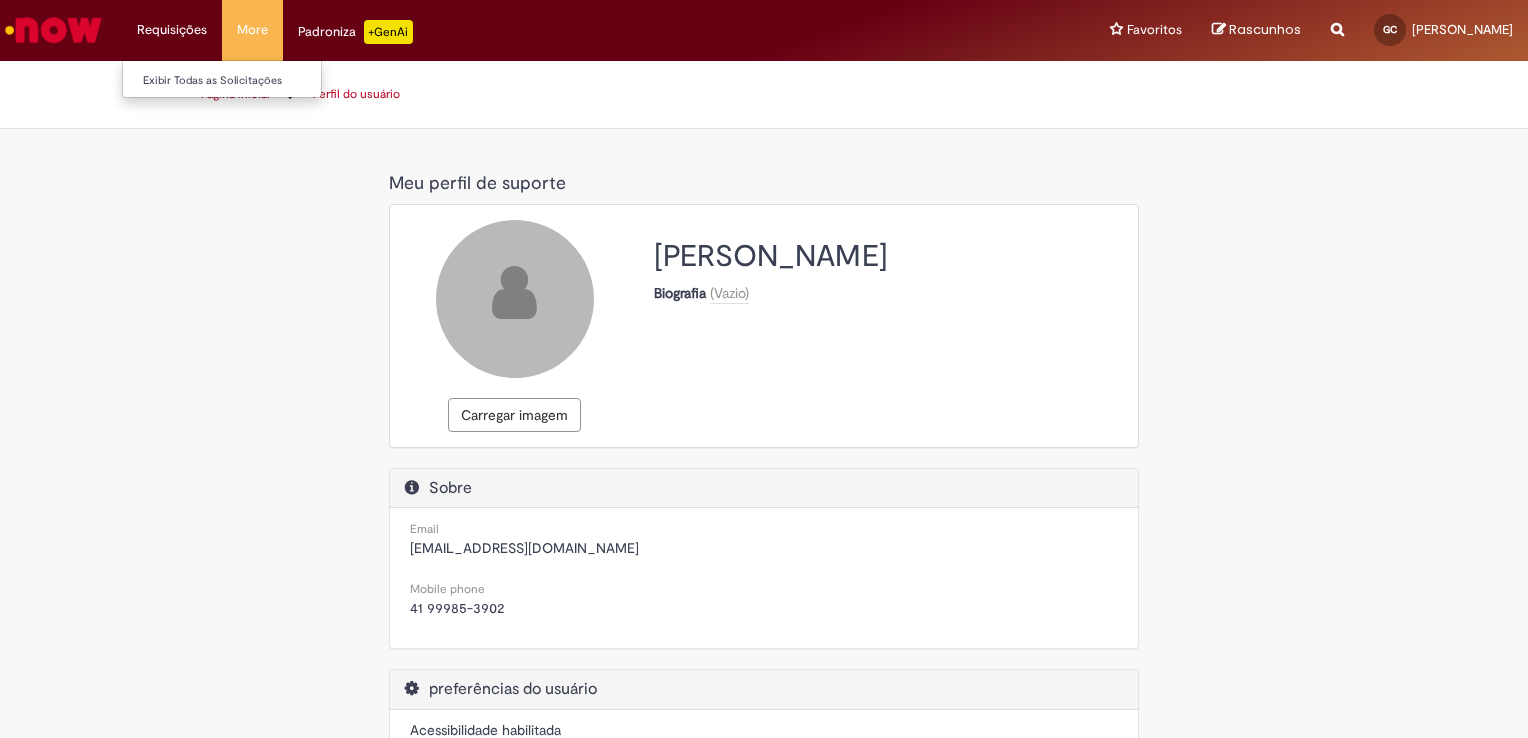 click on "Requisições
Exibir Todas as Solicitações" at bounding box center (172, 30) 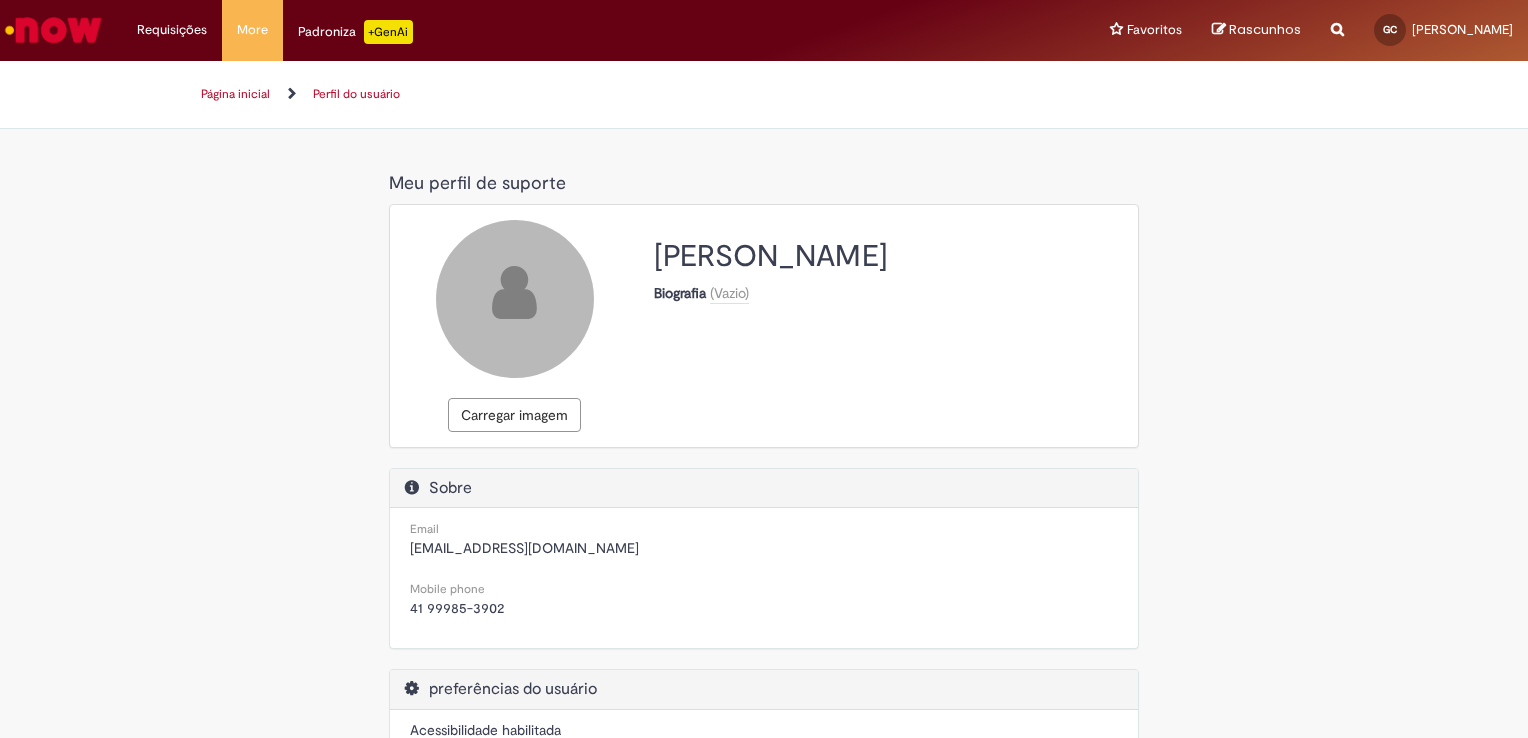 click on "Padroniza  +GenAi" at bounding box center [355, 30] 